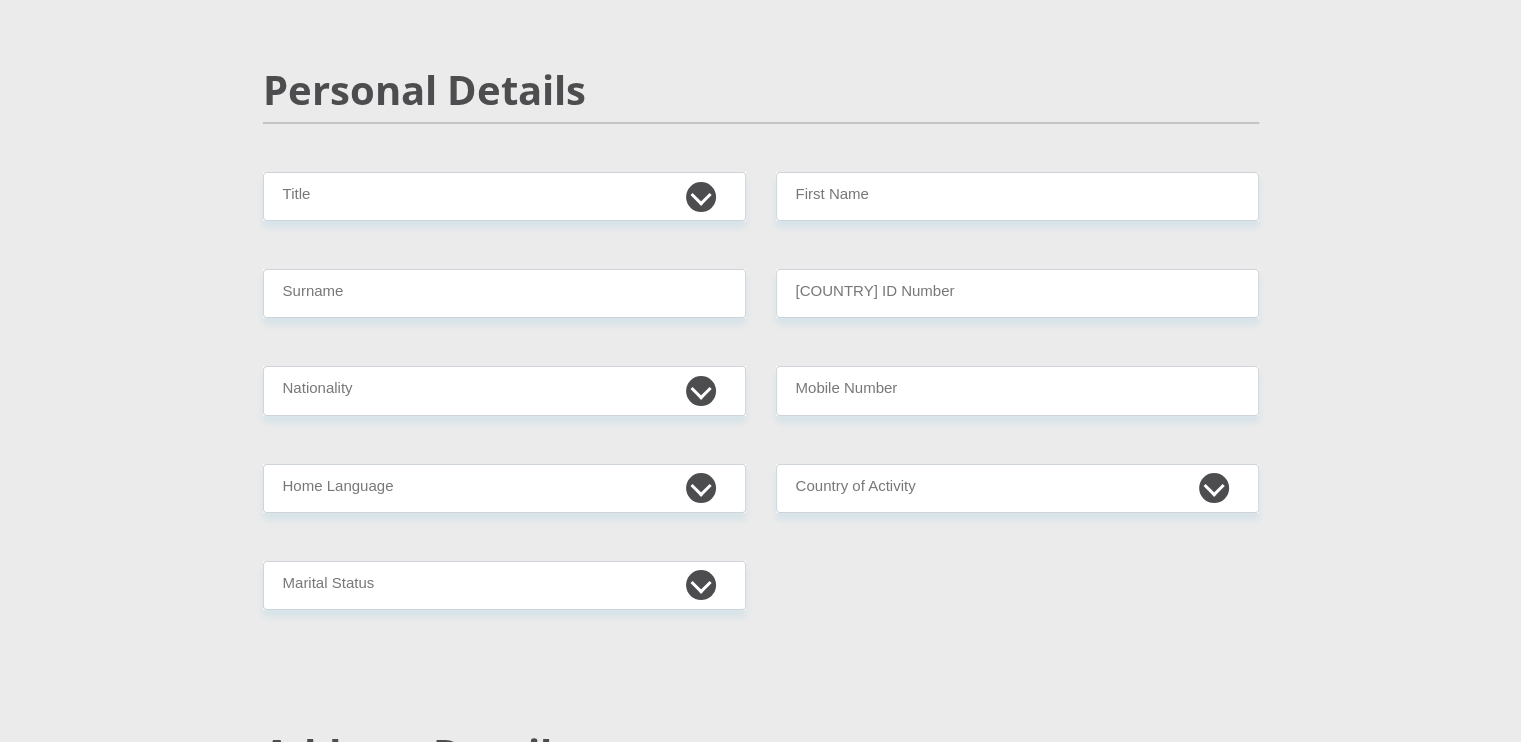 scroll, scrollTop: 0, scrollLeft: 0, axis: both 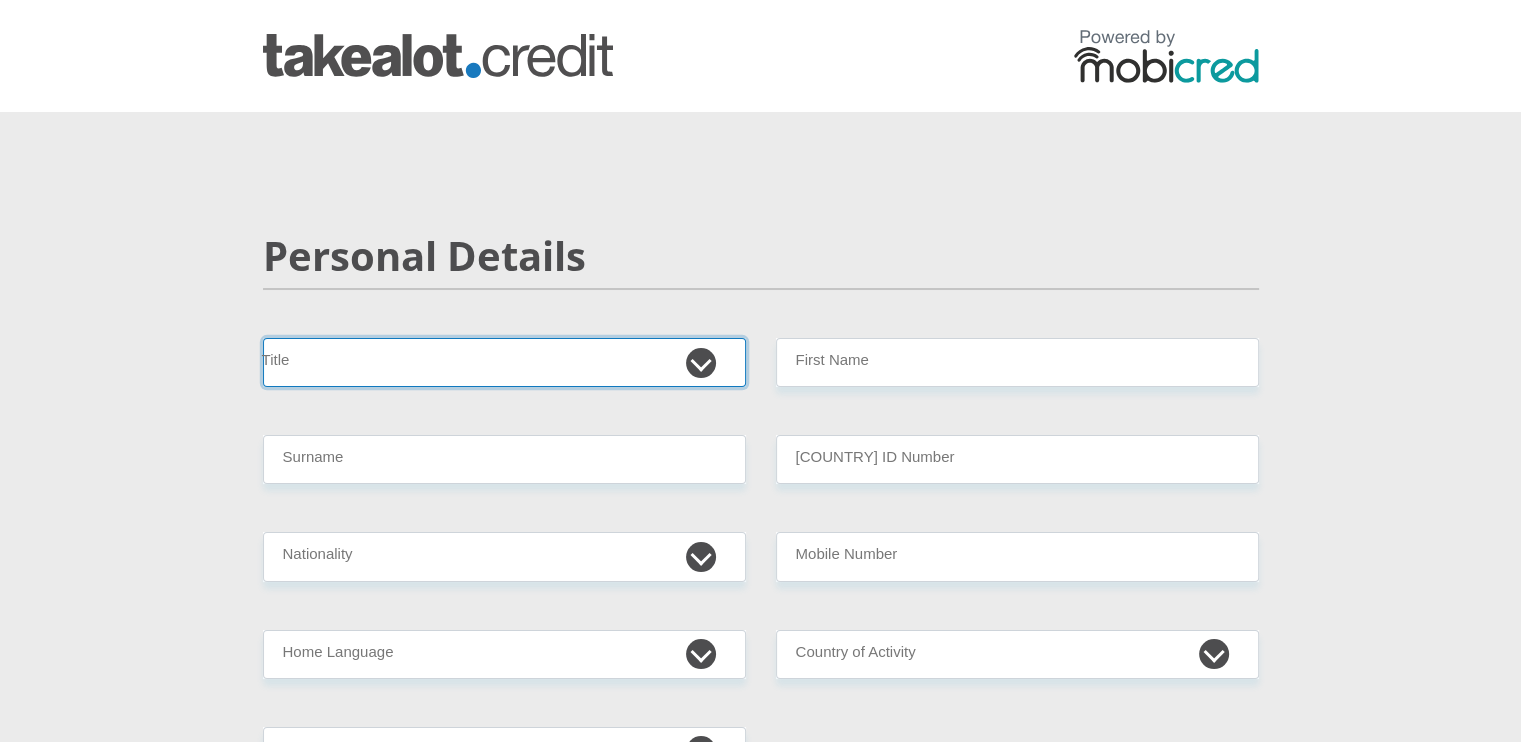 click on "Mr
Ms
Mrs
Dr
Other" at bounding box center (504, 362) 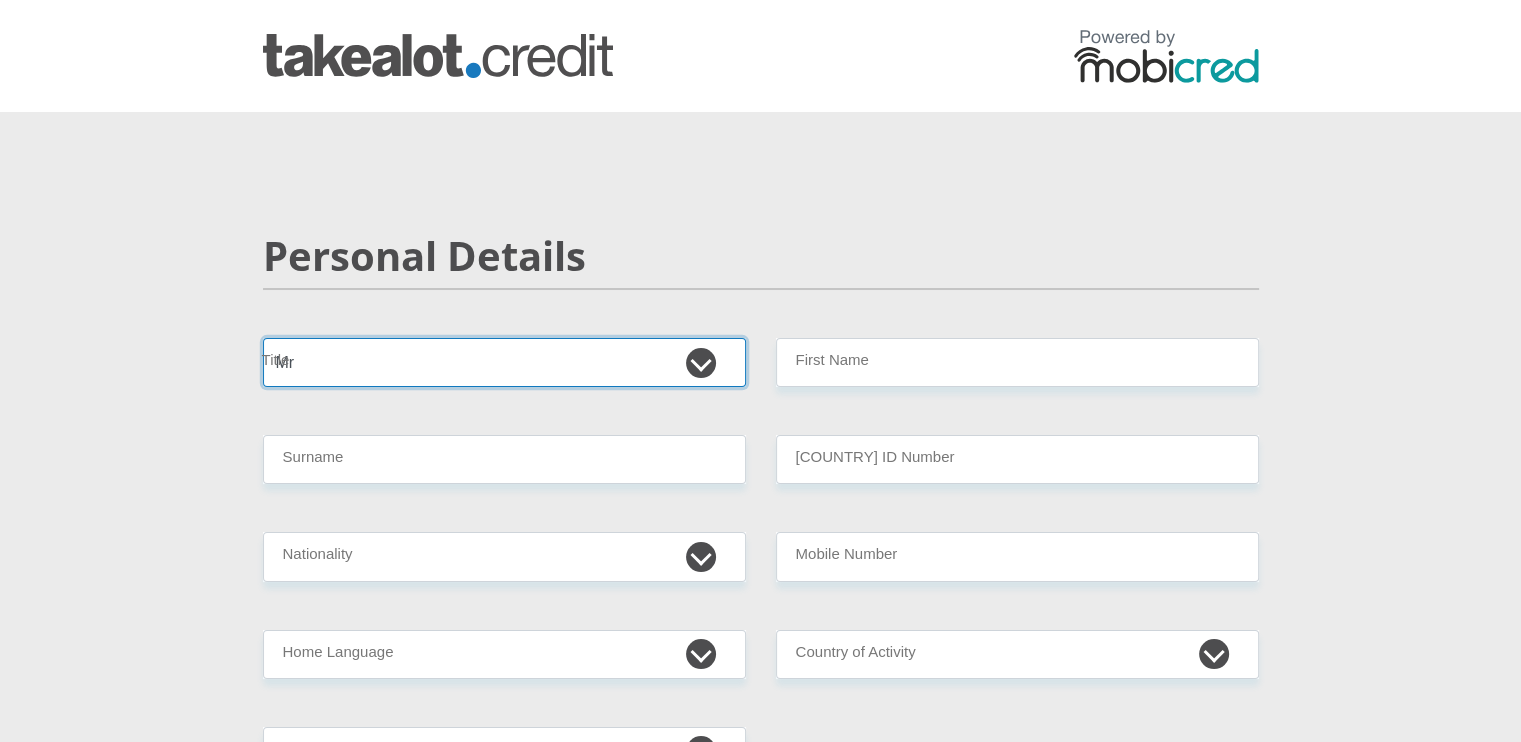 click on "Mr
Ms
Mrs
Dr
Other" at bounding box center [504, 362] 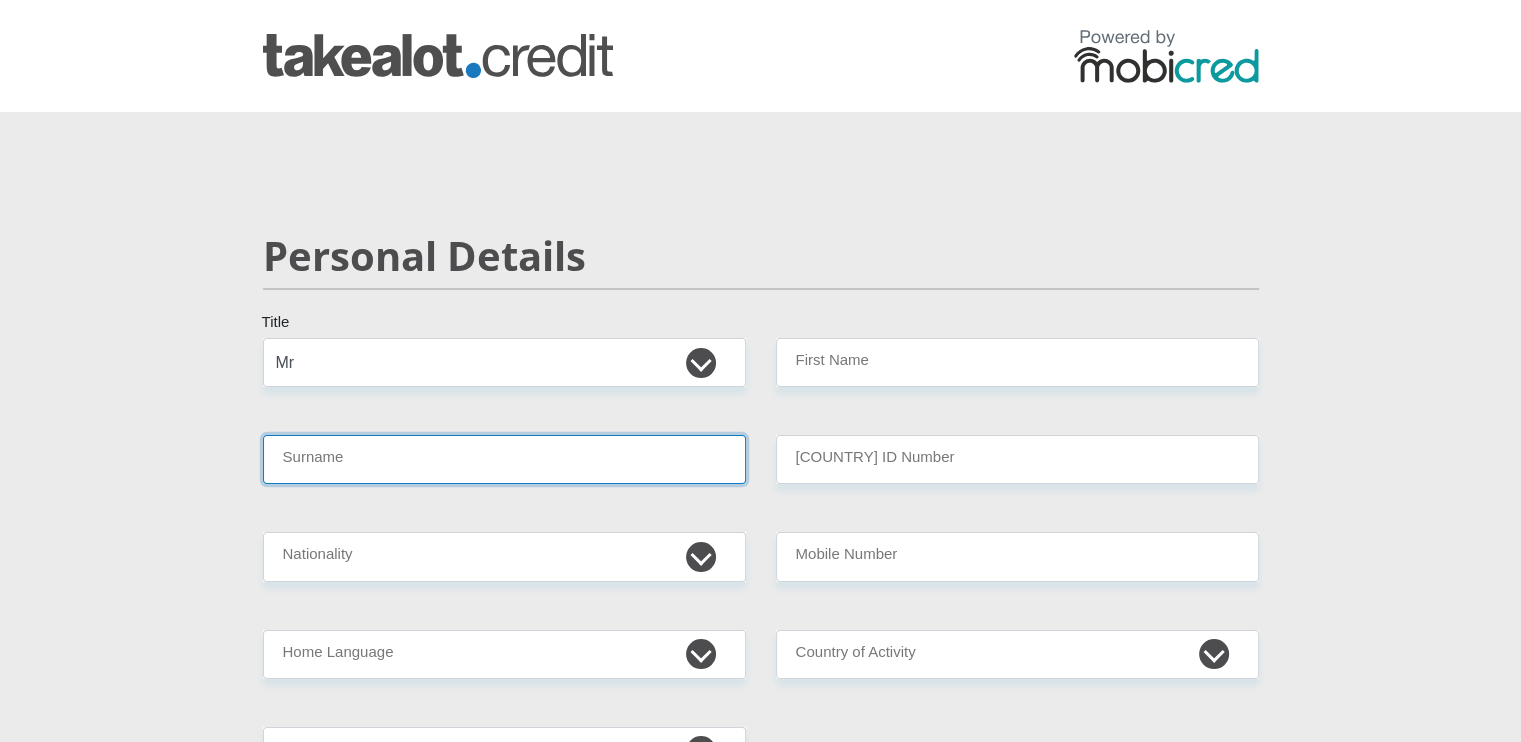 click on "Surname" at bounding box center [504, 459] 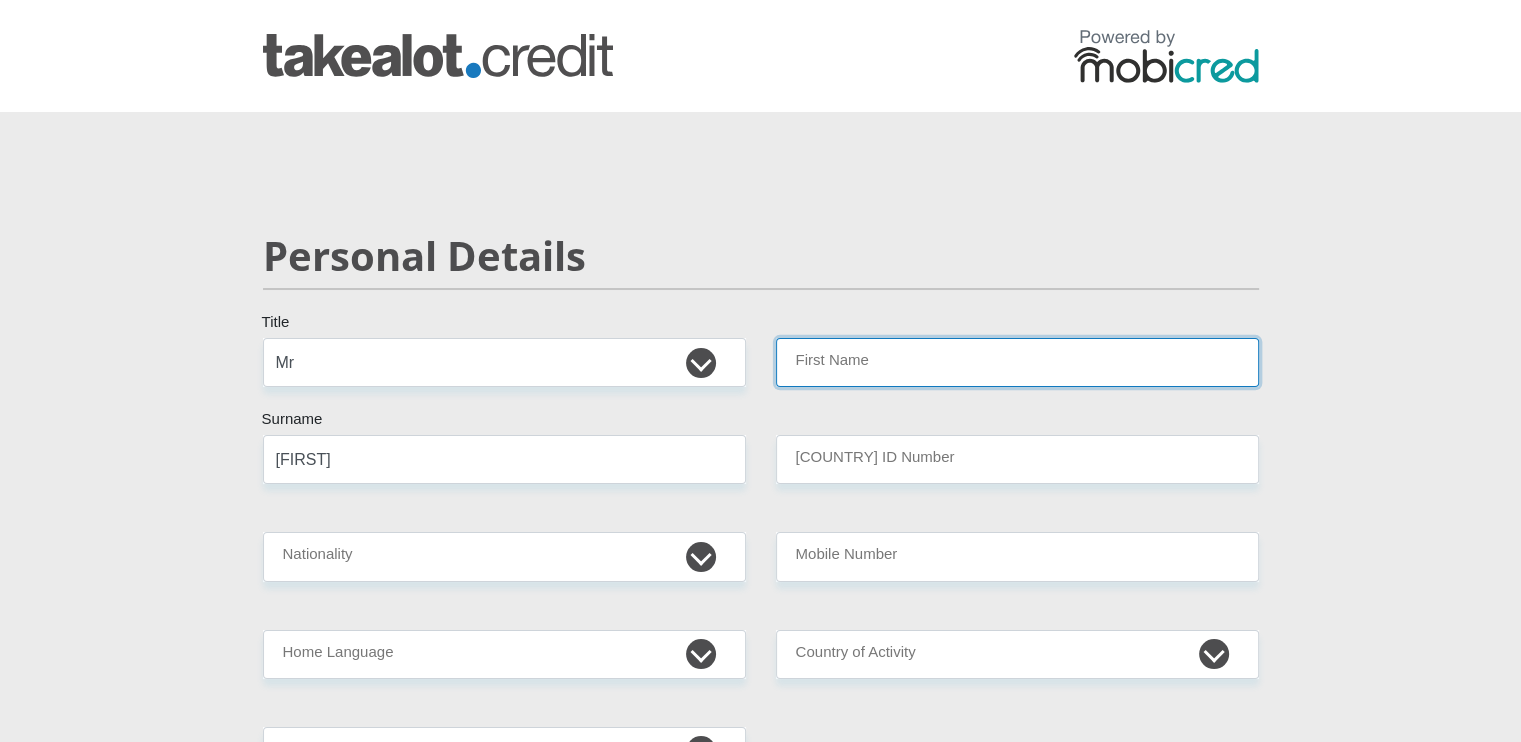 type on "[FIRST]" 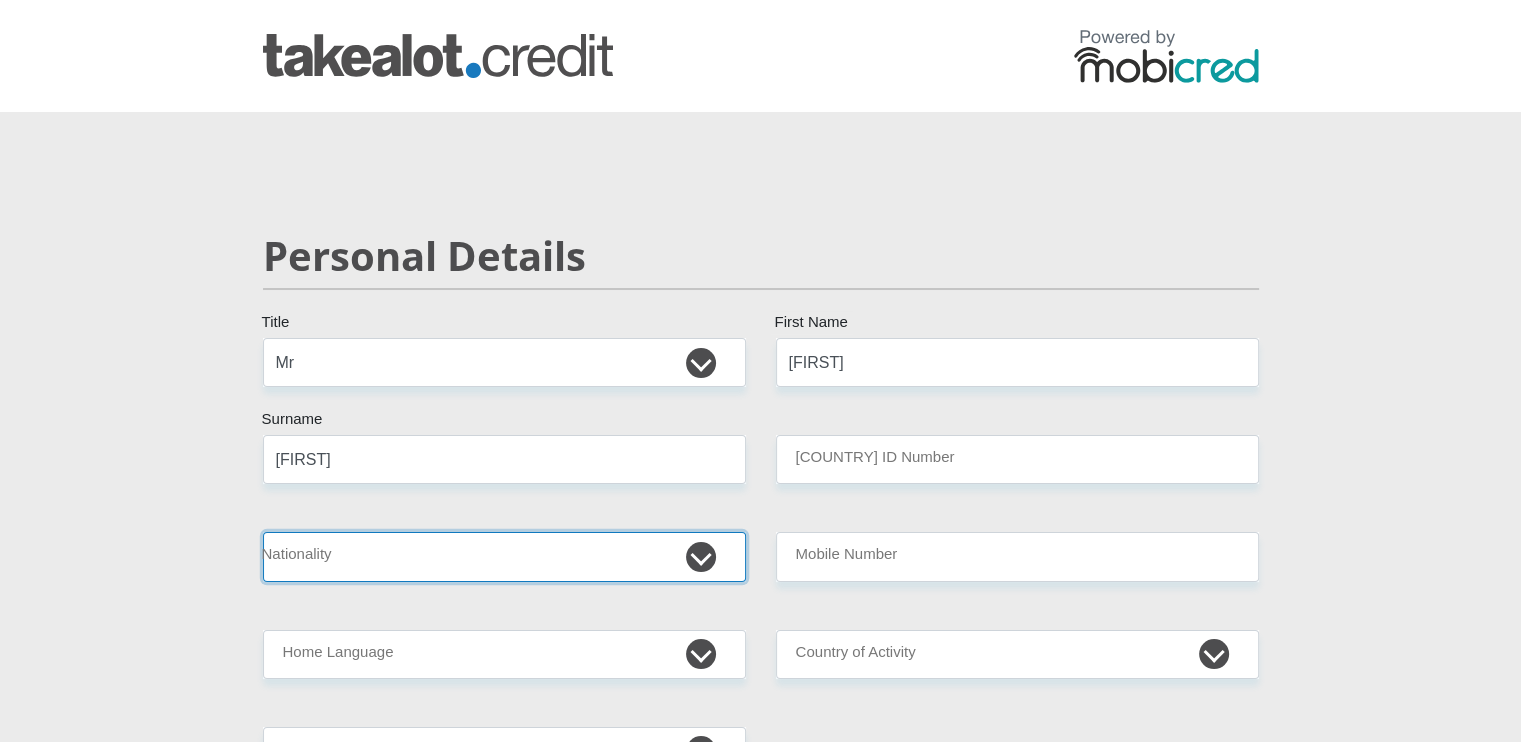 select on "[COUNTRY_CODE]" 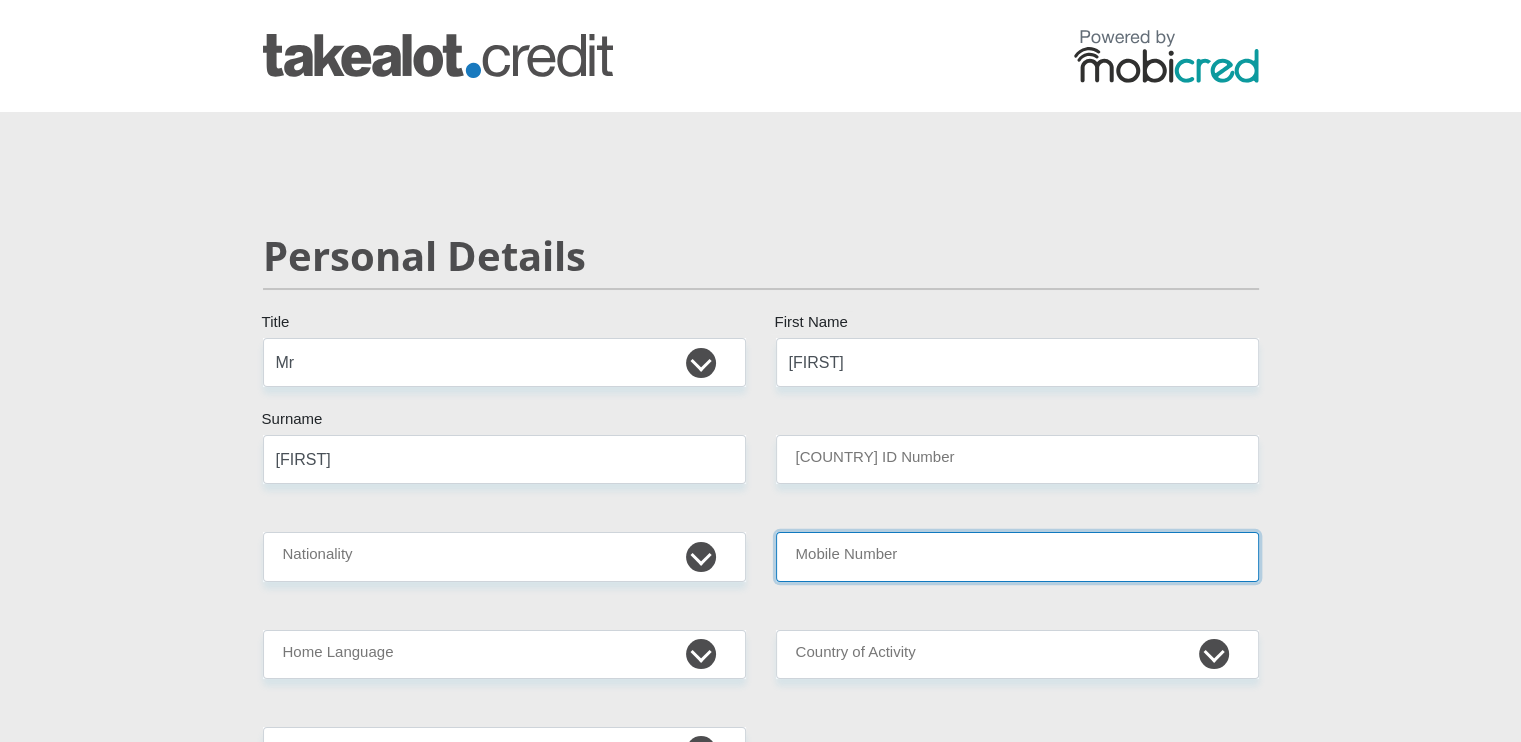type on "[PHONE]" 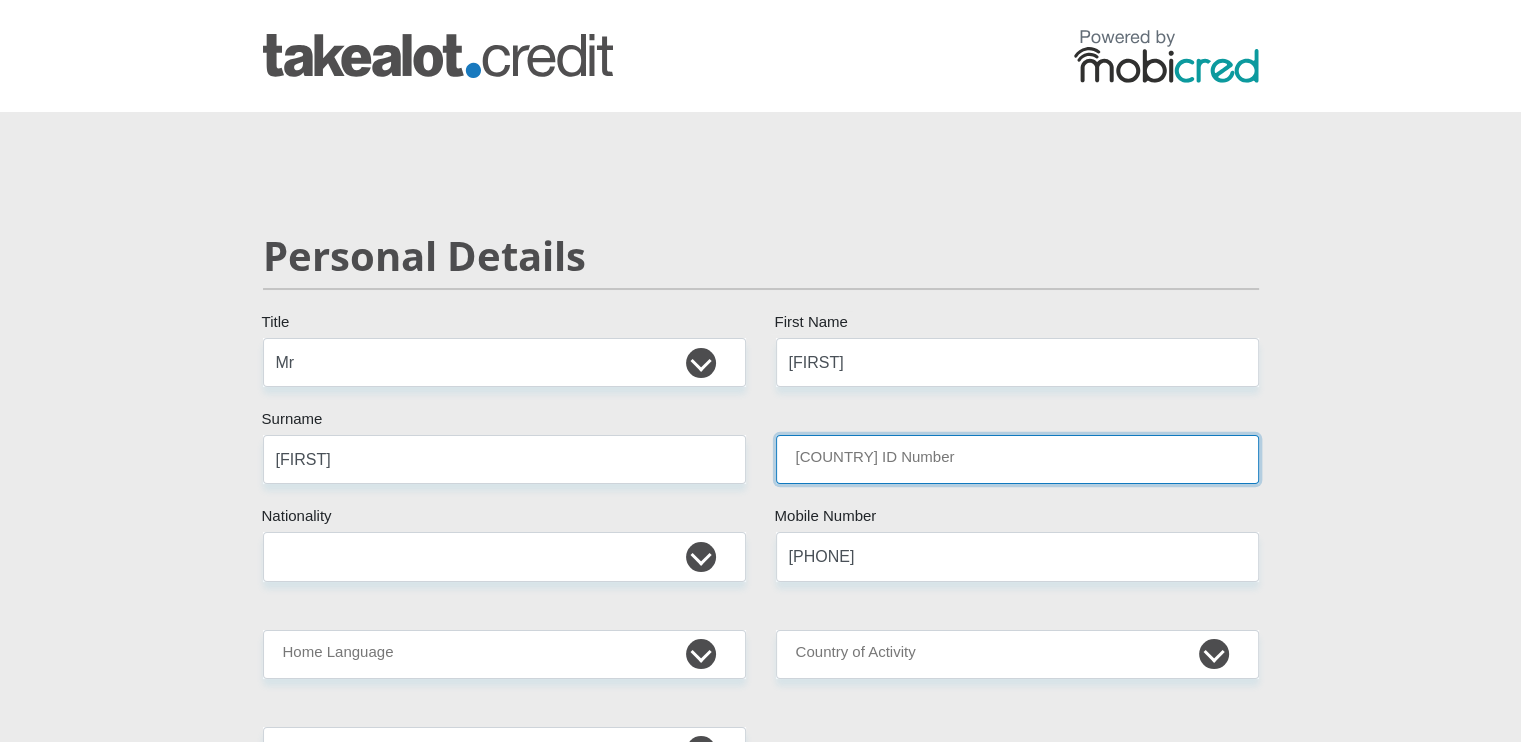 click on "[COUNTRY] ID Number" at bounding box center [1017, 459] 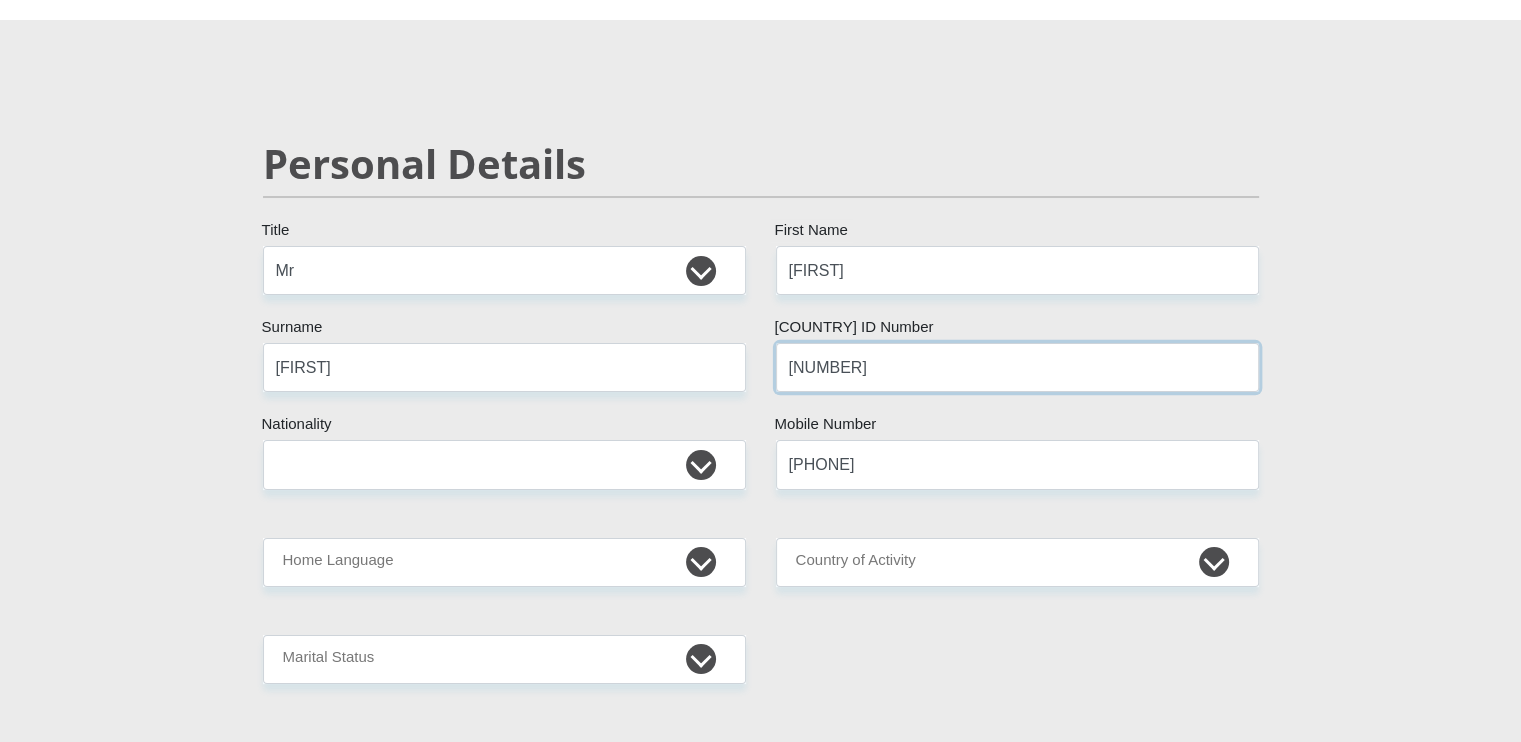 scroll, scrollTop: 300, scrollLeft: 0, axis: vertical 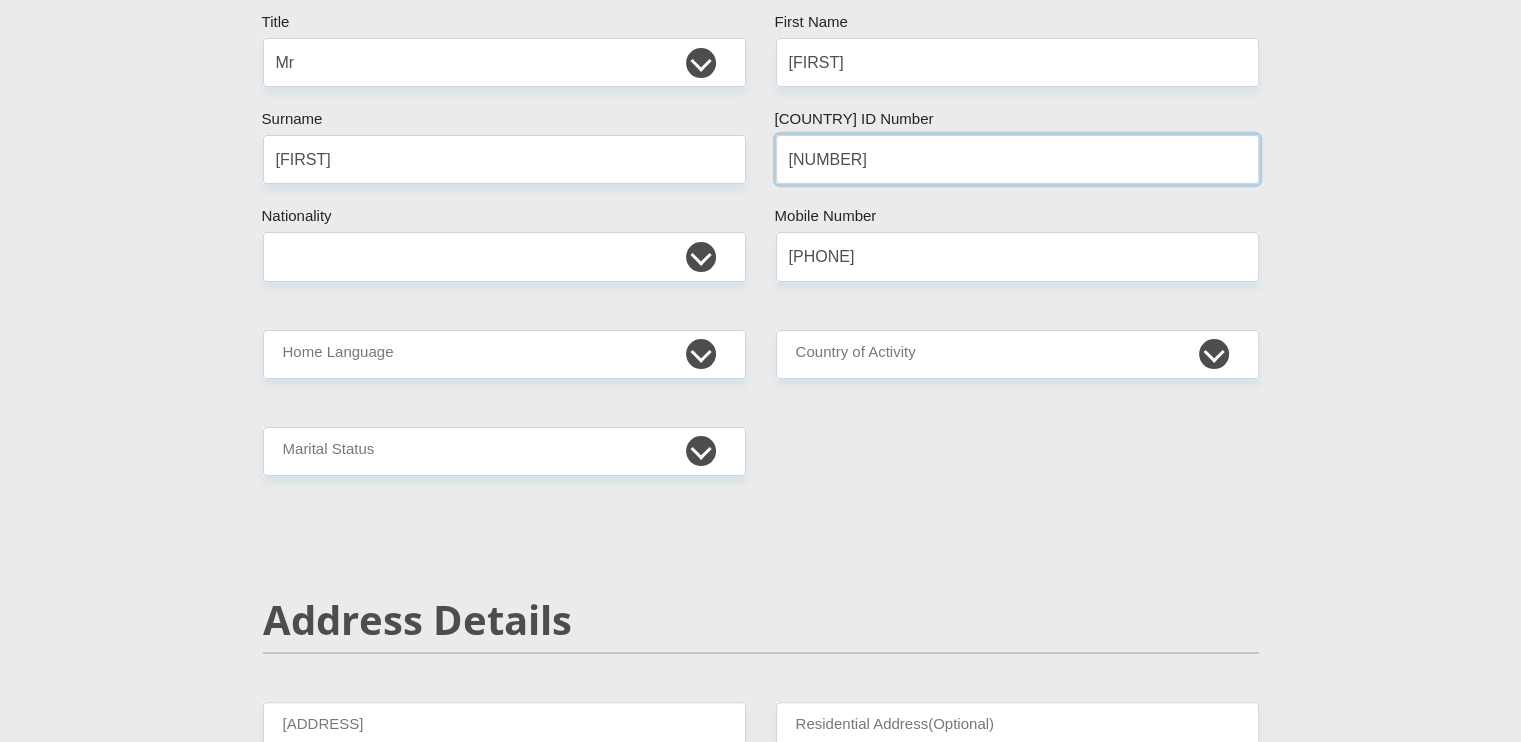 type on "[NUMBER]" 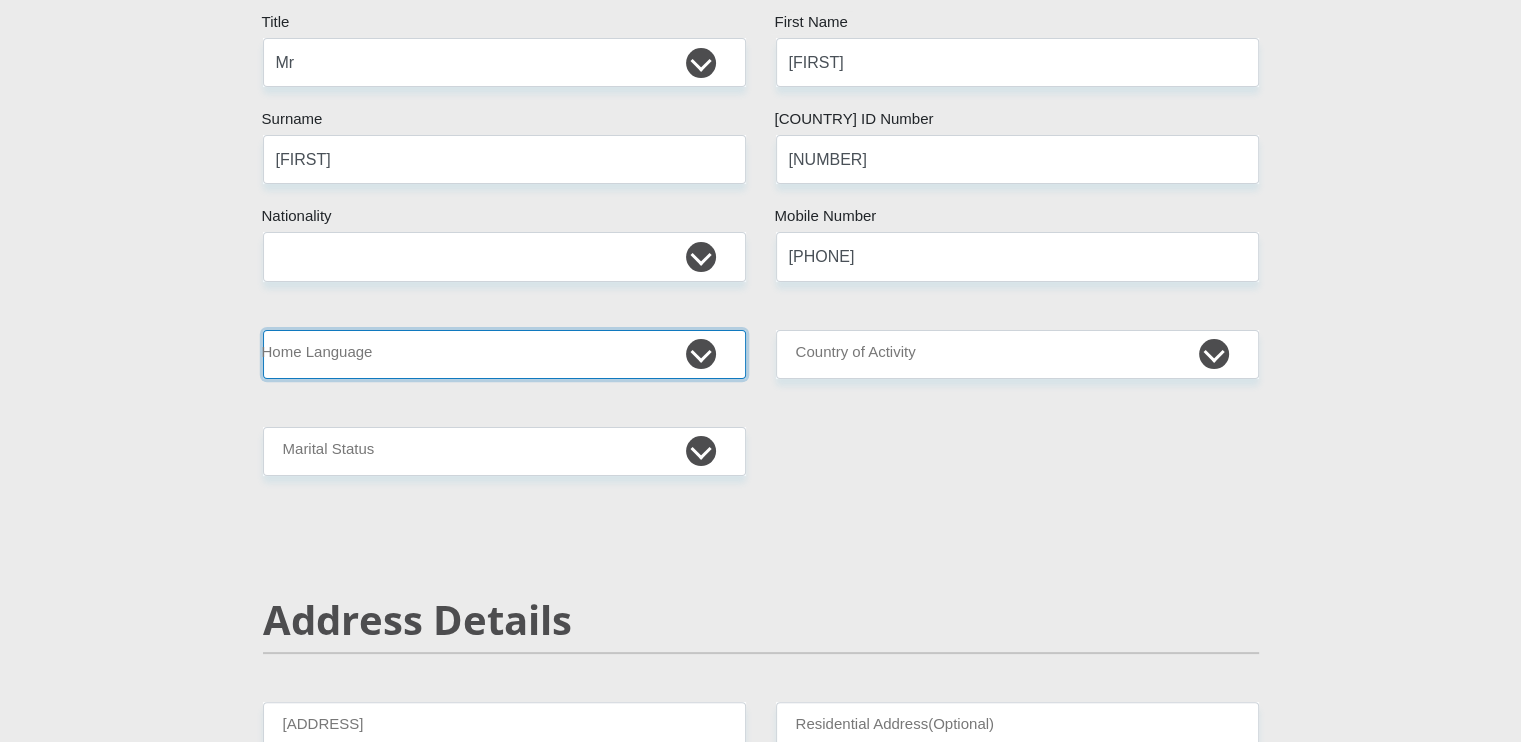 click on "Afrikaans
English
Sepedi
South Ndebele
Southern Sotho
Swati
Tsonga
Tswana
Venda
Xhosa
Zulu
Other" at bounding box center [504, 354] 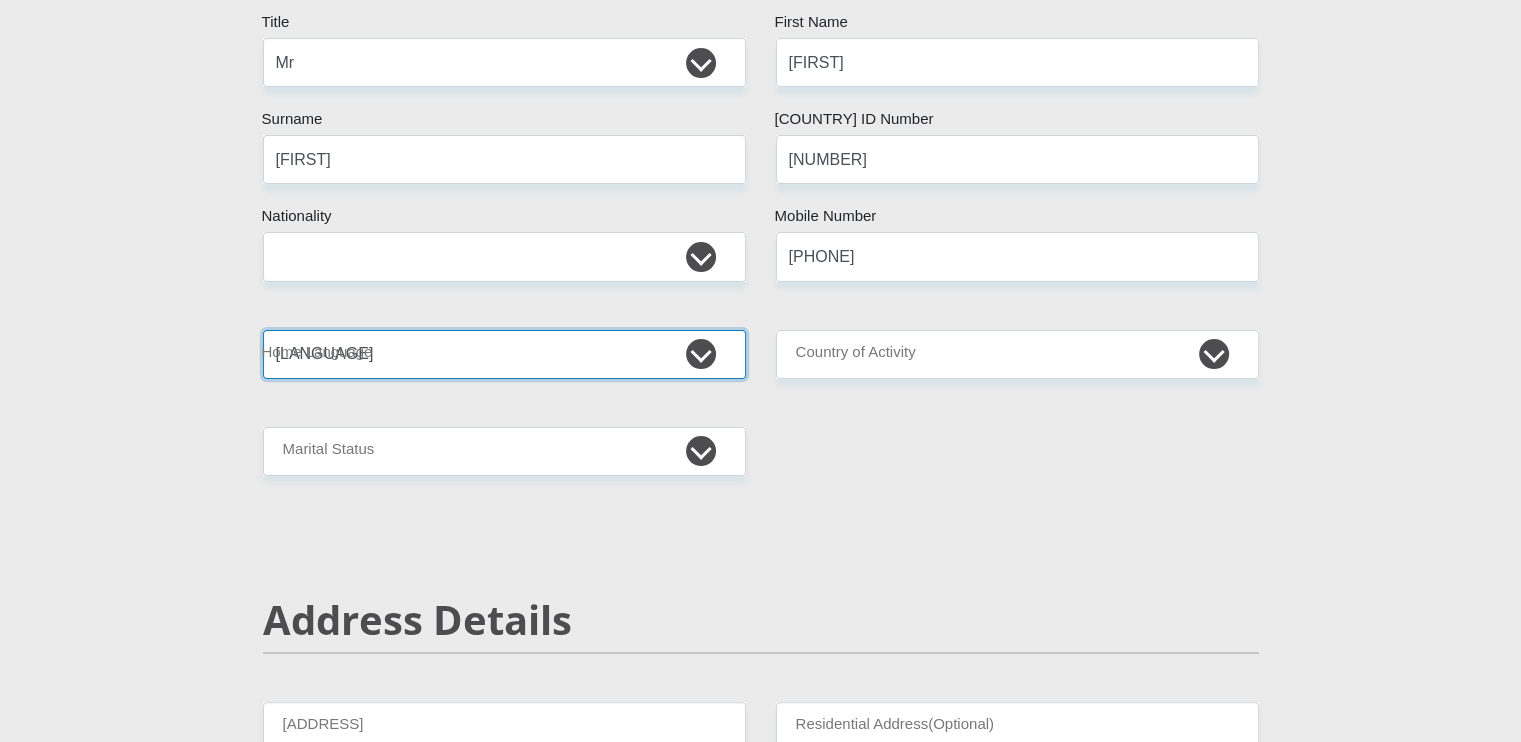 click on "Afrikaans
English
Sepedi
South Ndebele
Southern Sotho
Swati
Tsonga
Tswana
Venda
Xhosa
Zulu
Other" at bounding box center [504, 354] 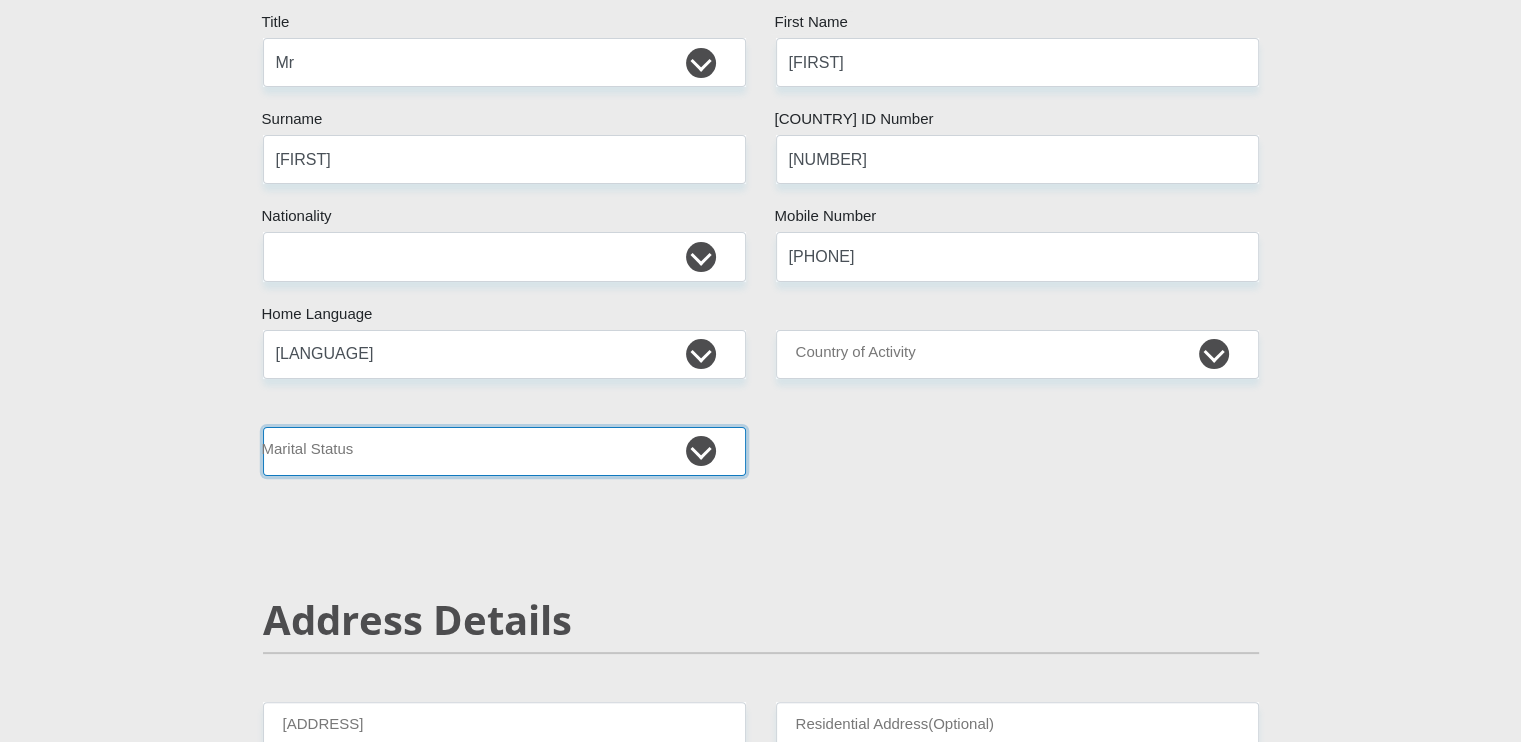 click on "Married ANC
Single
Divorced
Widowed
Married COP or Customary Law" at bounding box center (504, 451) 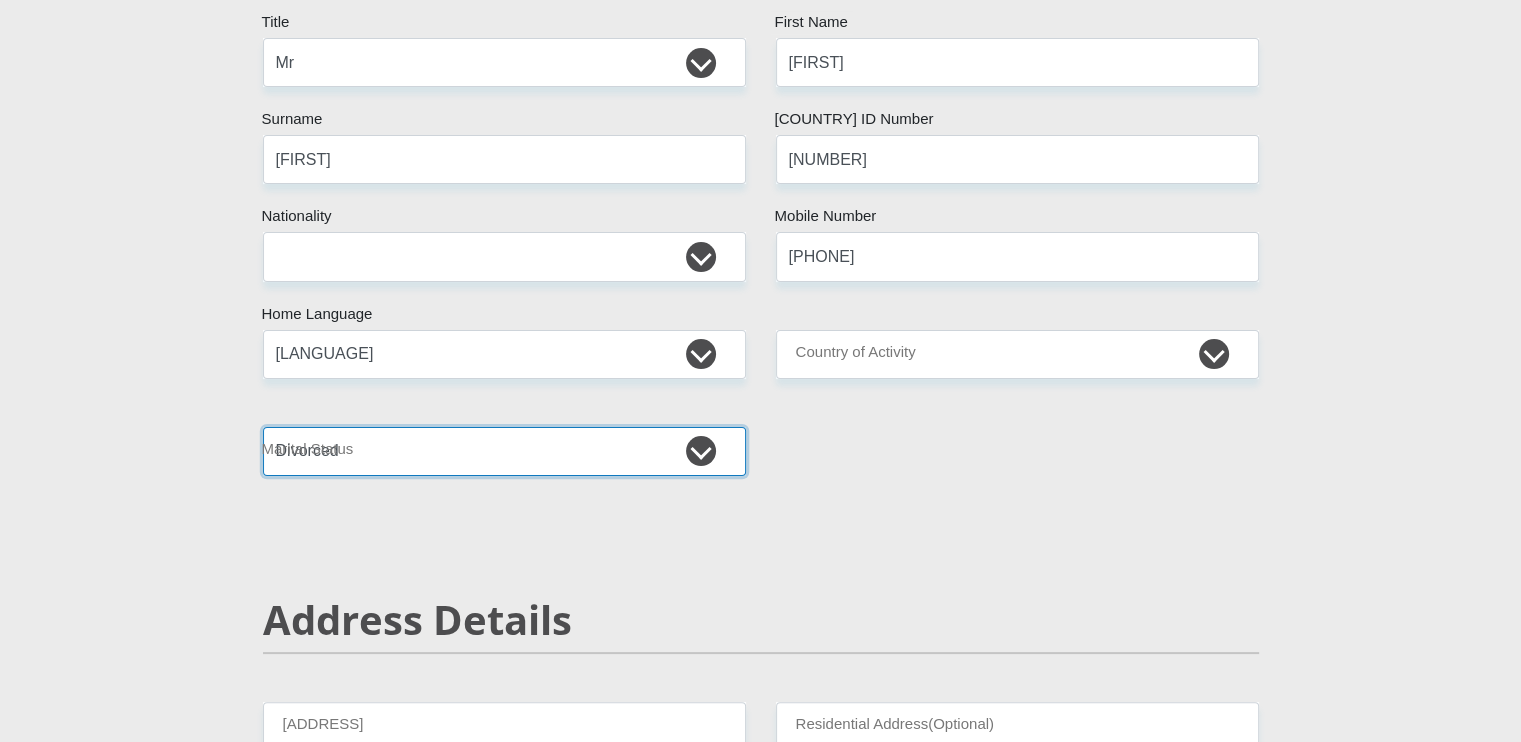 click on "Married ANC
Single
Divorced
Widowed
Married COP or Customary Law" at bounding box center [504, 451] 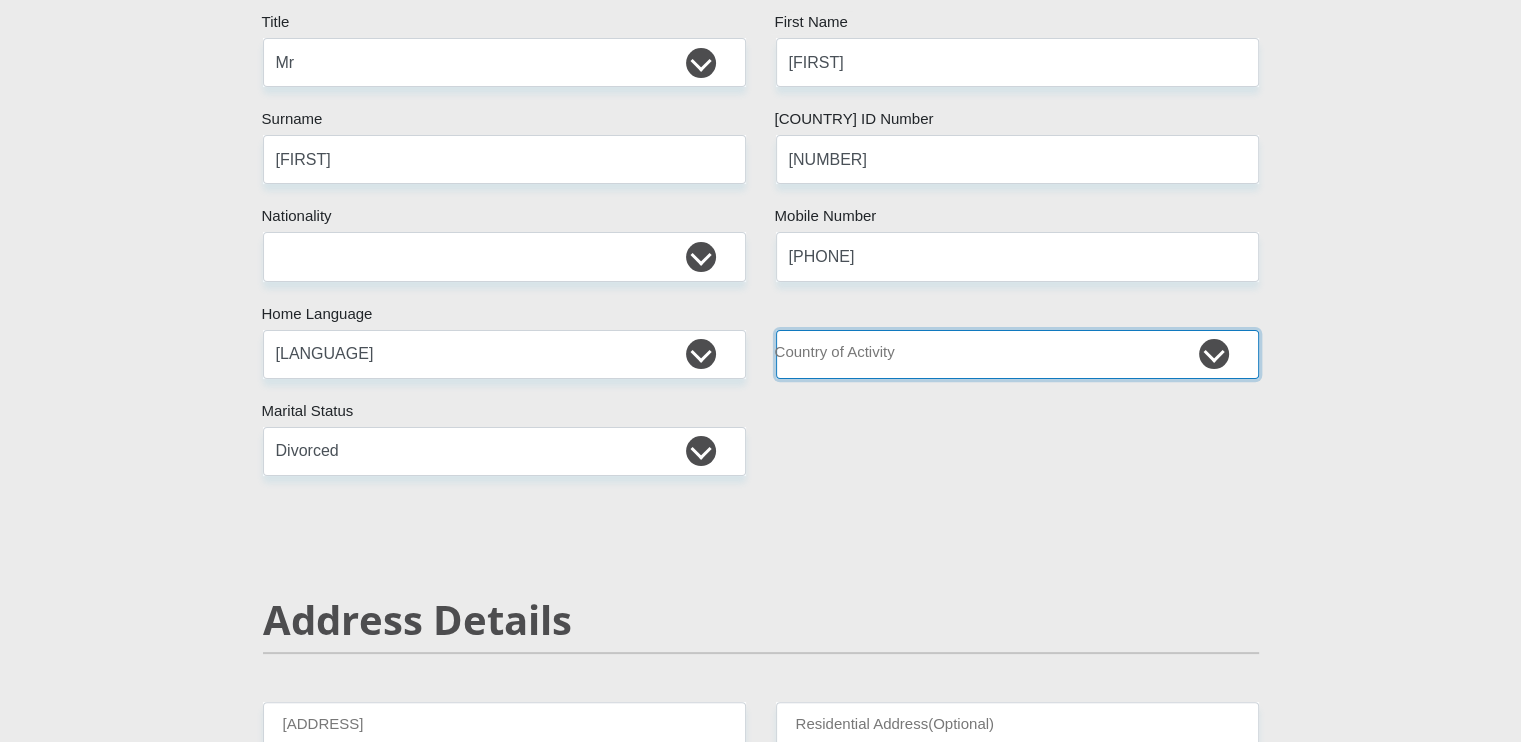 click on "[COUNTRY]" at bounding box center [1017, 354] 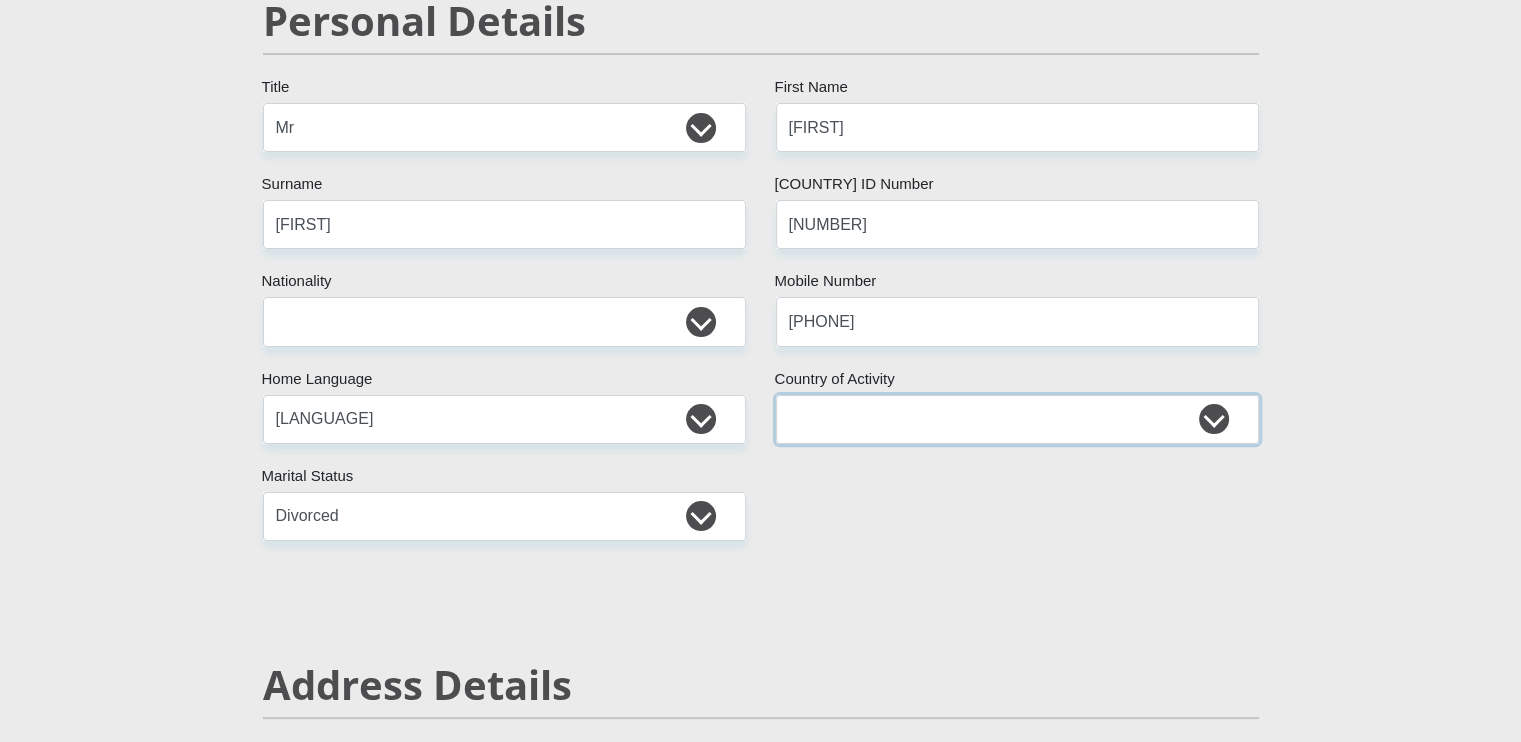 scroll, scrollTop: 700, scrollLeft: 0, axis: vertical 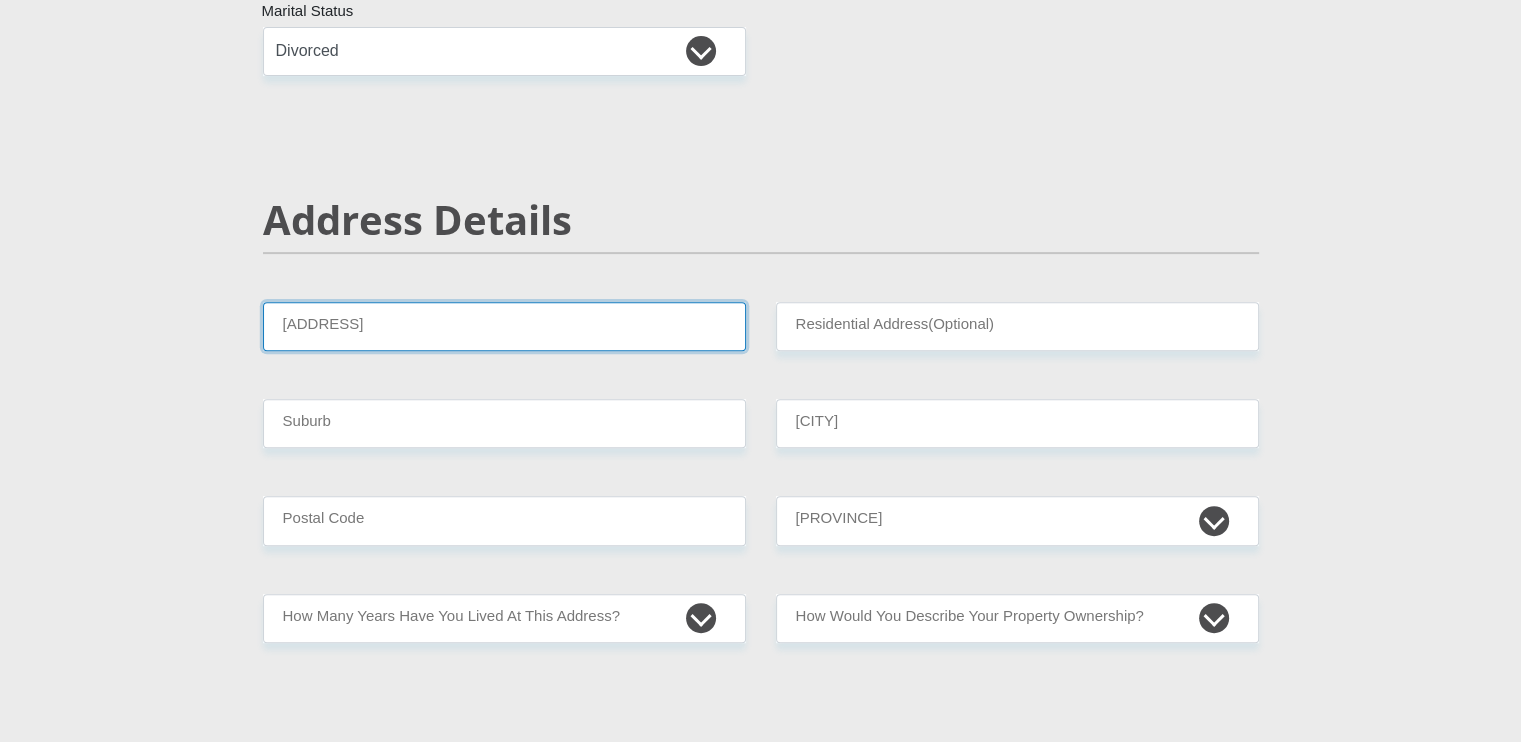 click on "[ADDRESS]" at bounding box center [504, 326] 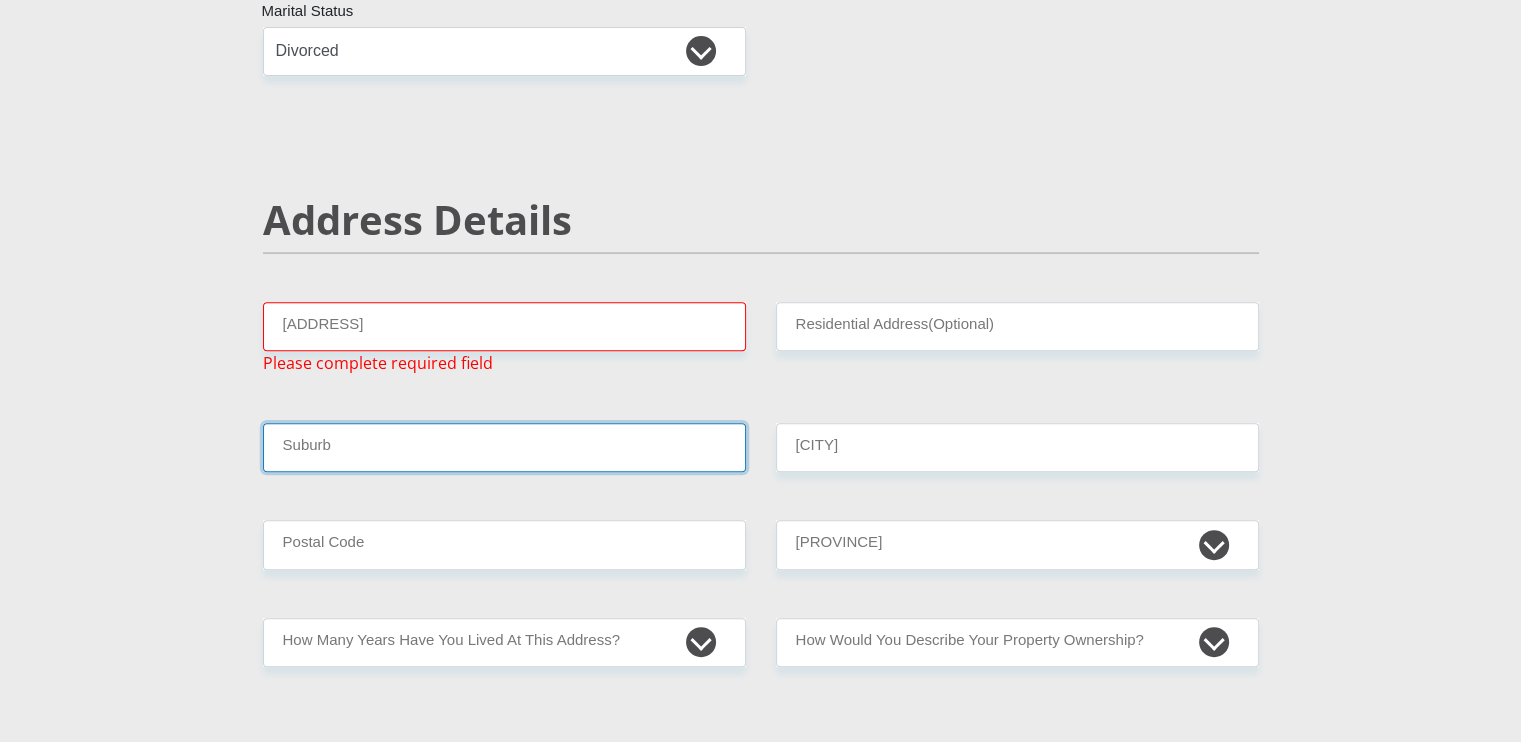 click on "Suburb" at bounding box center (504, 447) 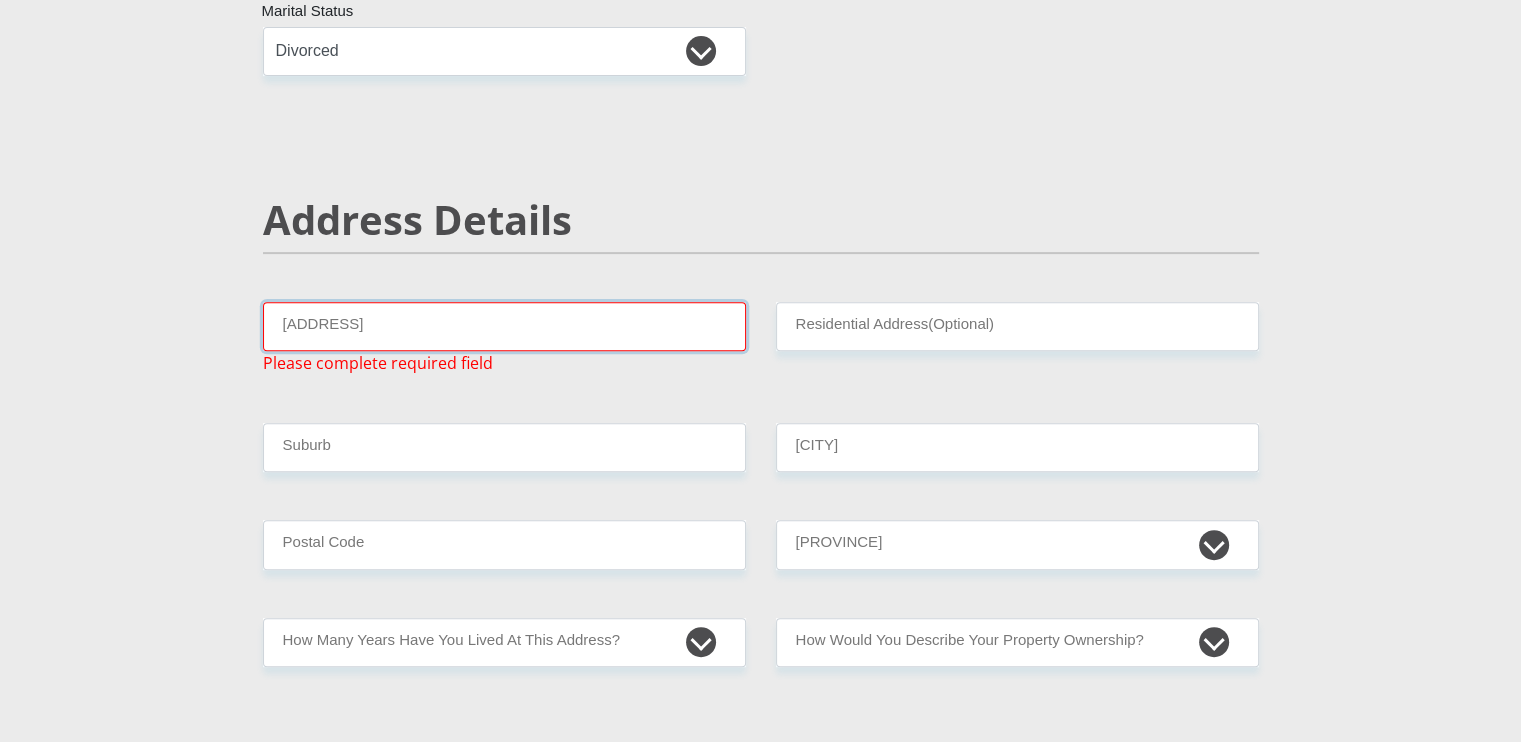click on "[ADDRESS]" at bounding box center [504, 326] 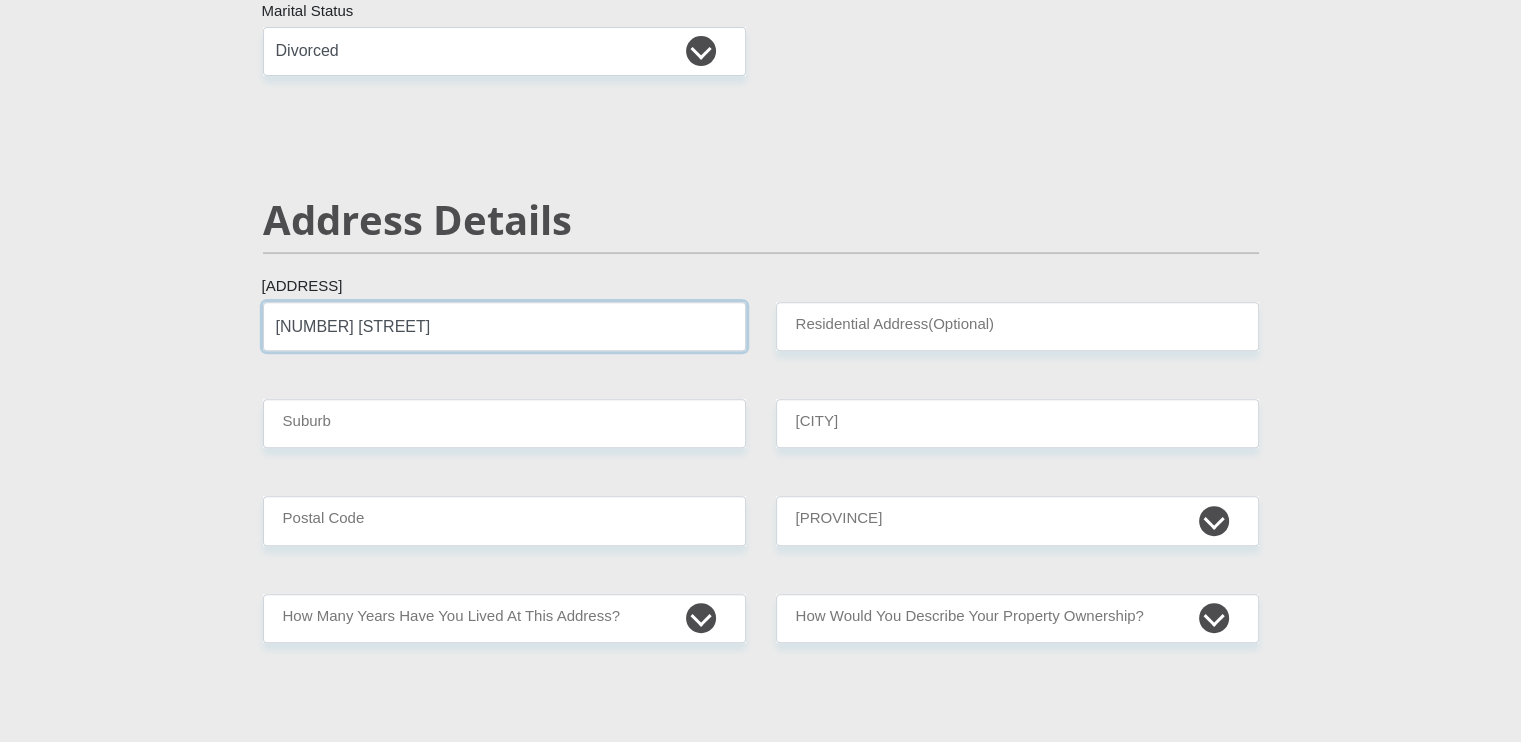 type on "[NUMBER] [STREET]" 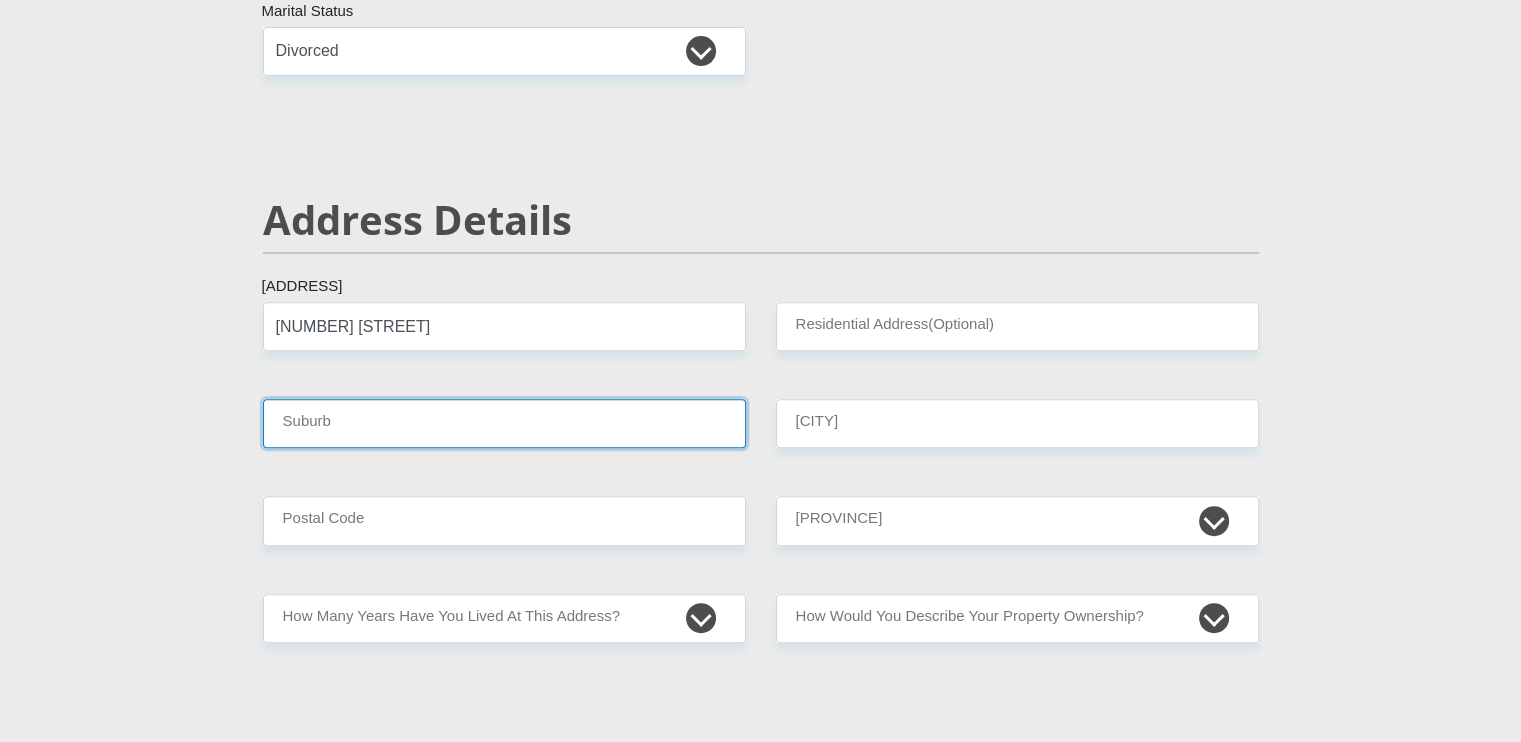 click on "Suburb" at bounding box center (504, 423) 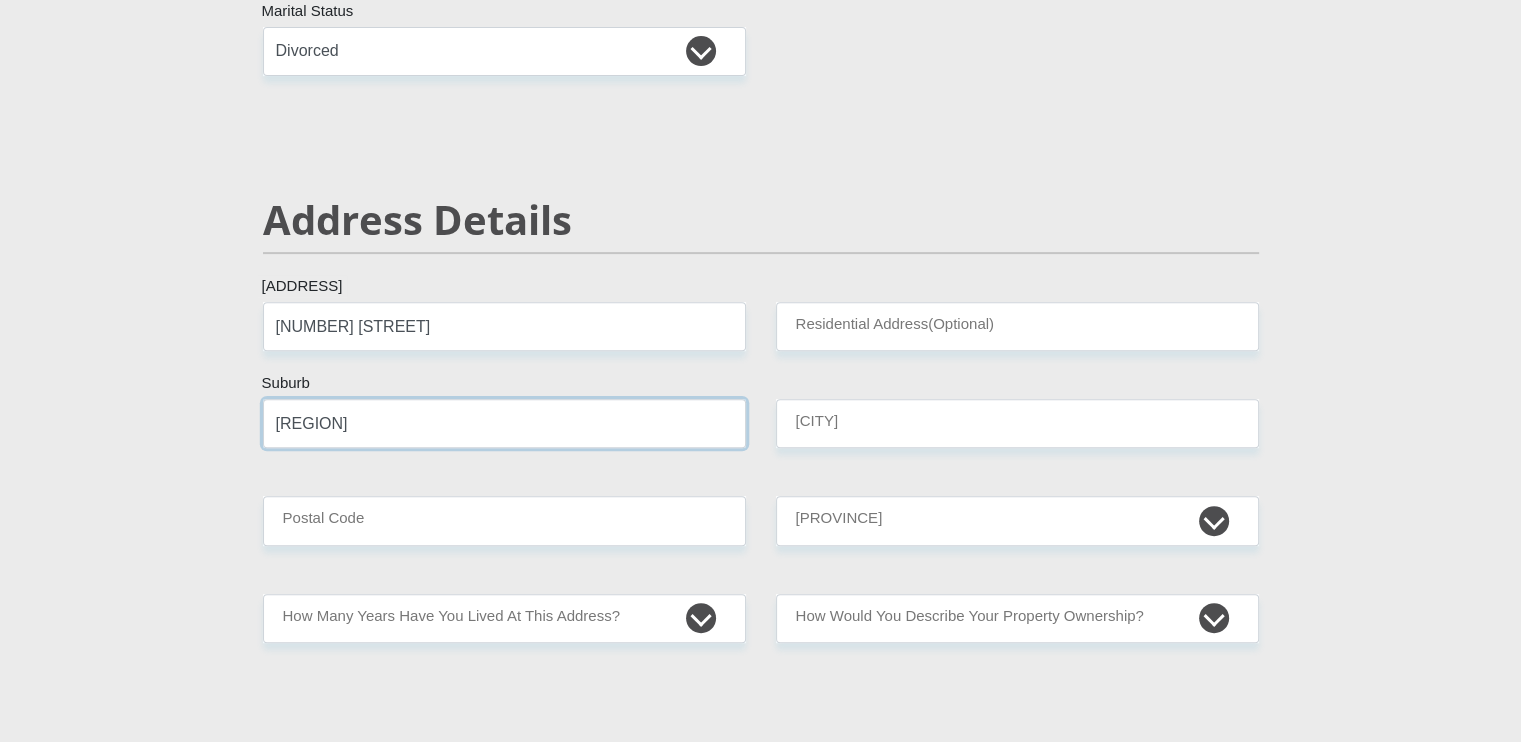 type on "[REGION]" 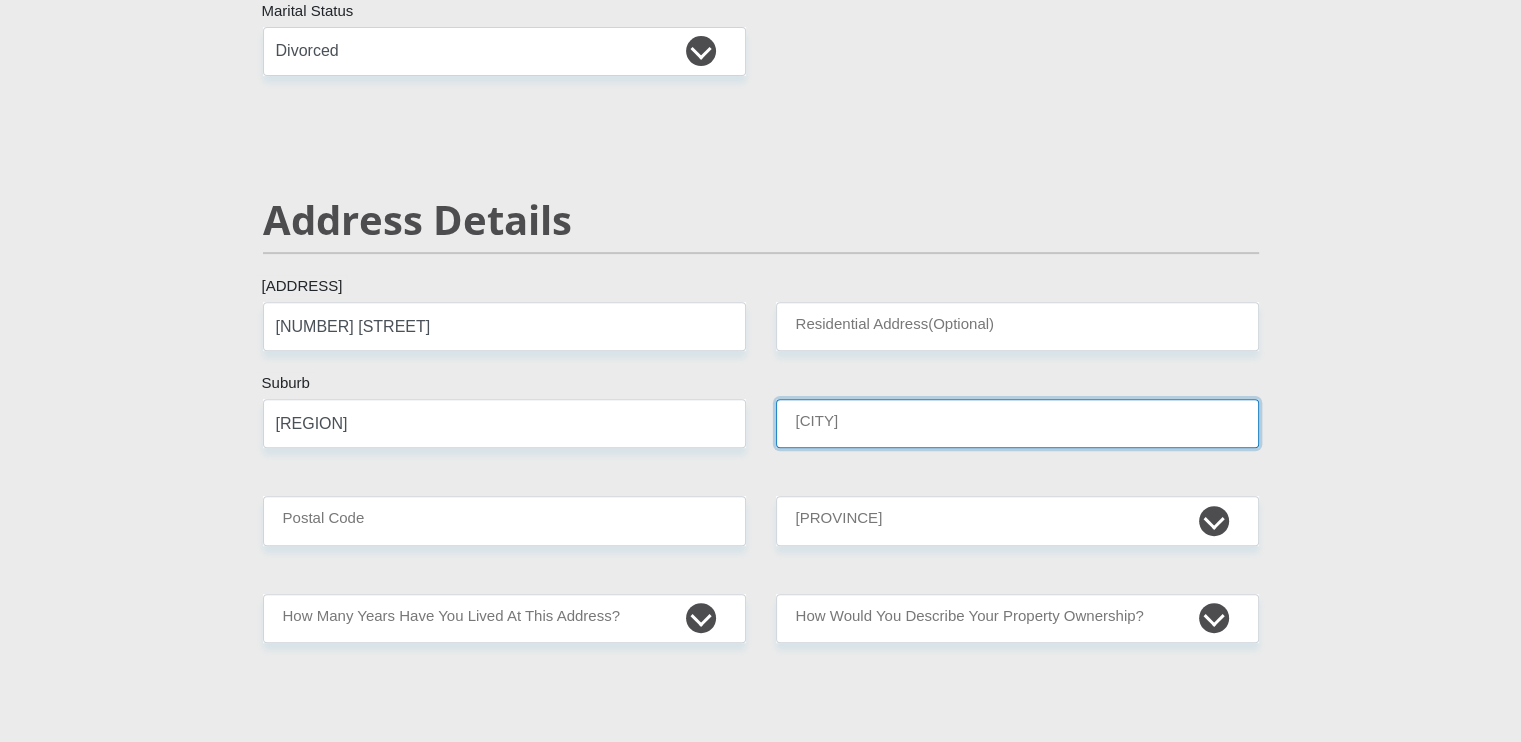 click on "[CITY]" at bounding box center (1017, 423) 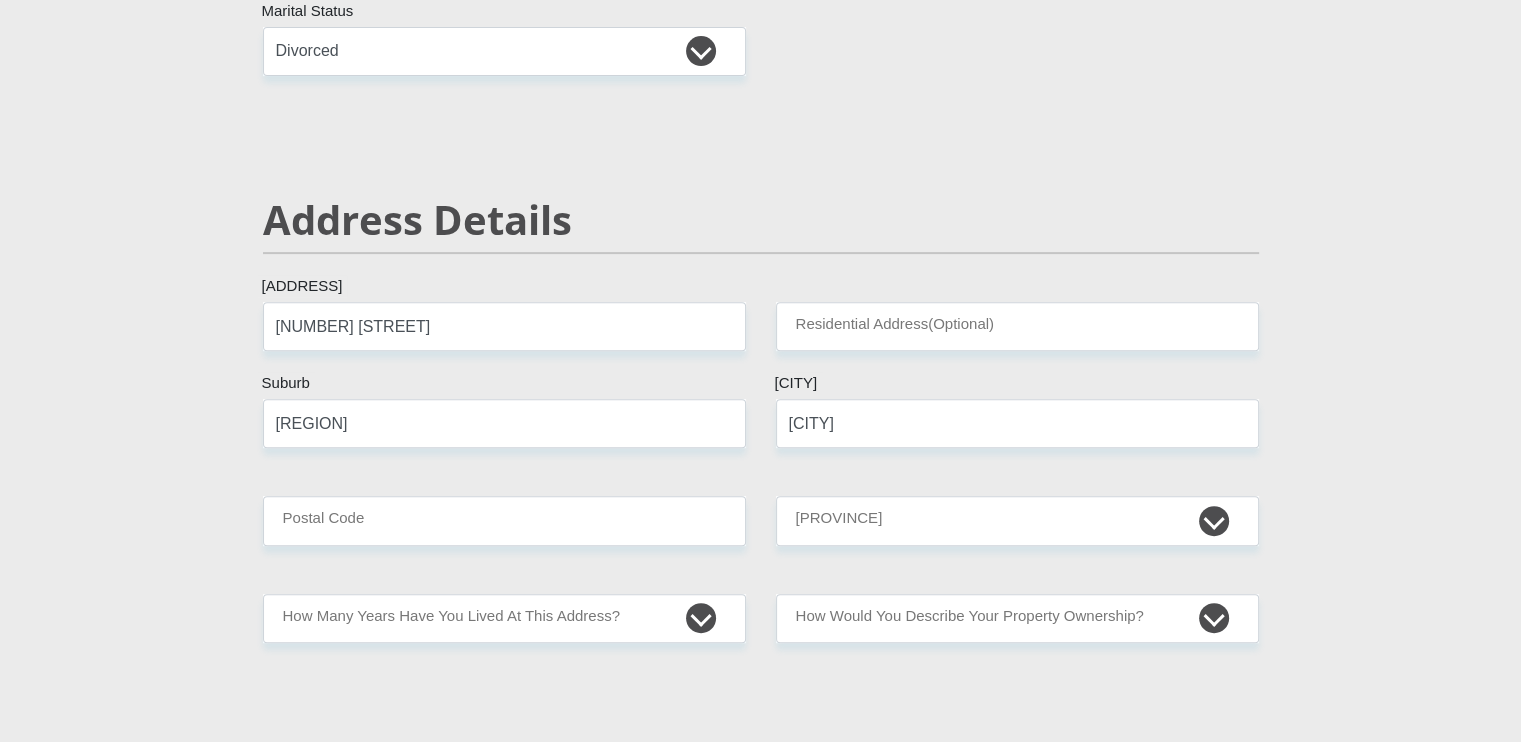 type on "[CITY]" 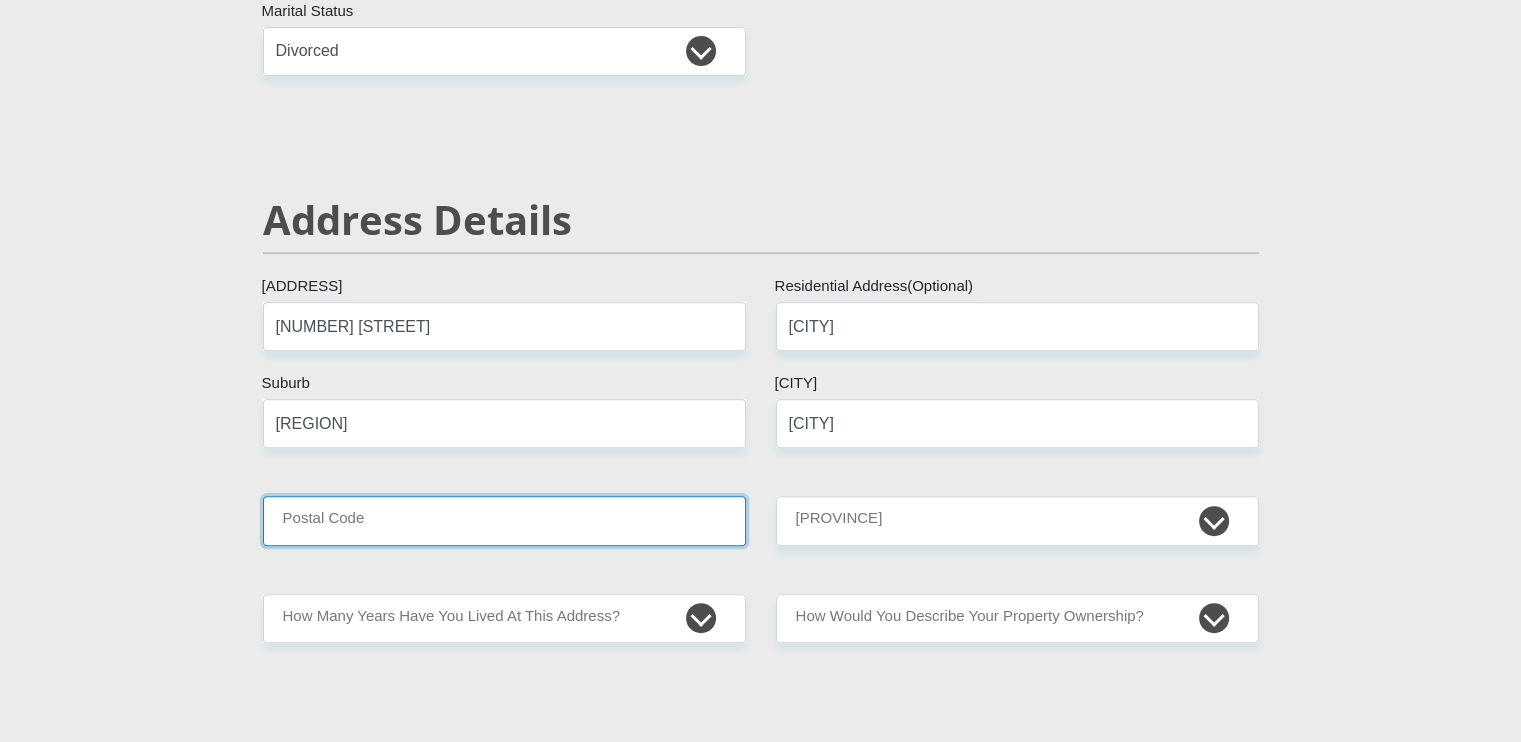 type on "[NUMBER]" 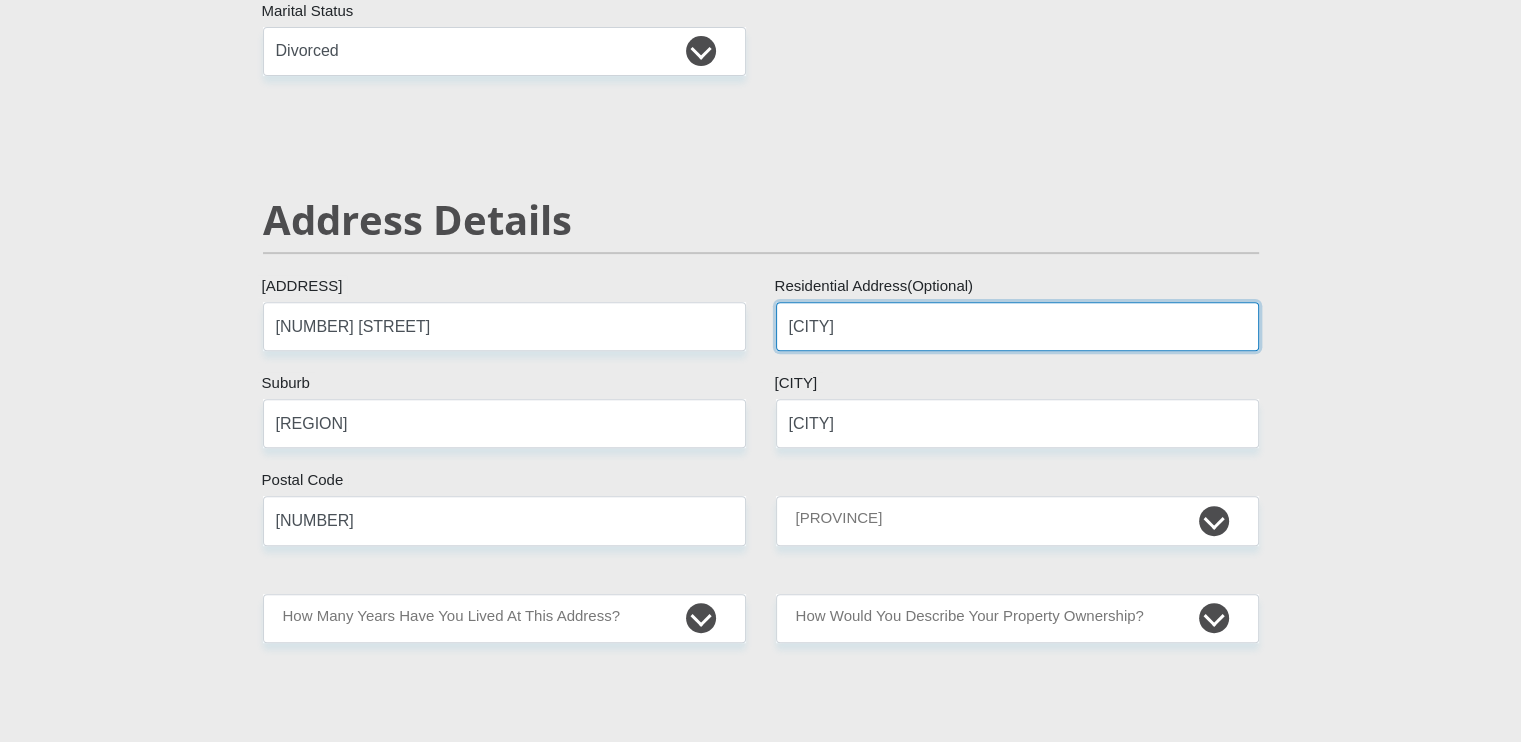 drag, startPoint x: 858, startPoint y: 323, endPoint x: 740, endPoint y: 333, distance: 118.42297 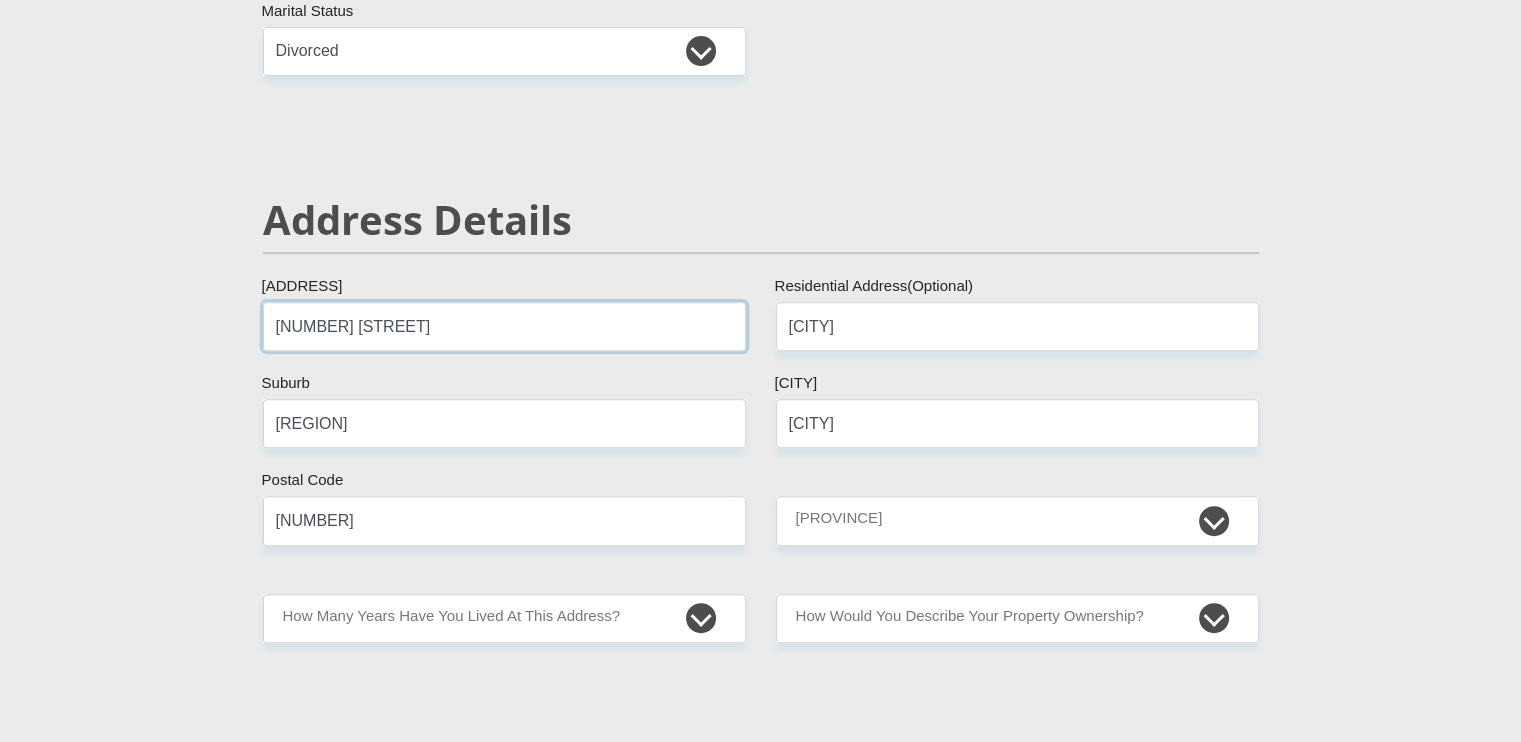 click on "[NUMBER] [STREET]" at bounding box center (504, 326) 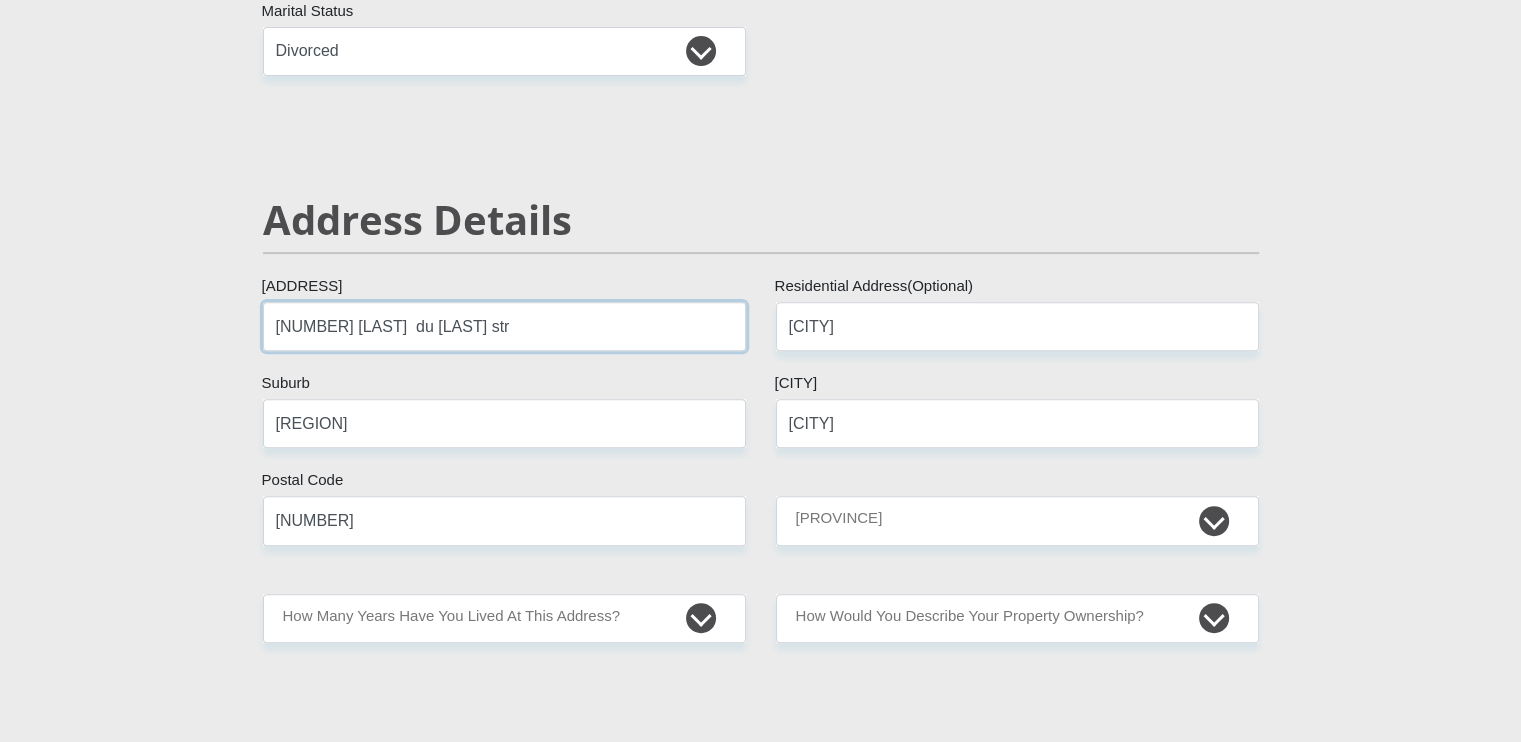 type on "[NUMBER] [LAST]  du [LAST] str" 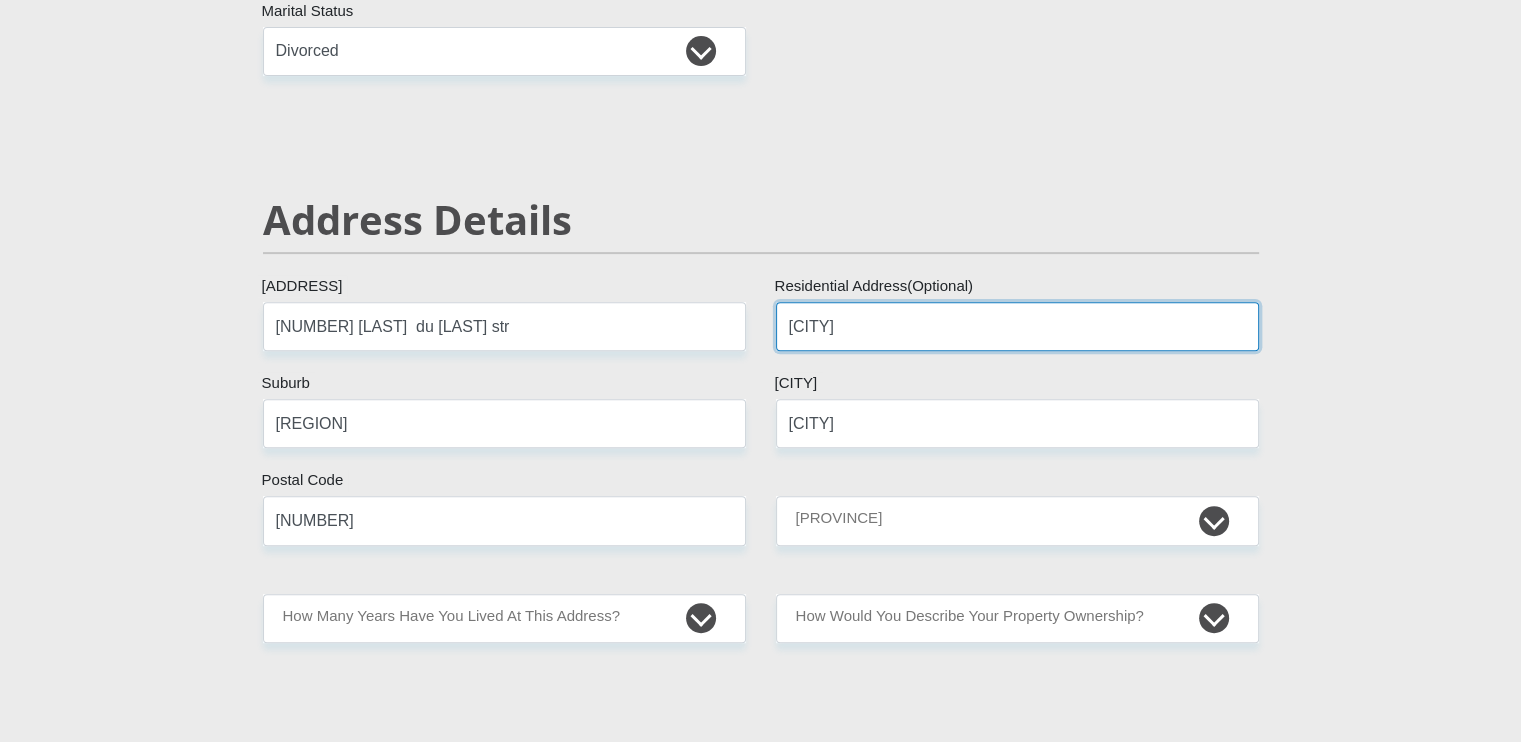 click on "[CITY]" at bounding box center (1017, 326) 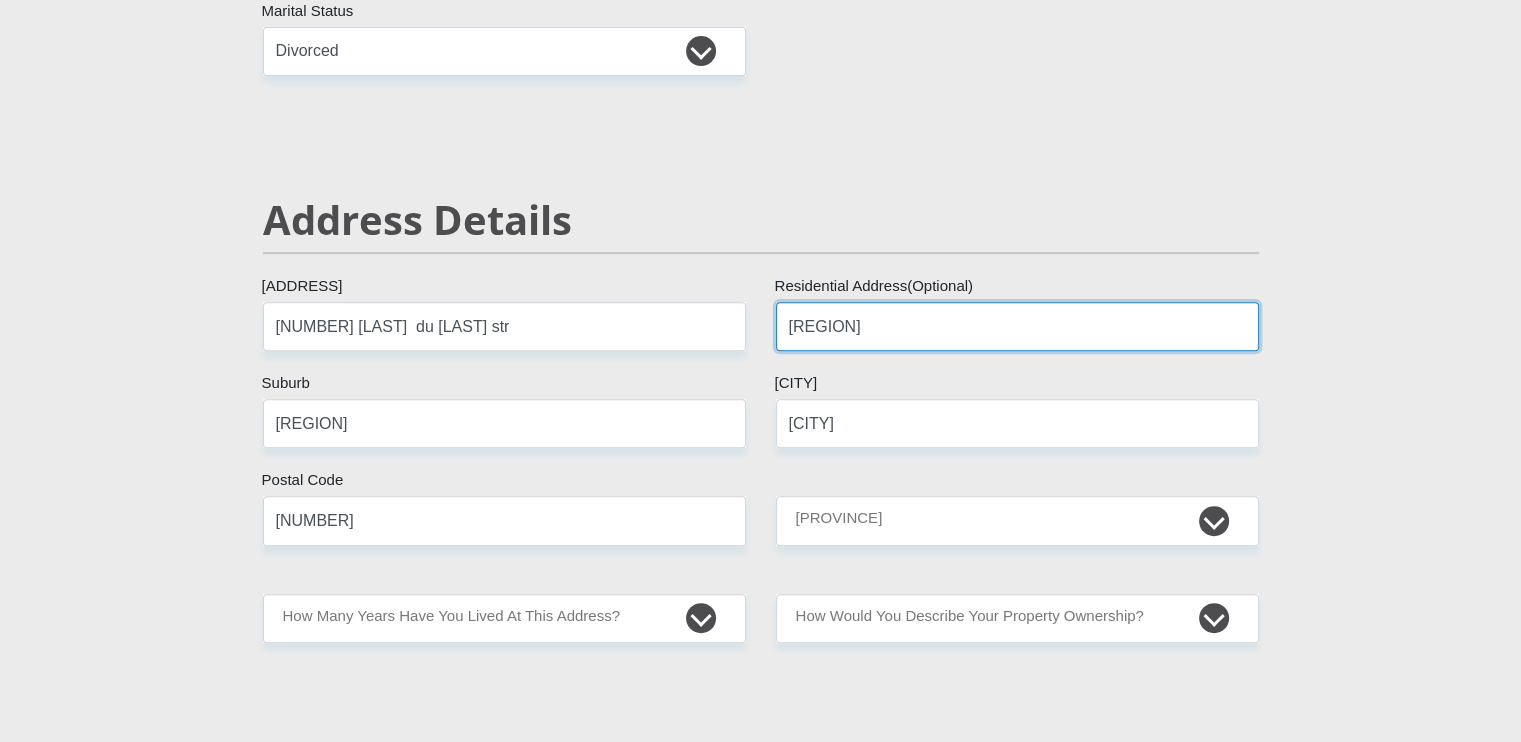 type on "[REGION]" 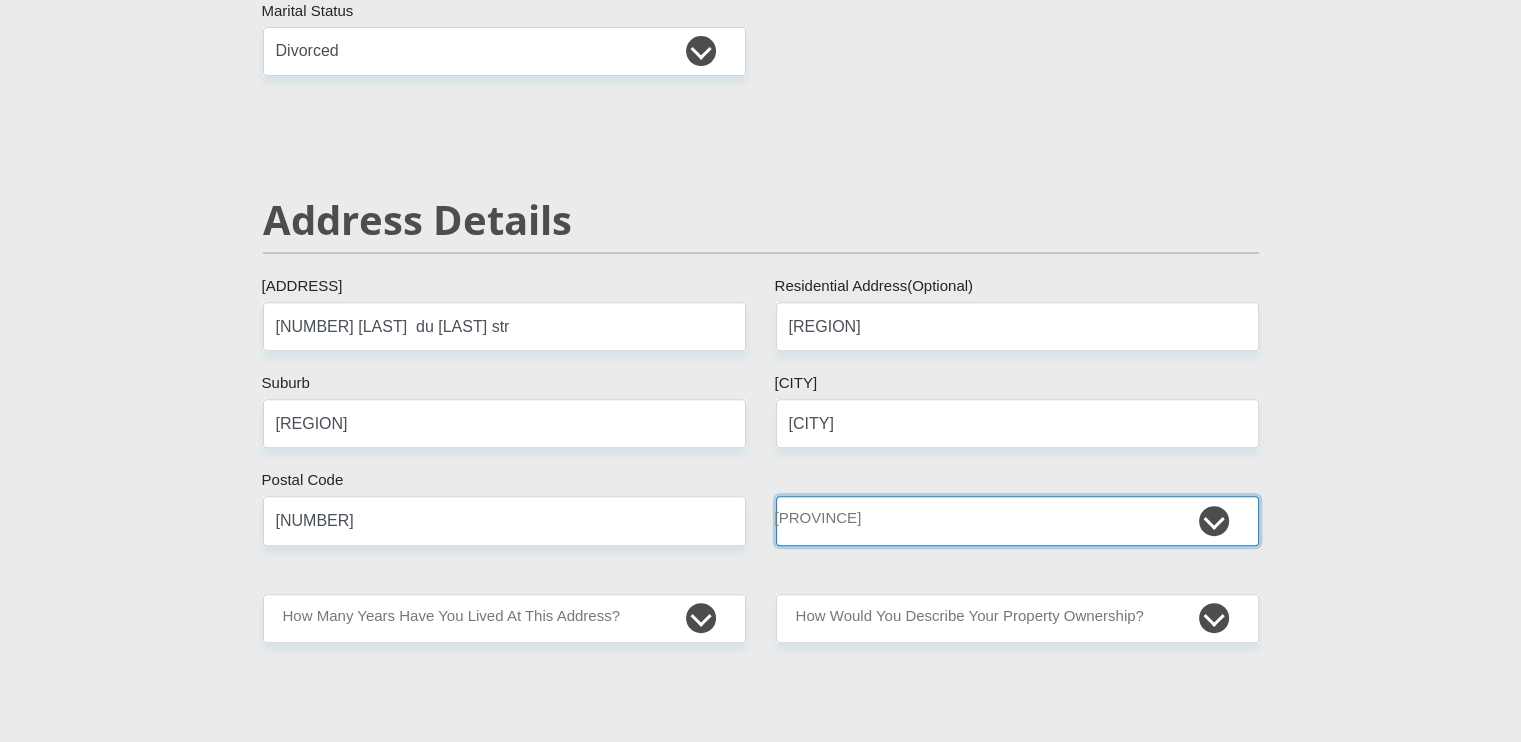 click on "[PROVINCE]" at bounding box center [1017, 520] 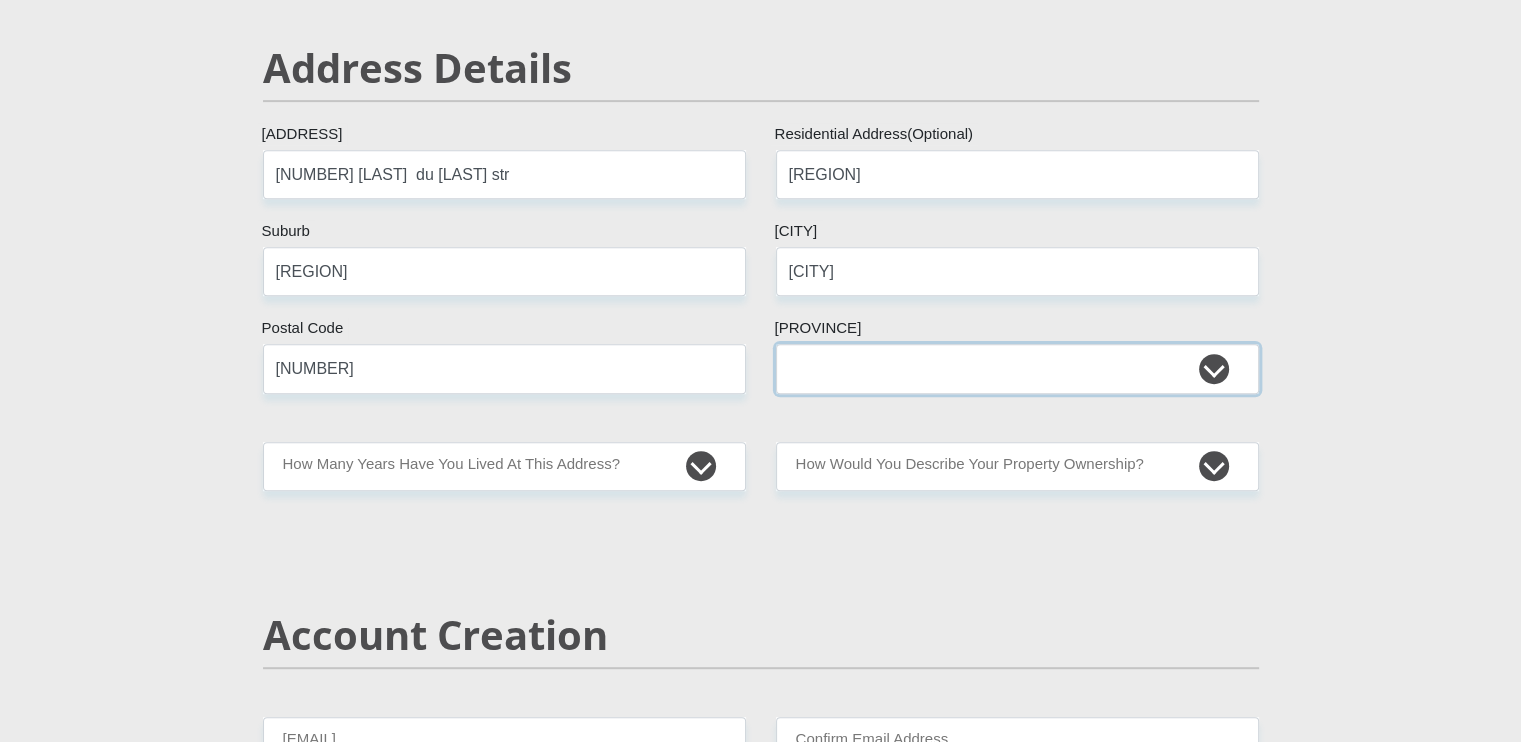 scroll, scrollTop: 900, scrollLeft: 0, axis: vertical 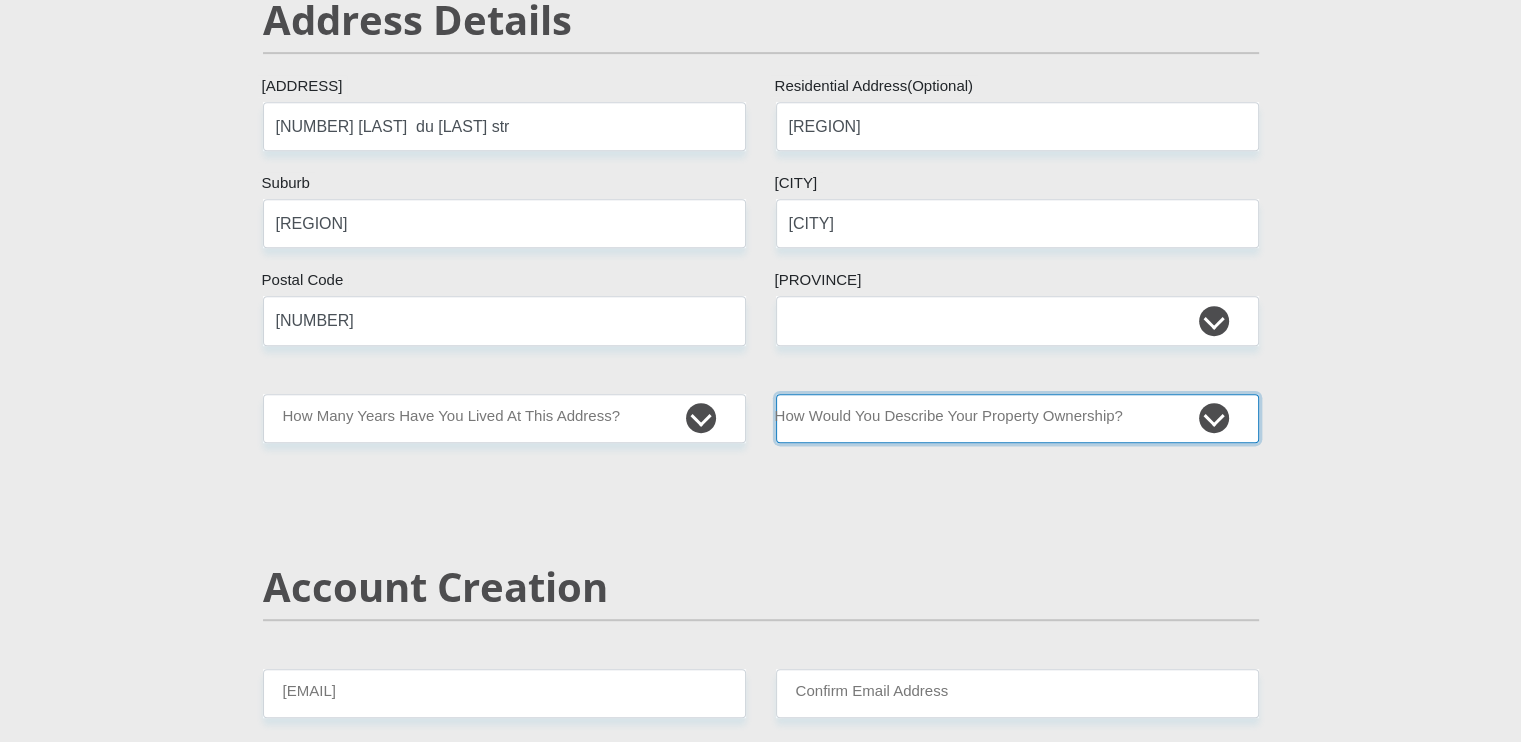 click on "Owned
Rented
Family Owned
Company Dwelling" at bounding box center (1017, 418) 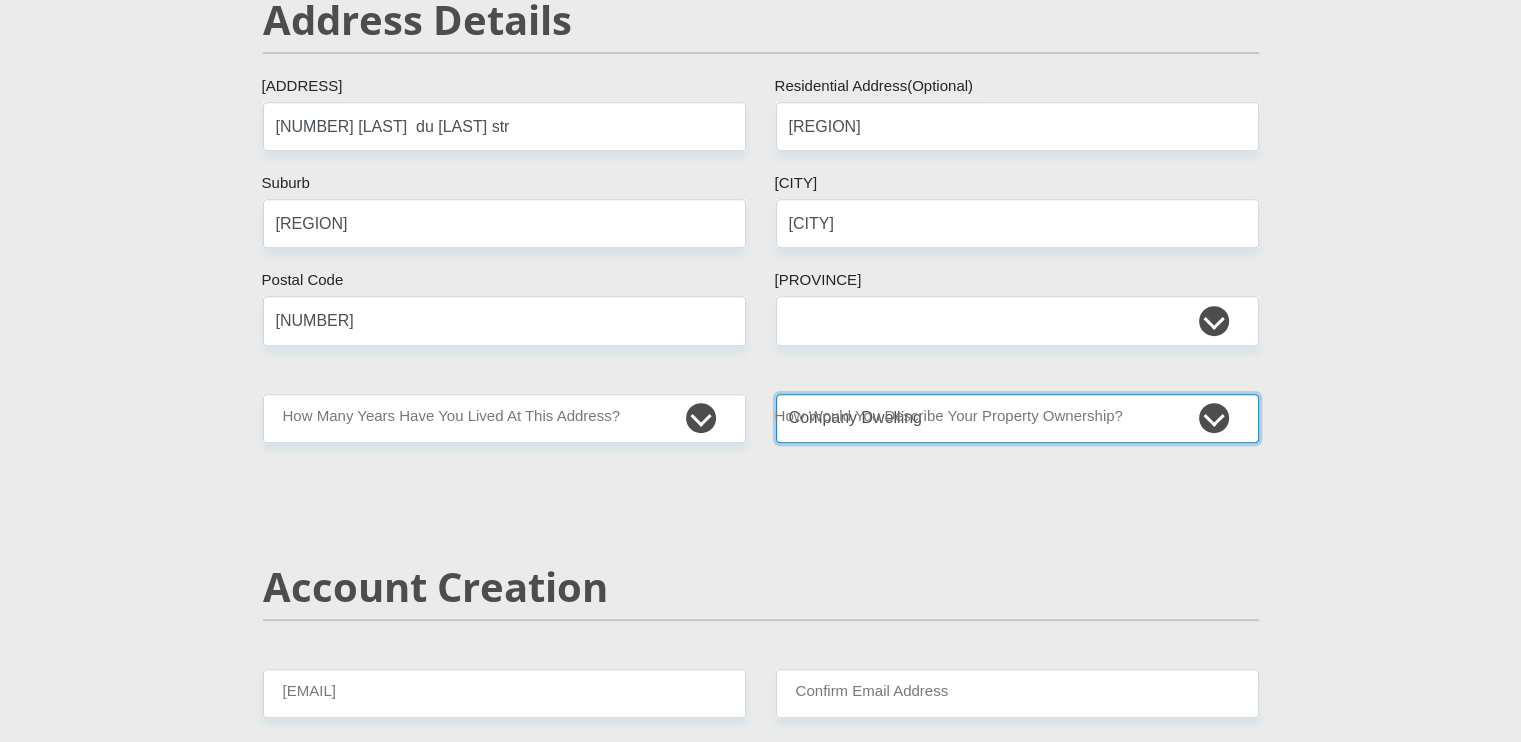 click on "Owned
Rented
Family Owned
Company Dwelling" at bounding box center [1017, 418] 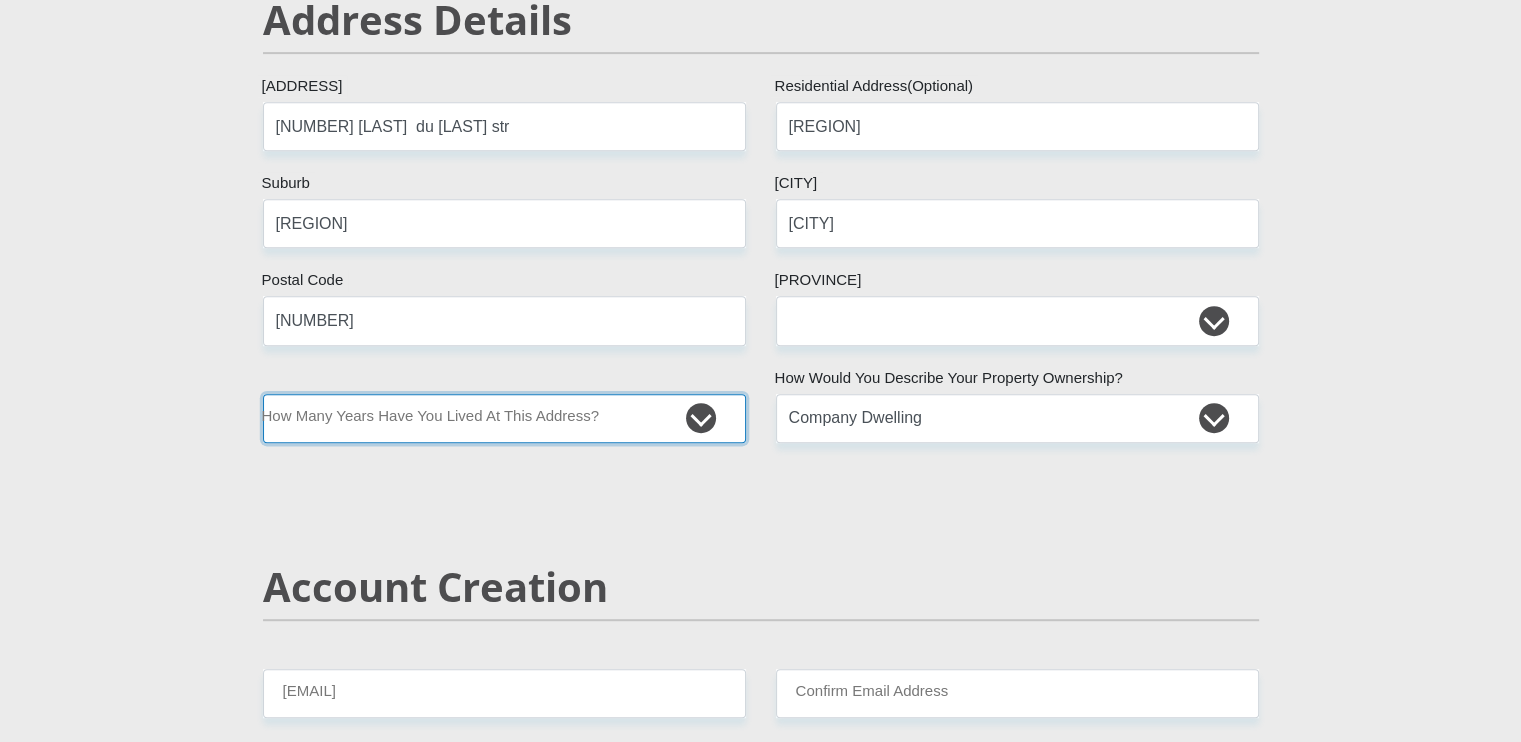 click on "[DURATION]" at bounding box center (504, 418) 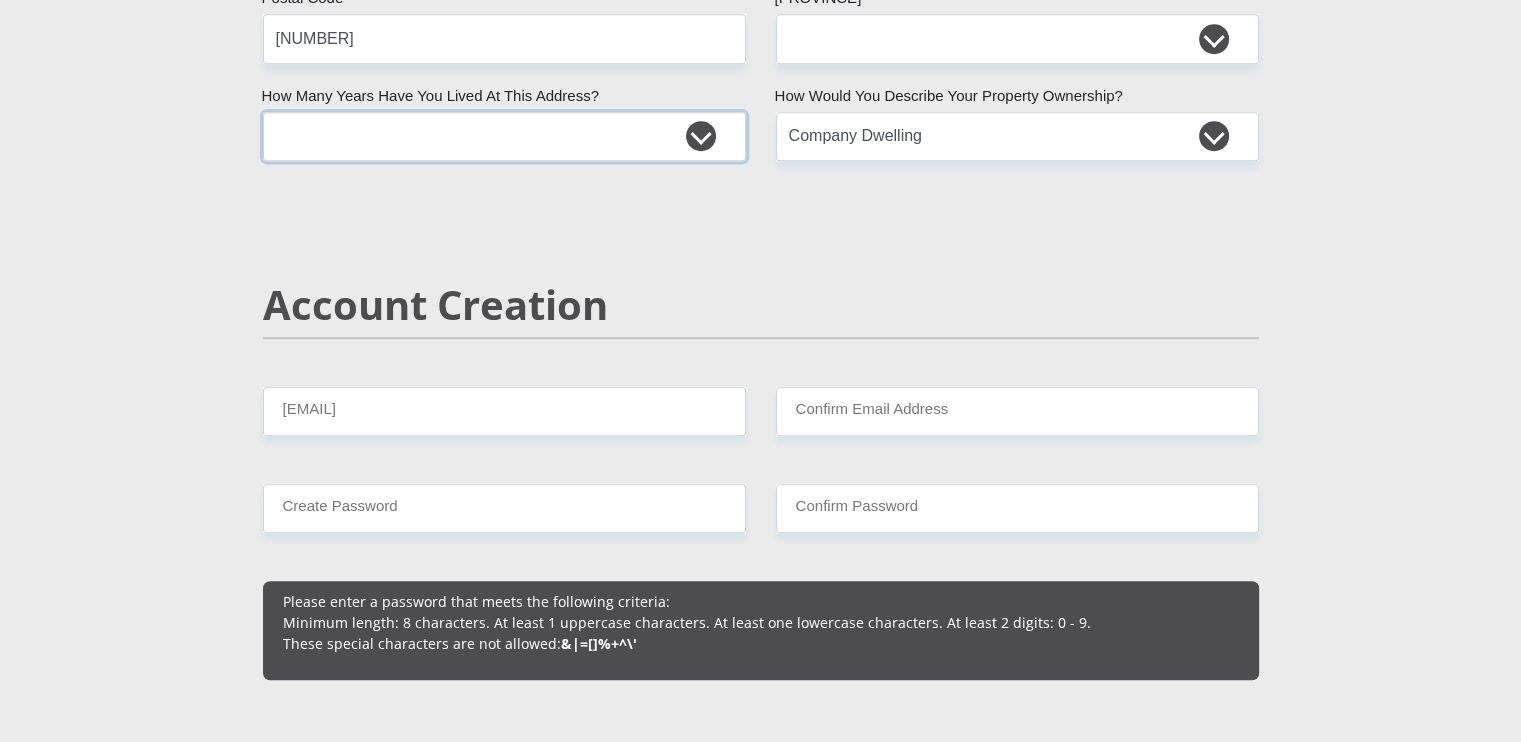 scroll, scrollTop: 1300, scrollLeft: 0, axis: vertical 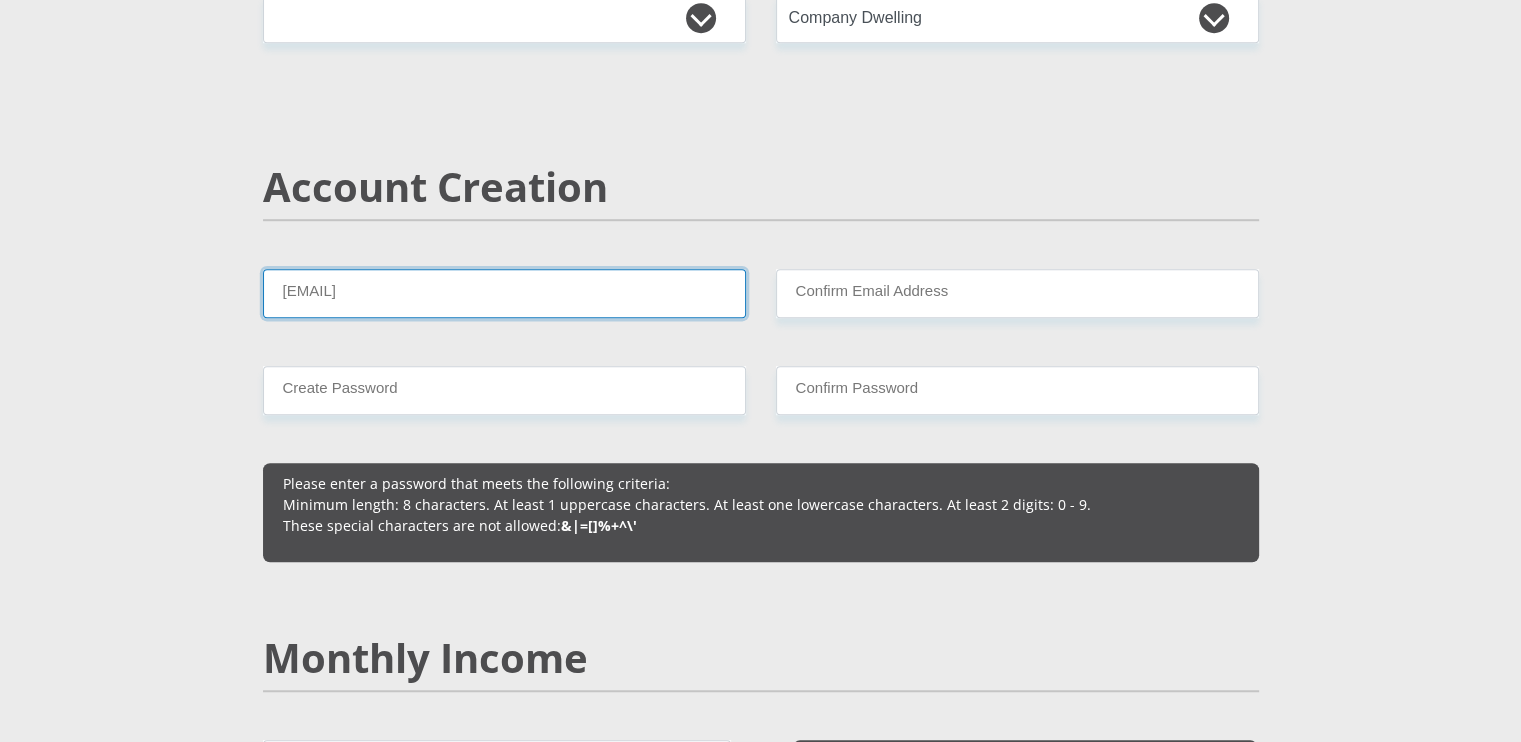 click on "[EMAIL]" at bounding box center [504, 293] 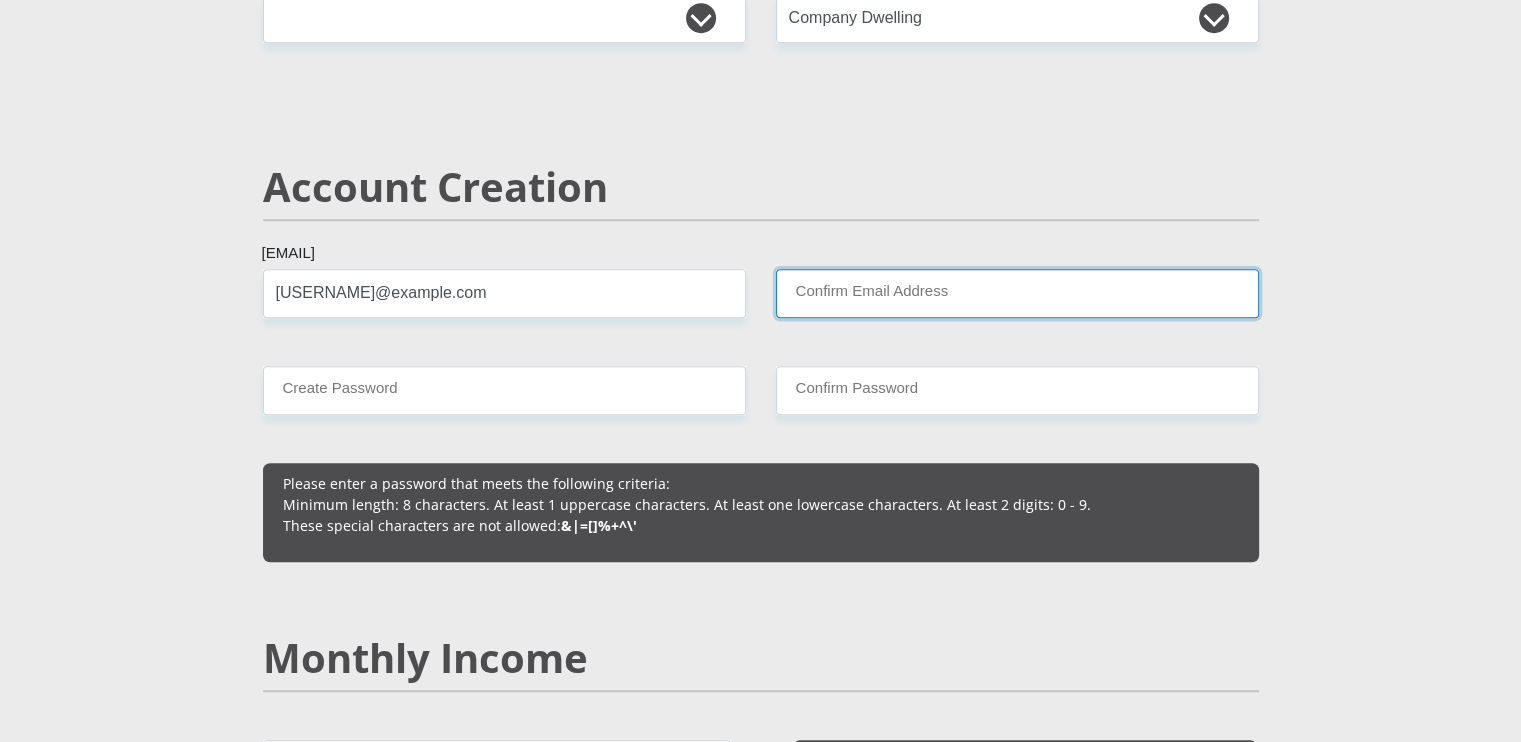 type on "[USERNAME]@example.com" 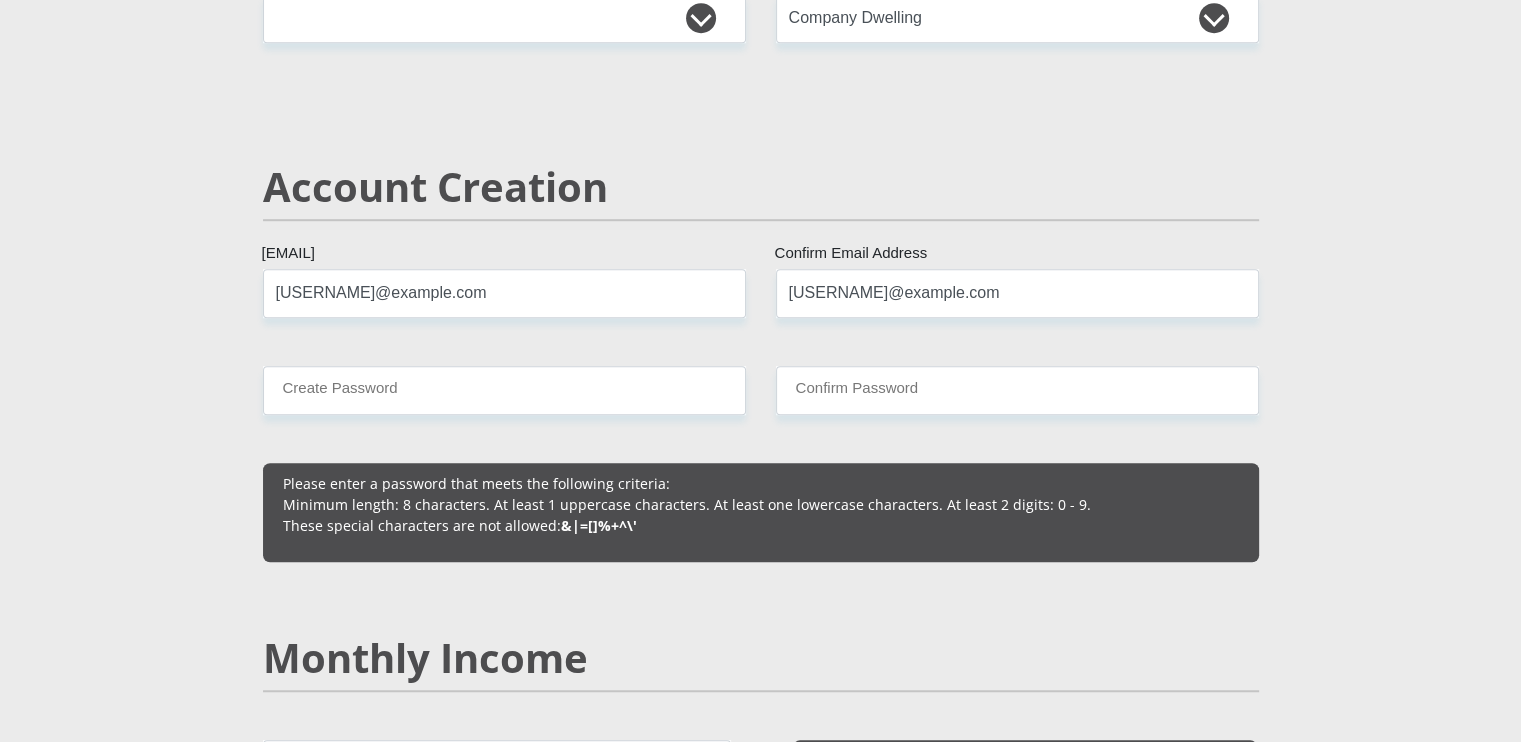 type 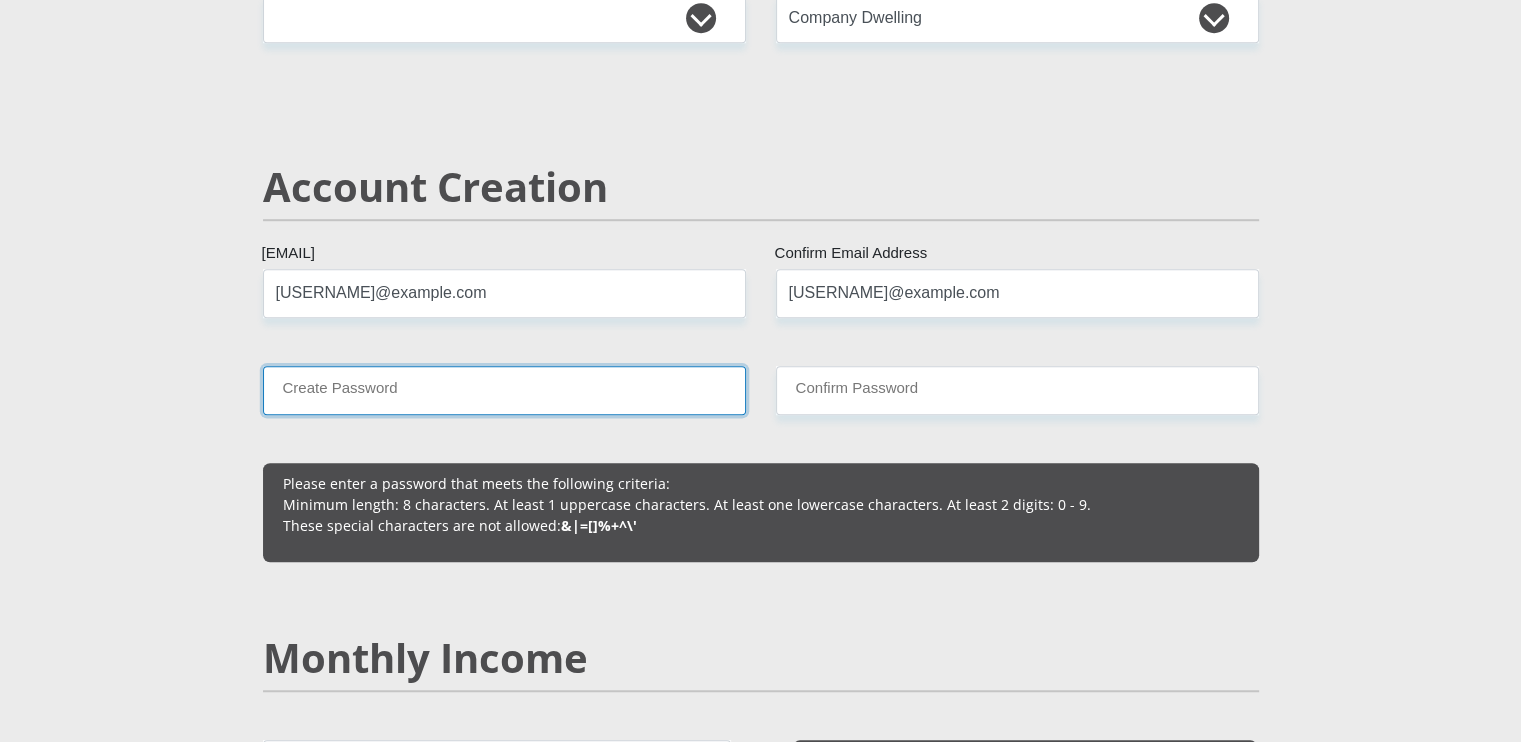 click on "Create Password" at bounding box center [504, 390] 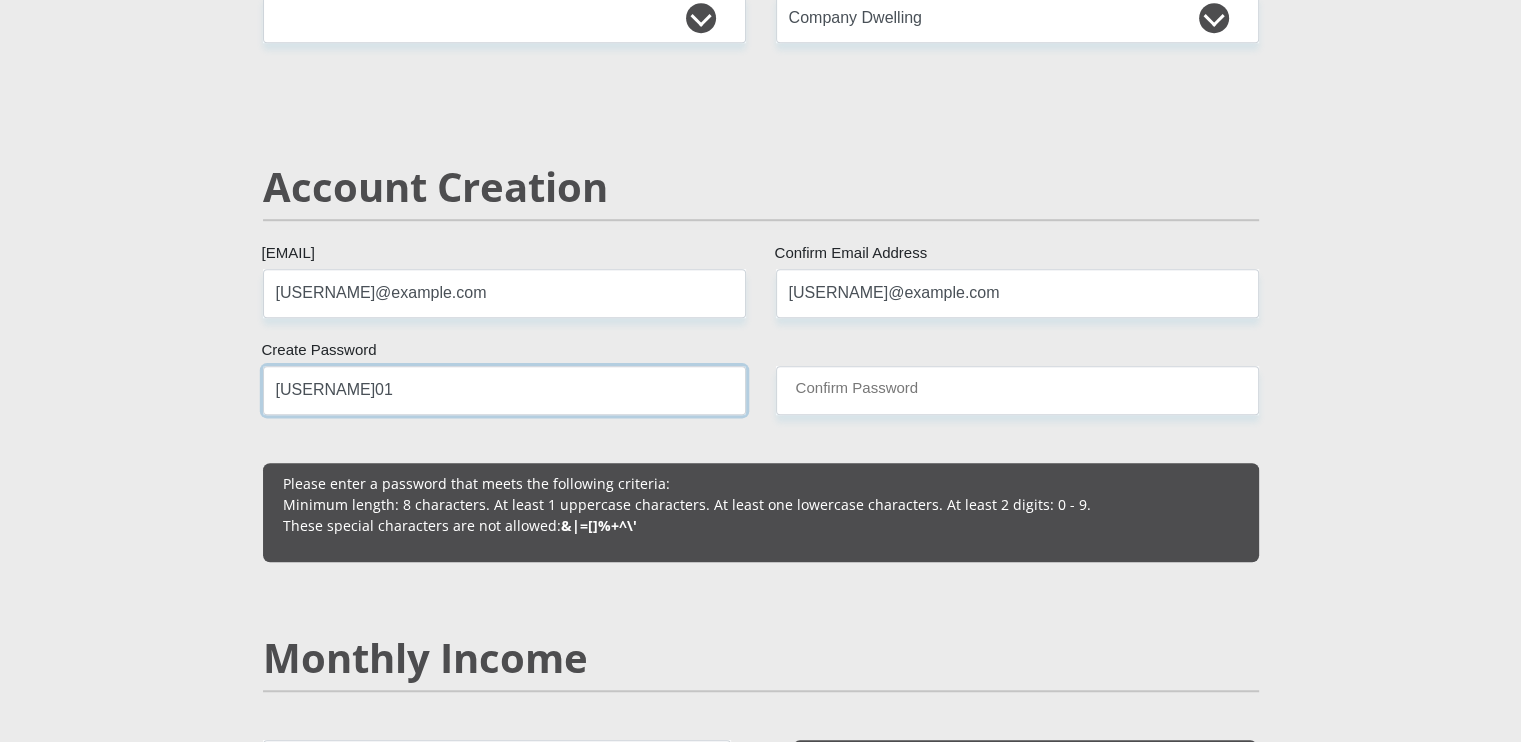 type on "[USERNAME]01" 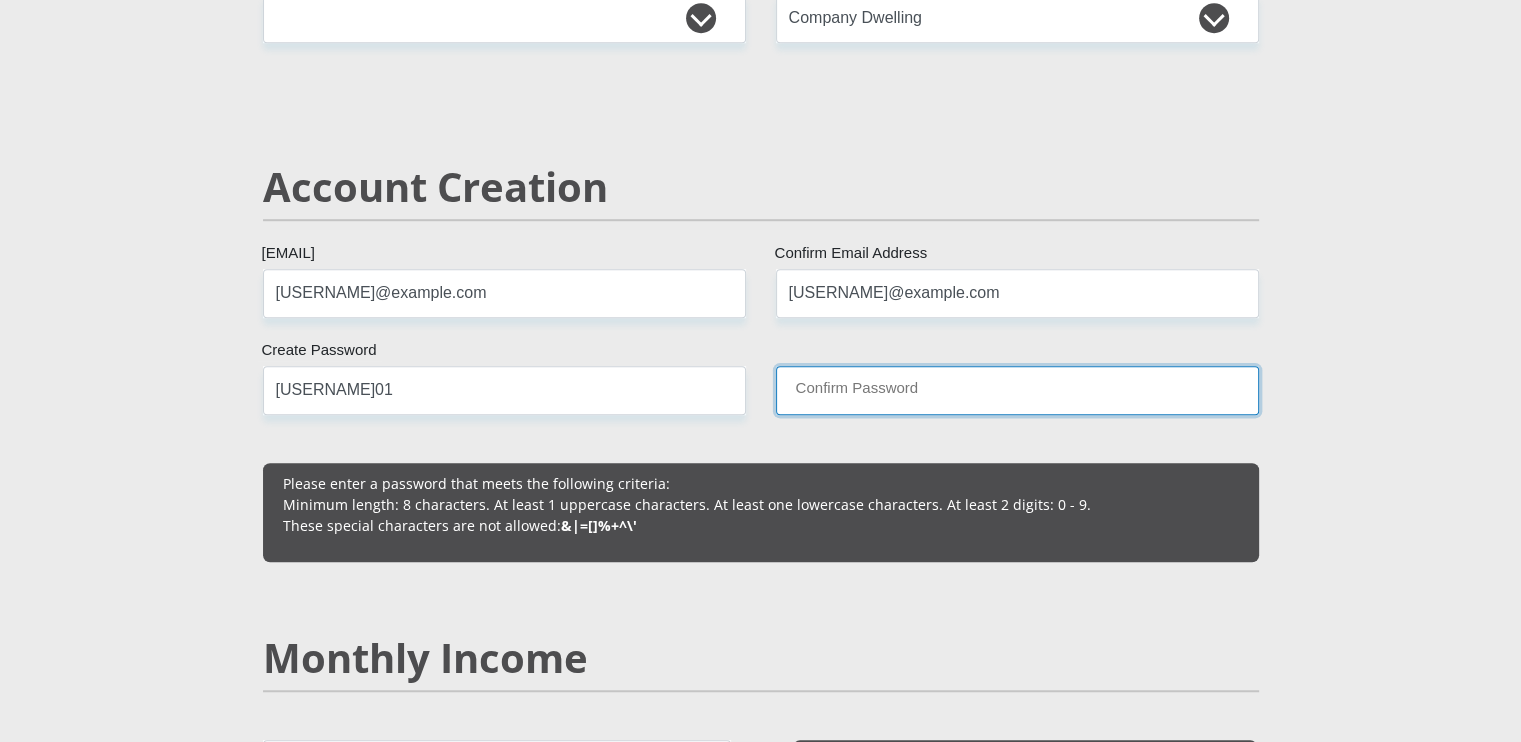 click on "Confirm Password" at bounding box center (1017, 390) 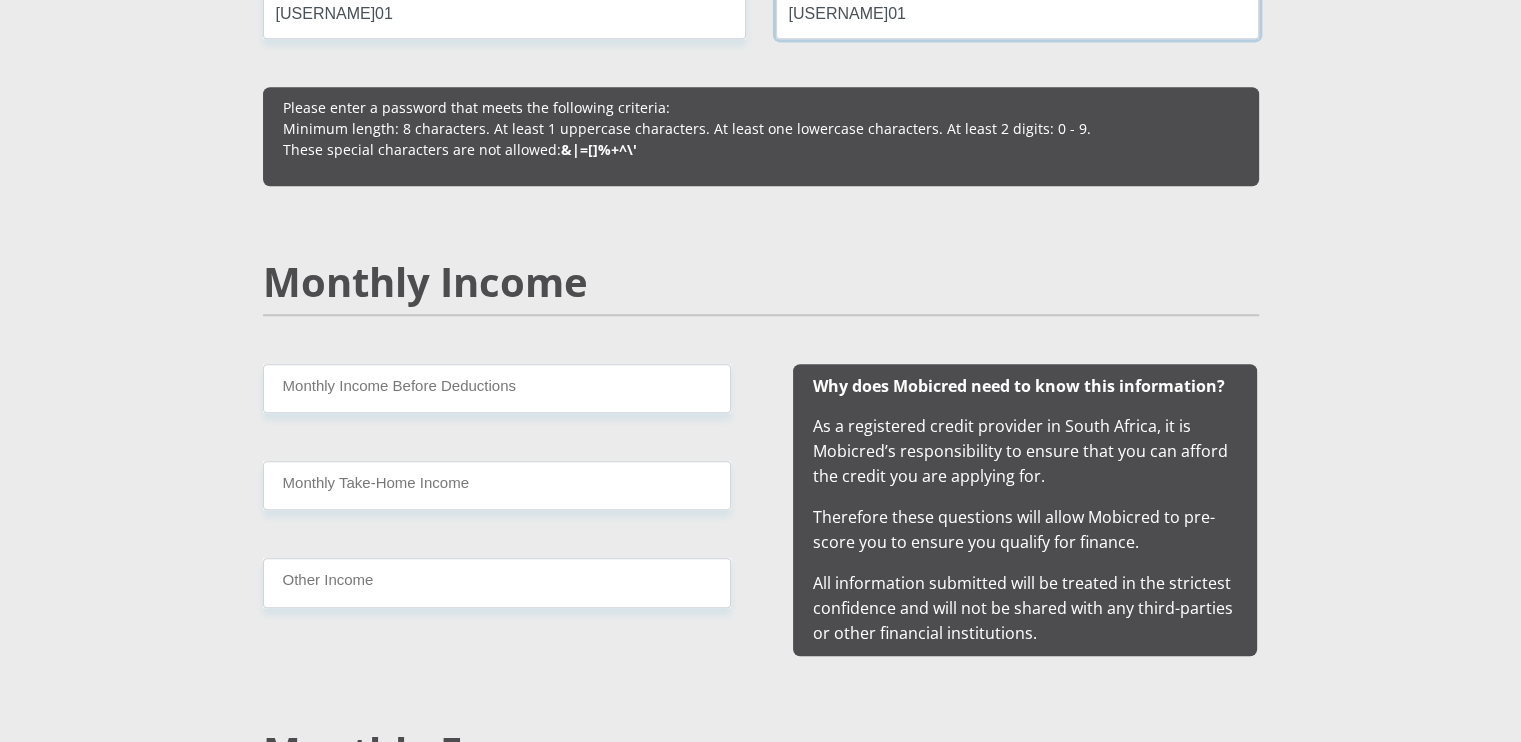 scroll, scrollTop: 1700, scrollLeft: 0, axis: vertical 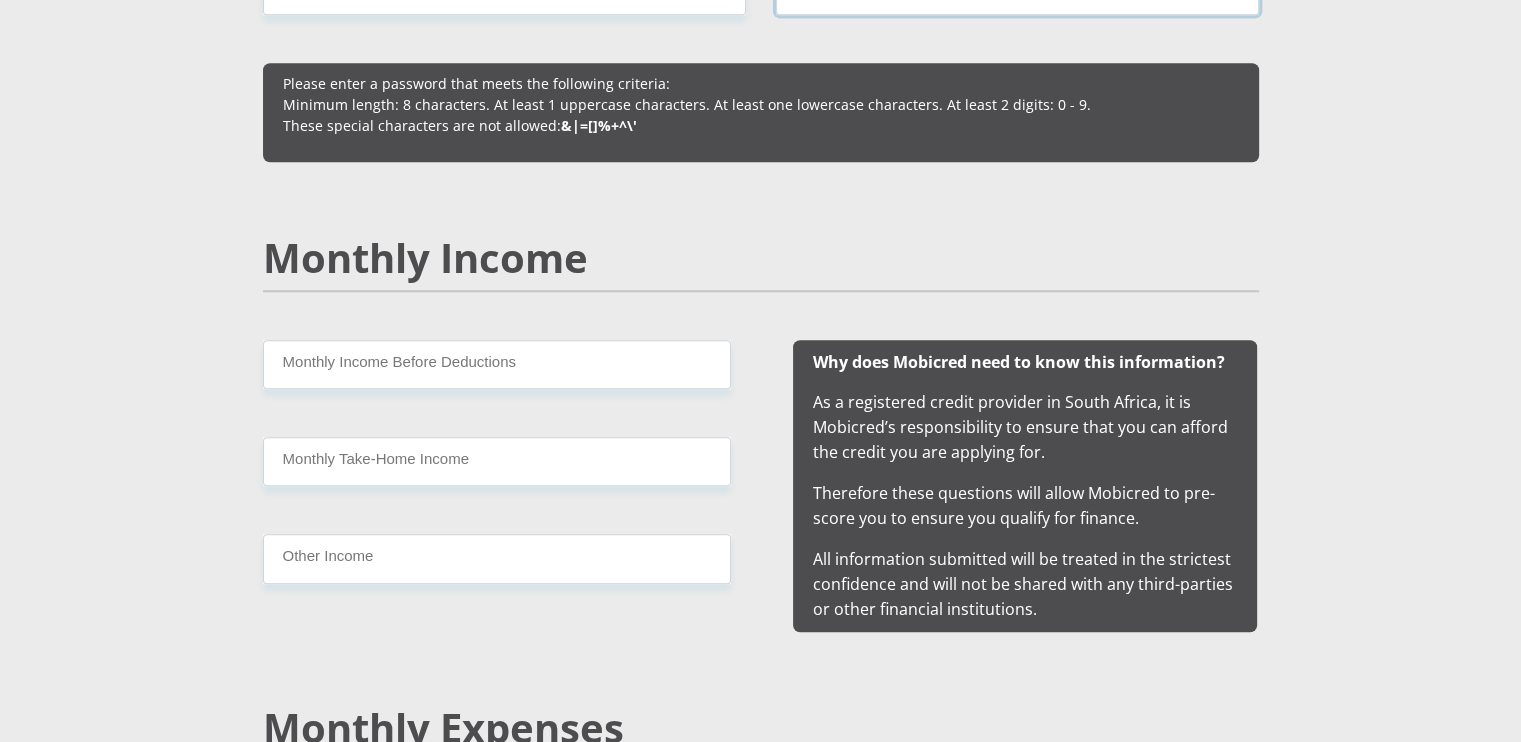type on "[USERNAME]01" 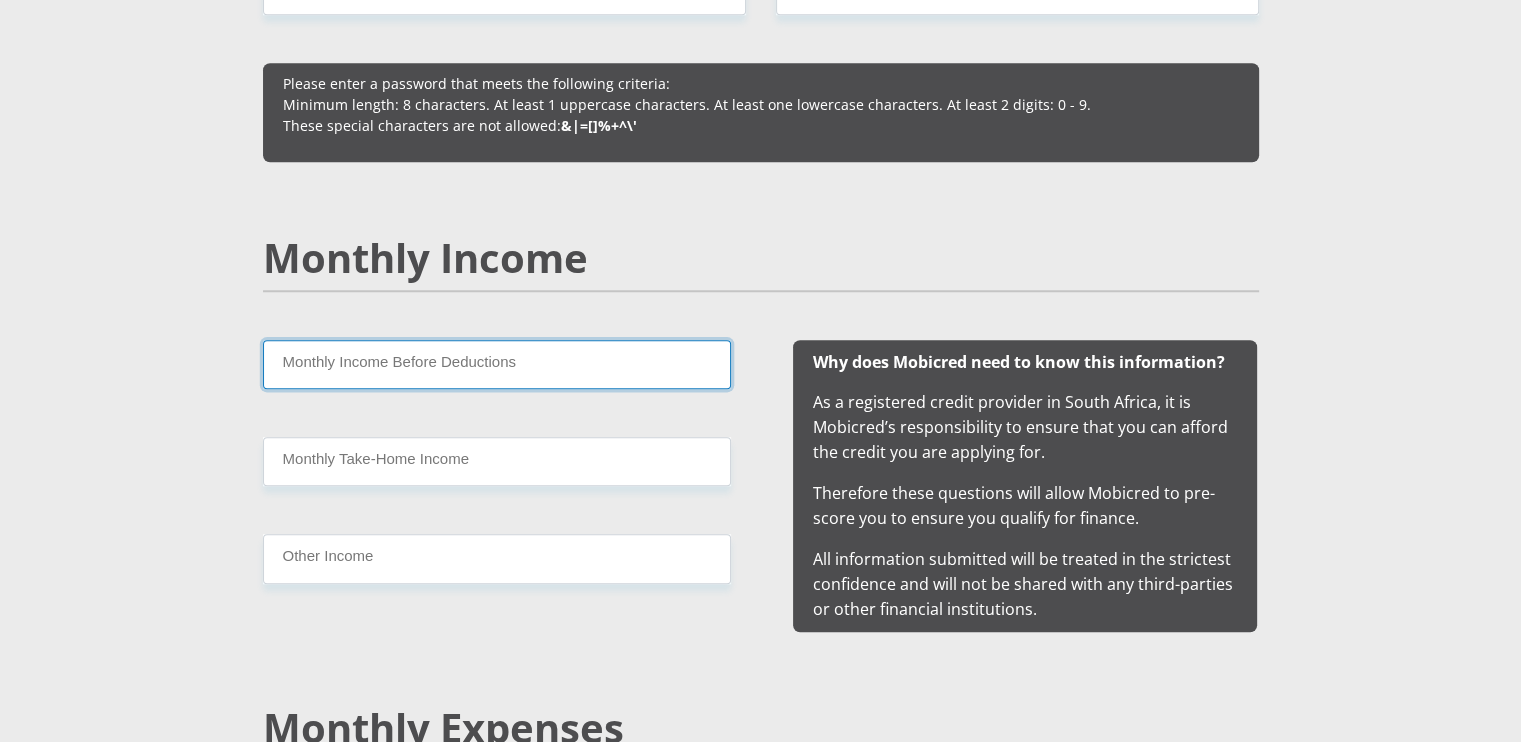 click on "Monthly Income Before Deductions" at bounding box center (497, 364) 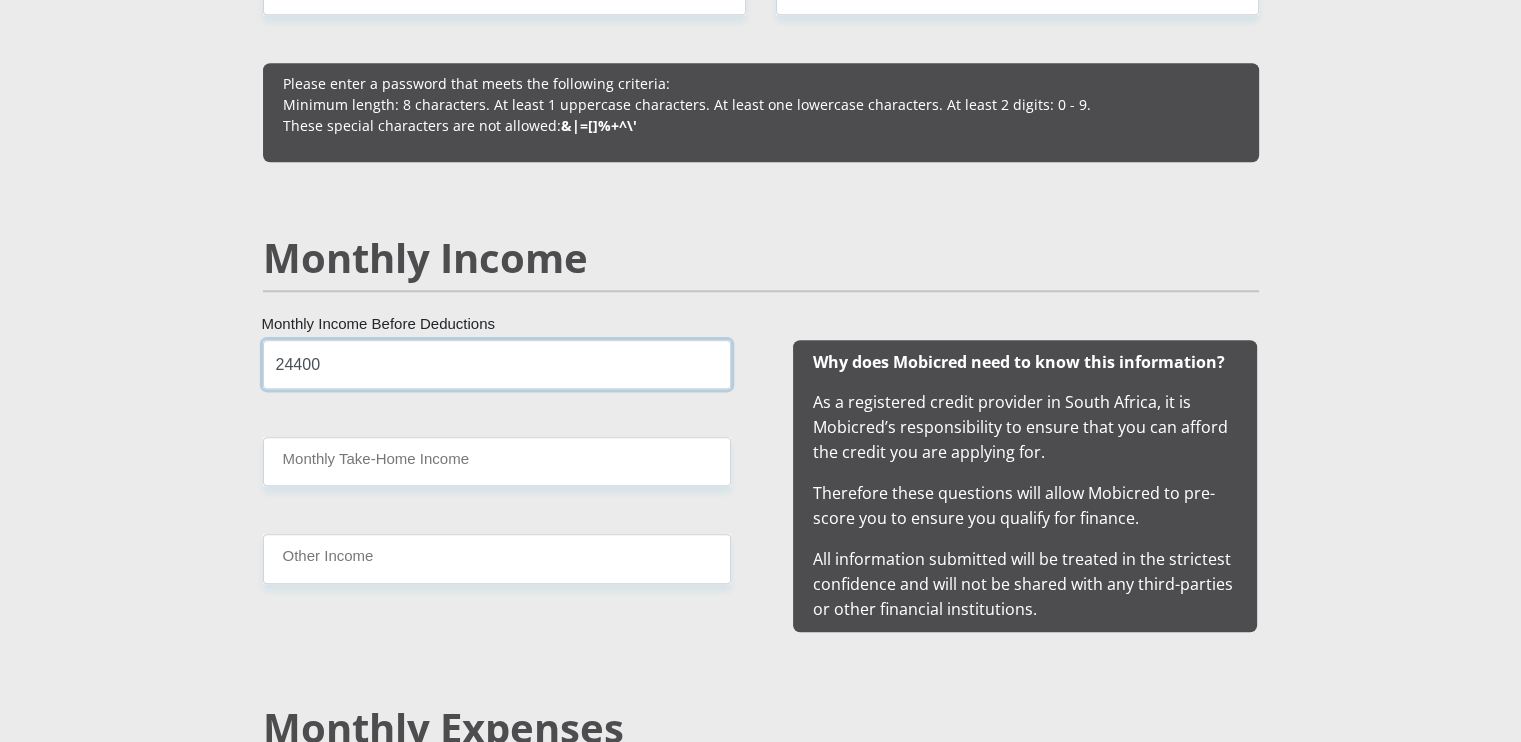 type on "24400" 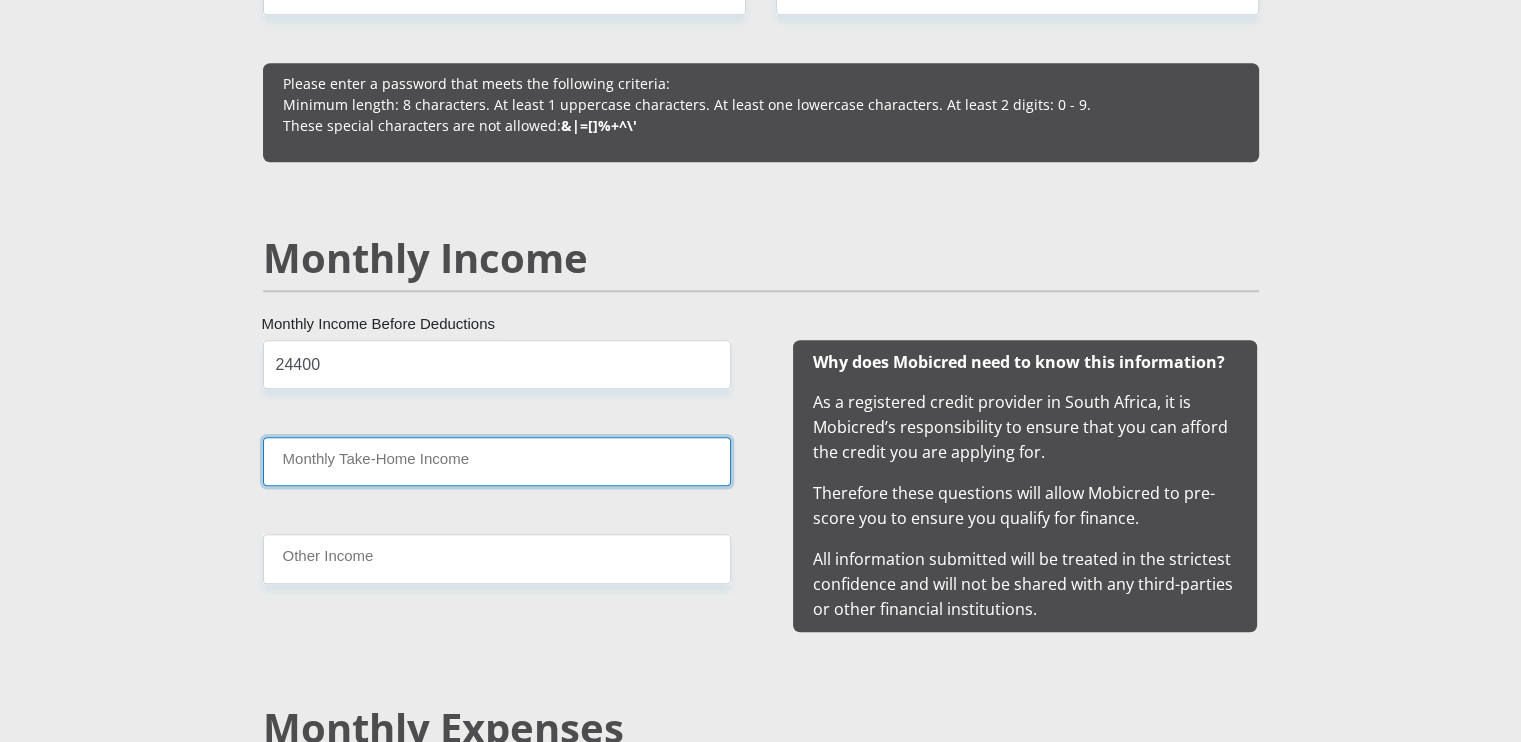 click on "Monthly Take-Home Income" at bounding box center (497, 461) 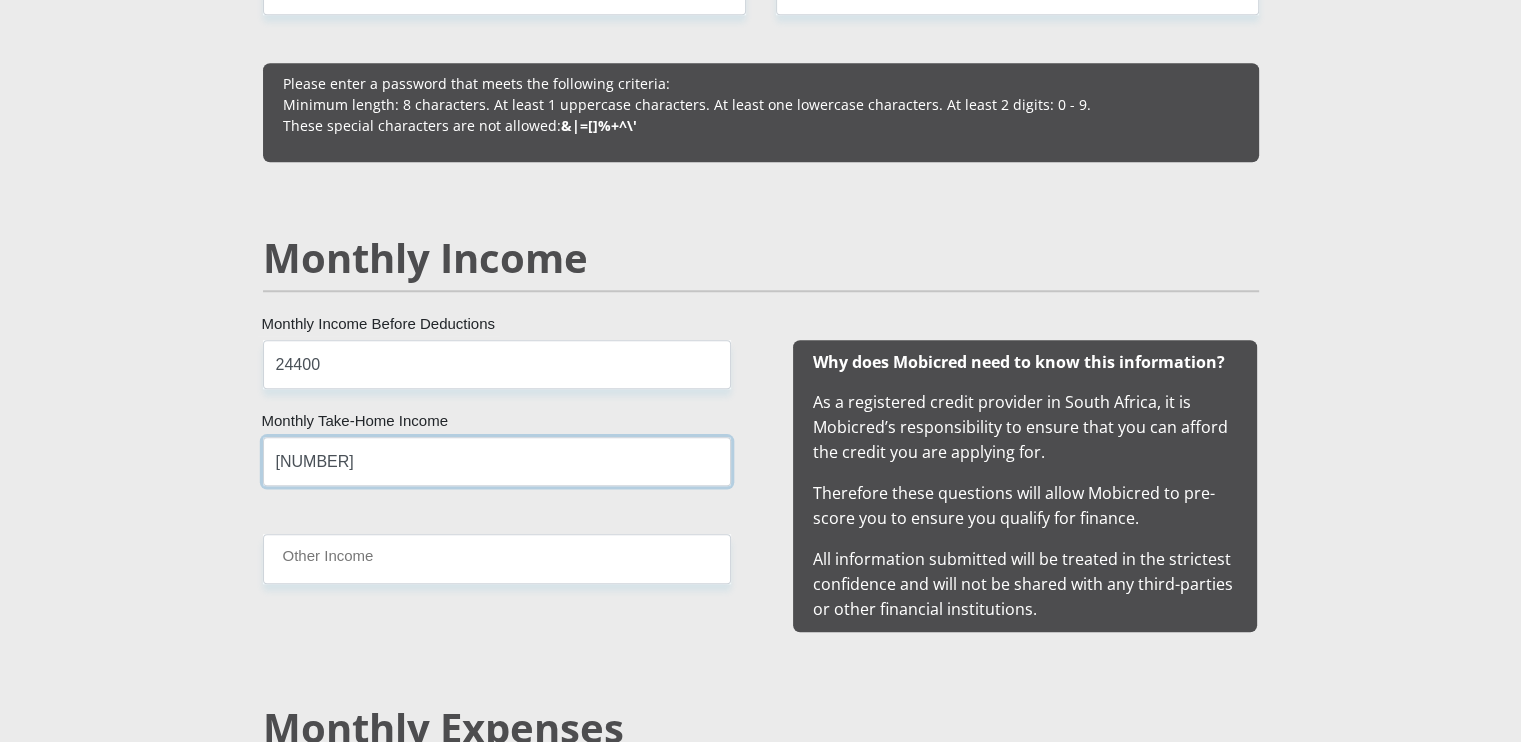 type on "[NUMBER]" 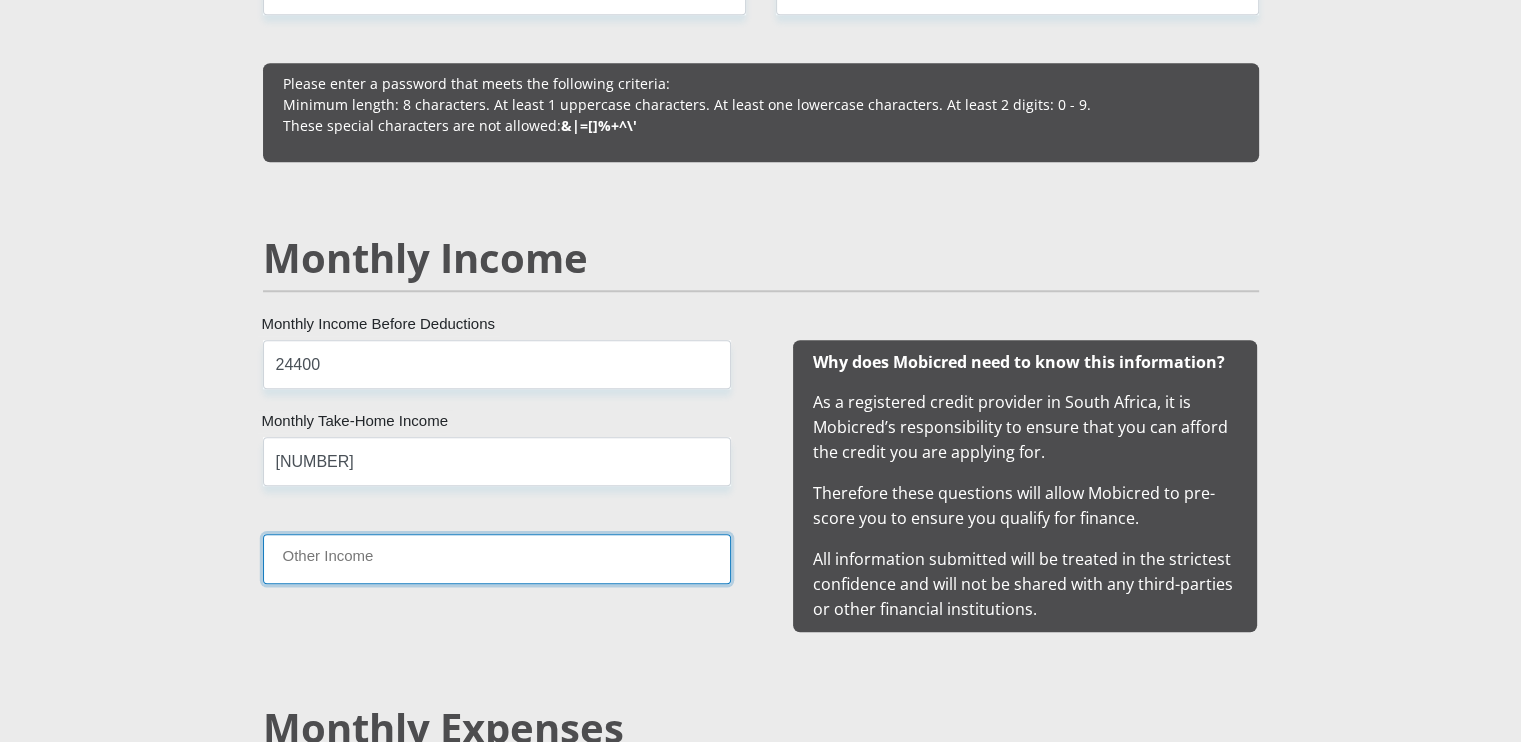 click on "Other Income" at bounding box center (497, 558) 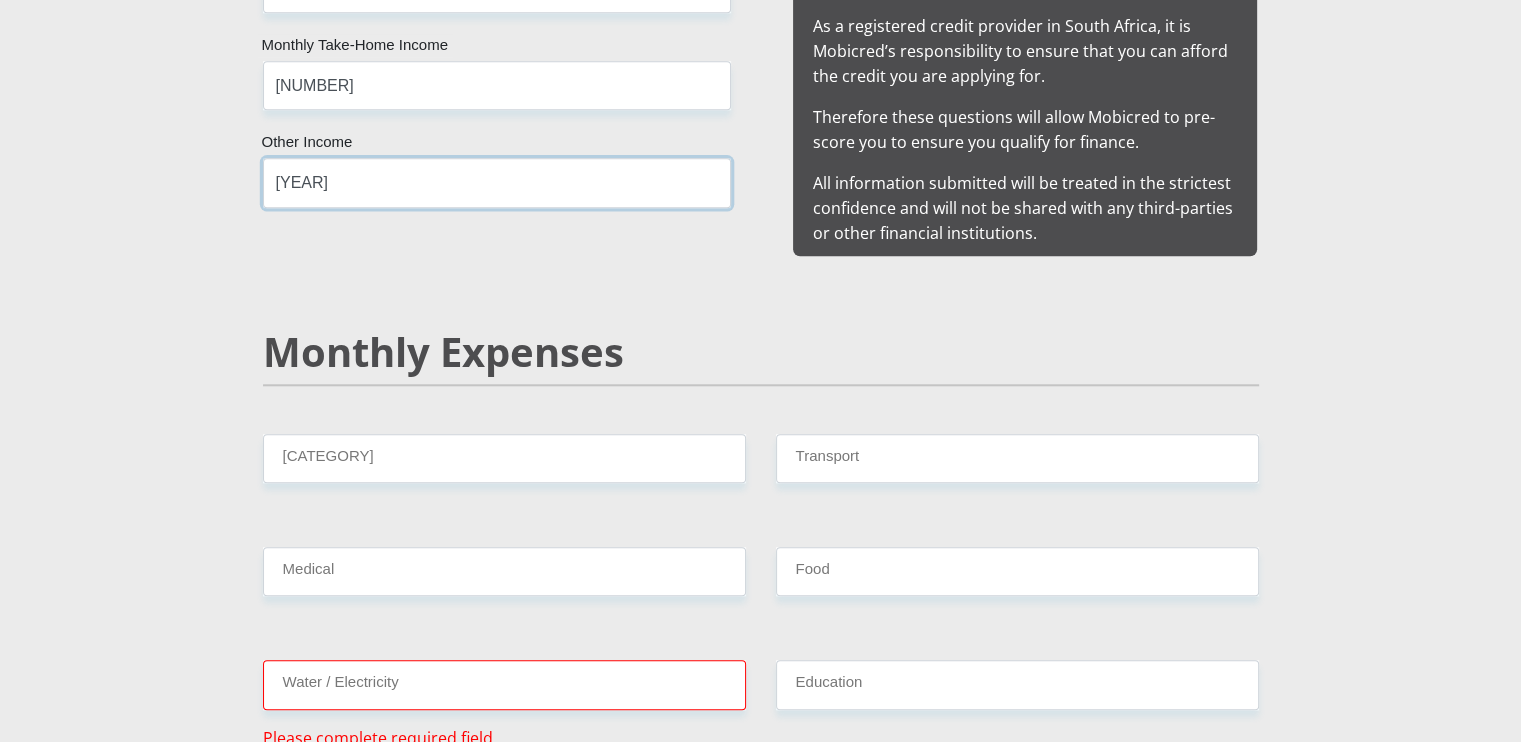 scroll, scrollTop: 2100, scrollLeft: 0, axis: vertical 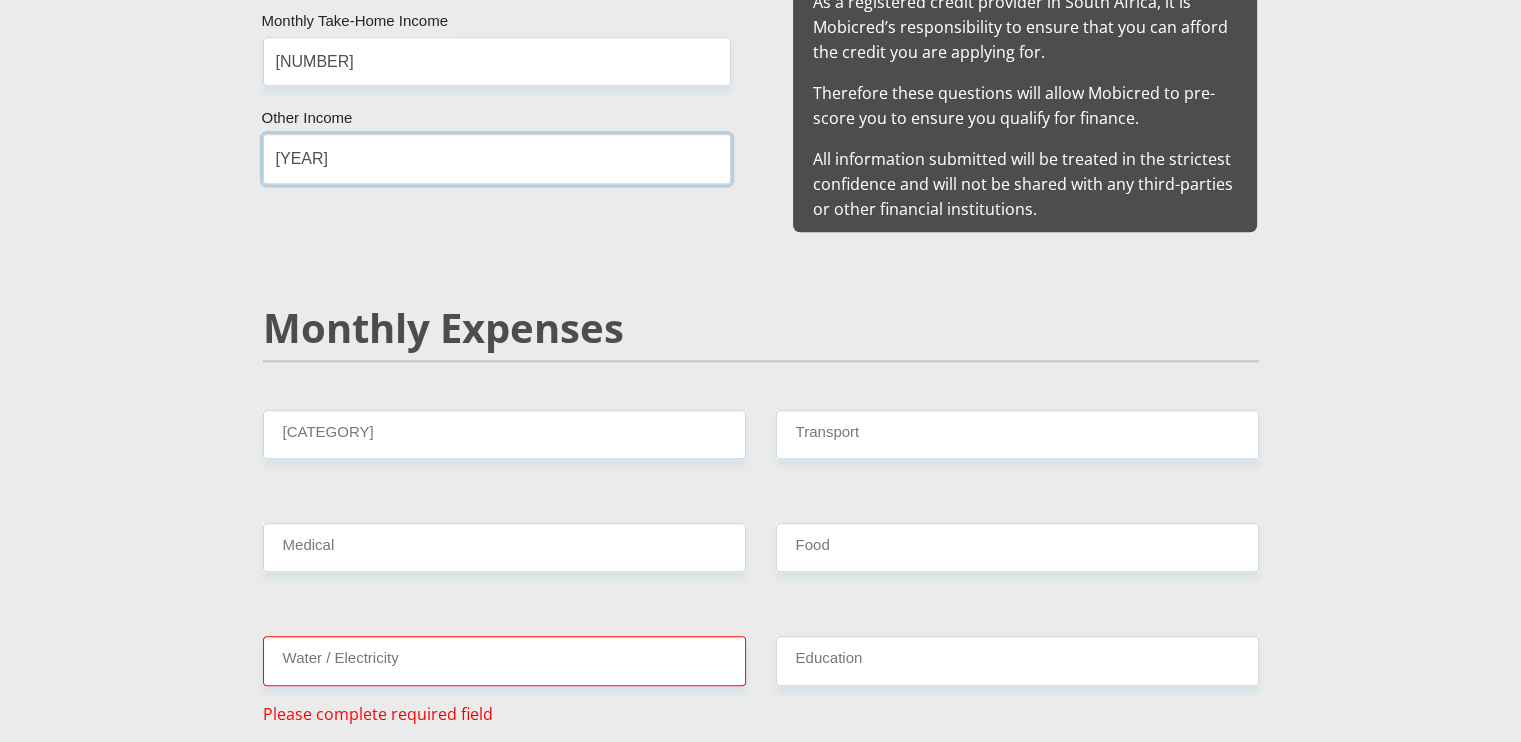 type on "[YEAR]" 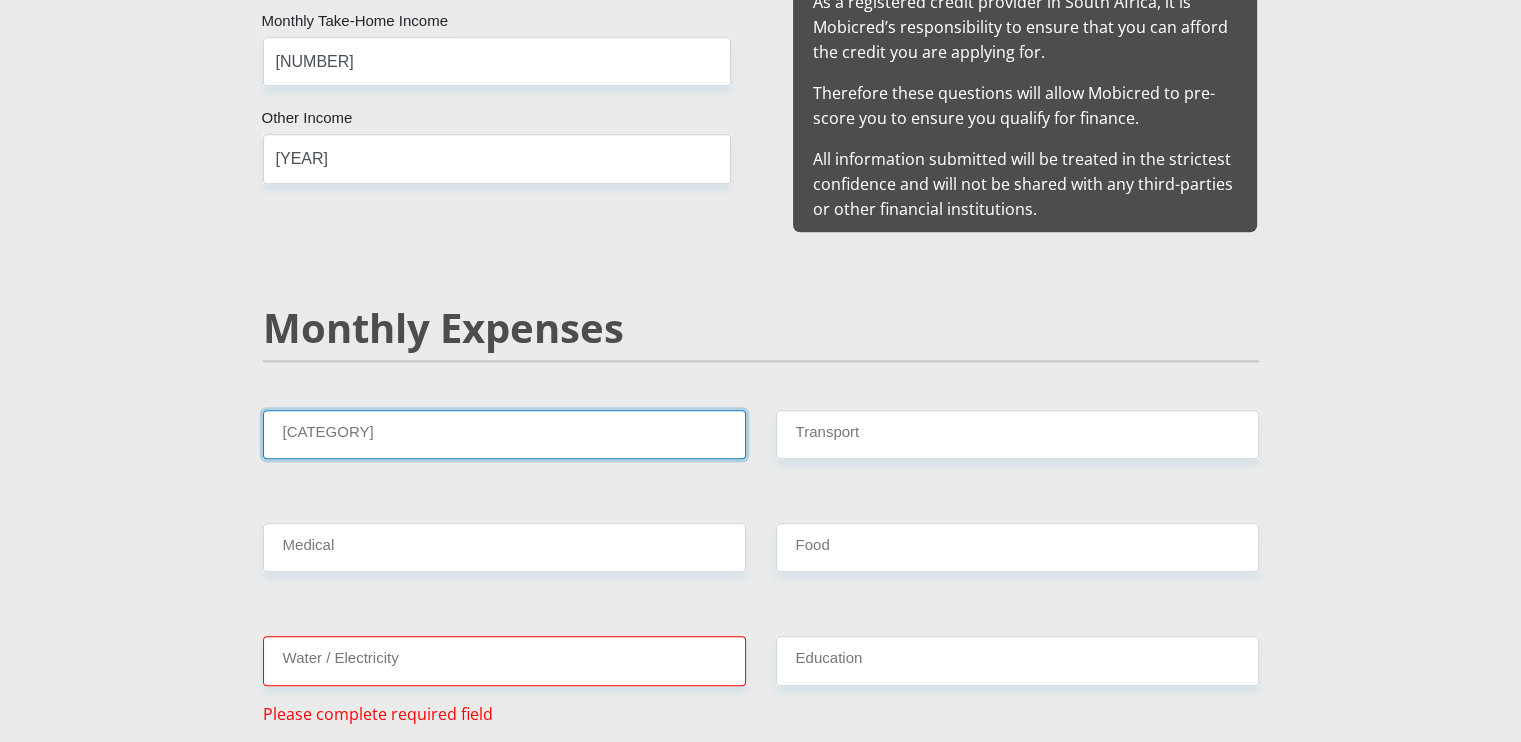 click on "[CATEGORY]" at bounding box center [504, 434] 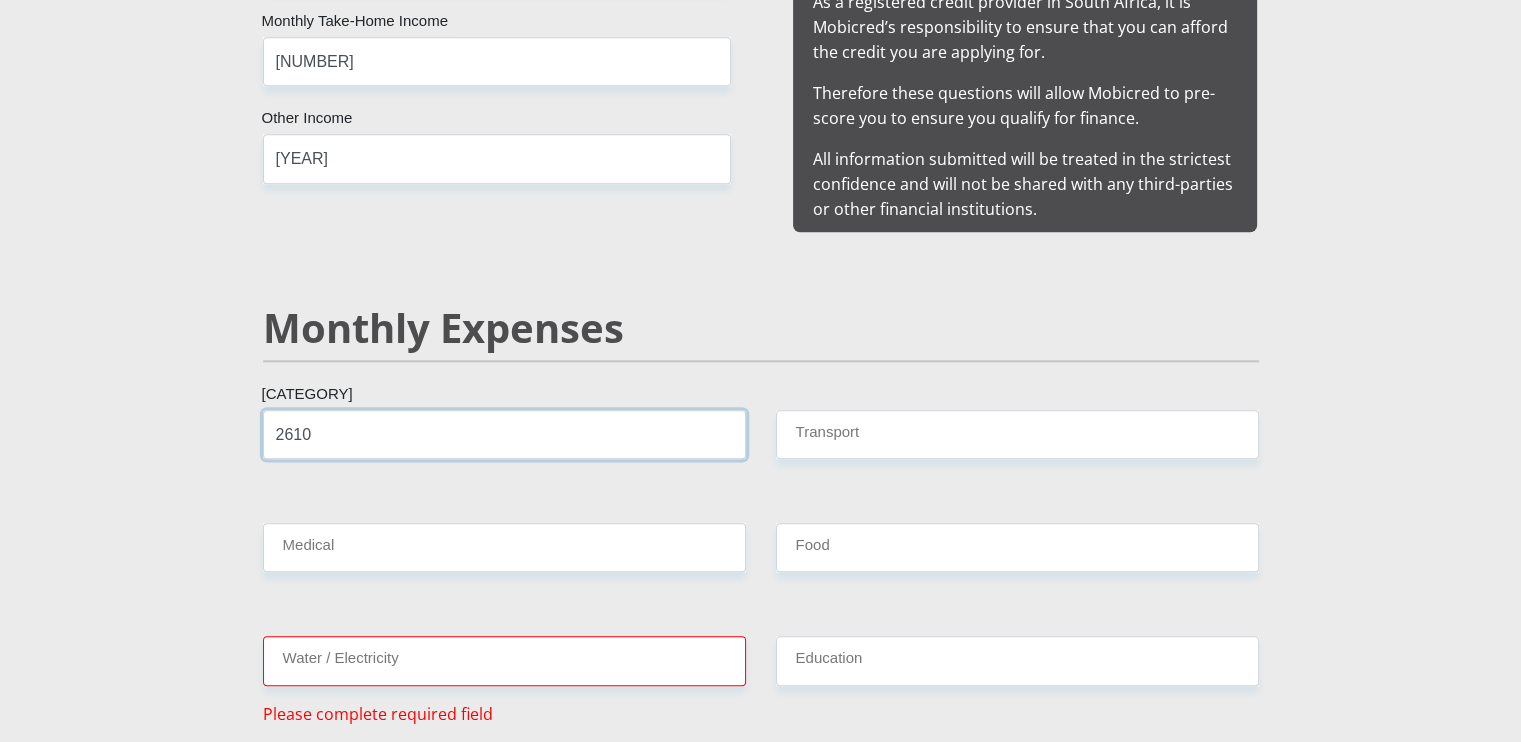 type on "2610" 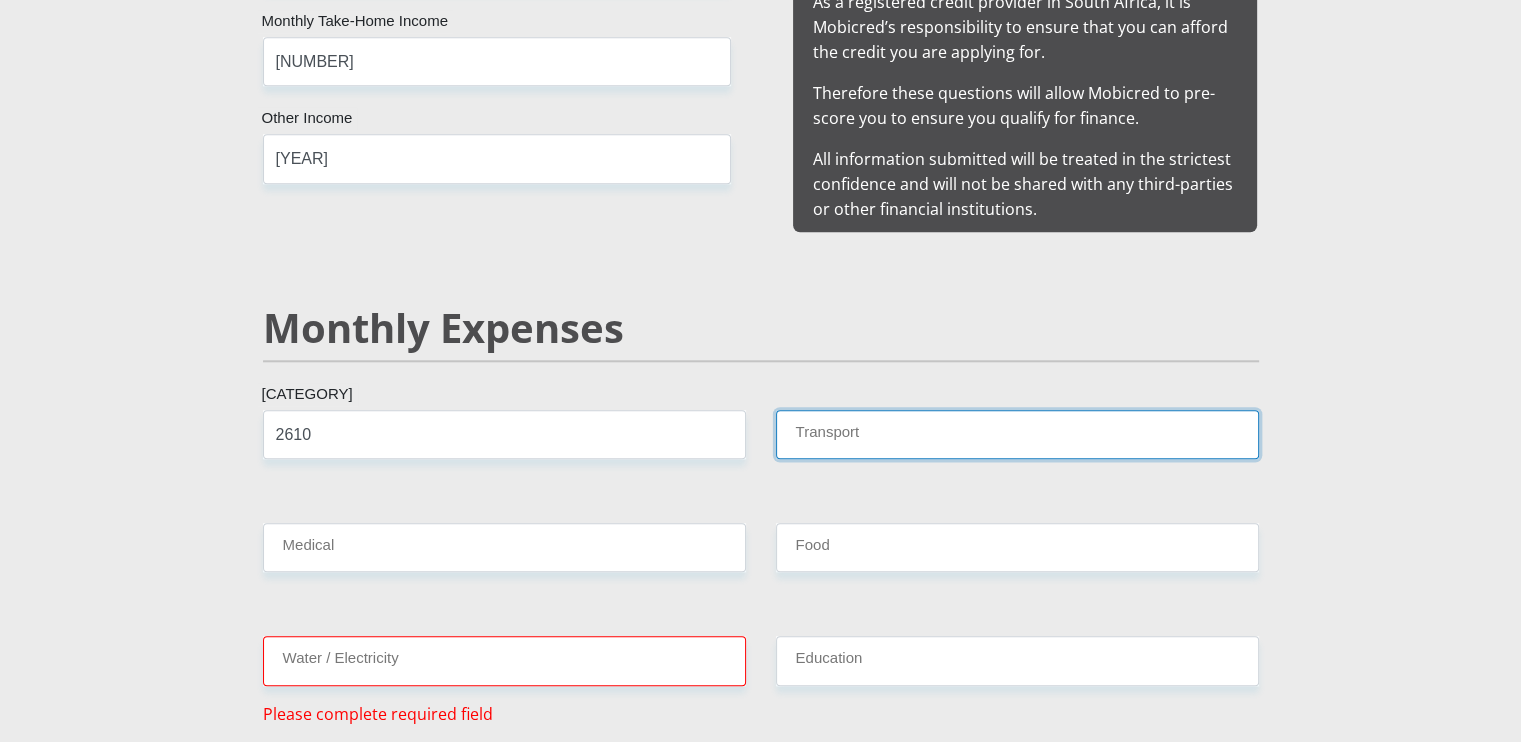 click on "Transport" at bounding box center [1017, 434] 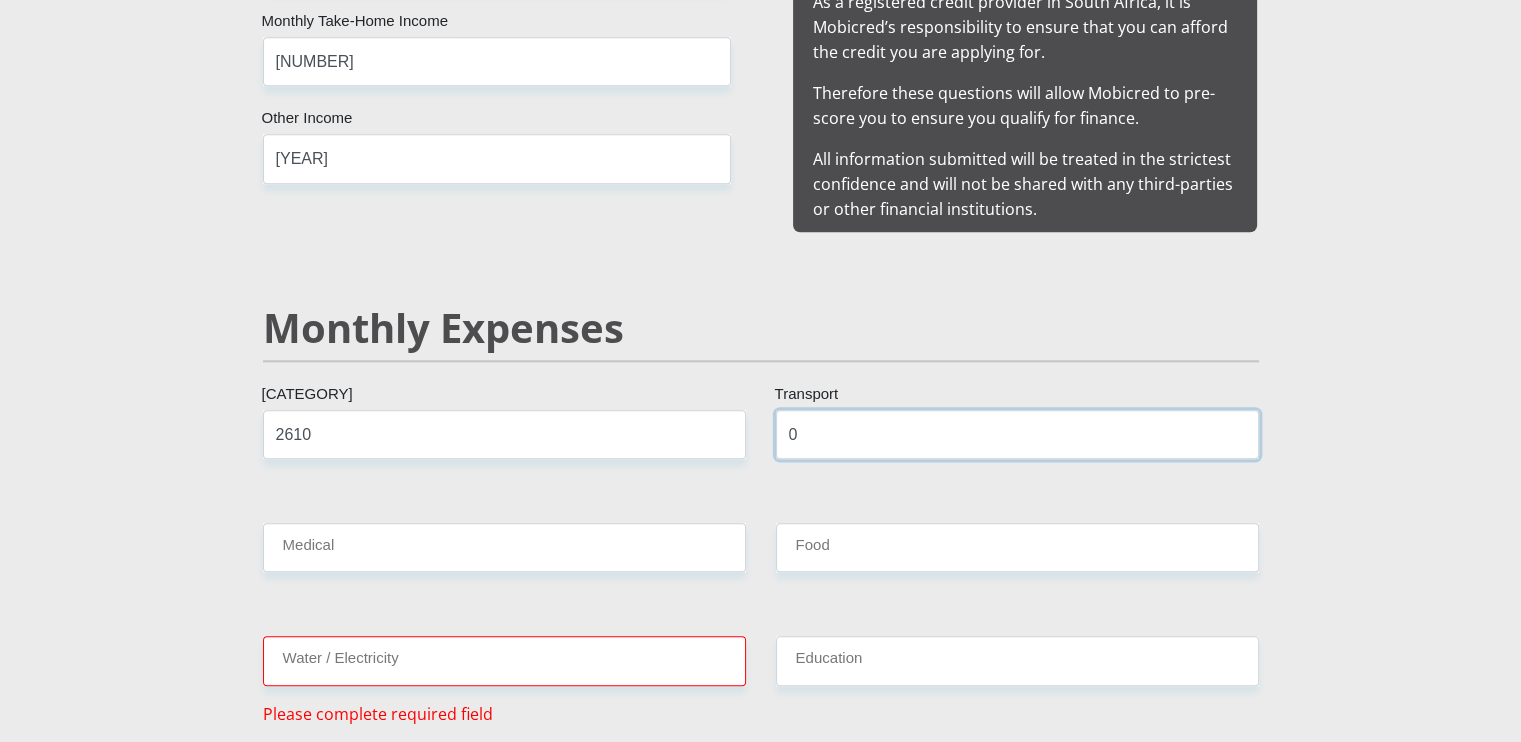 type on "0" 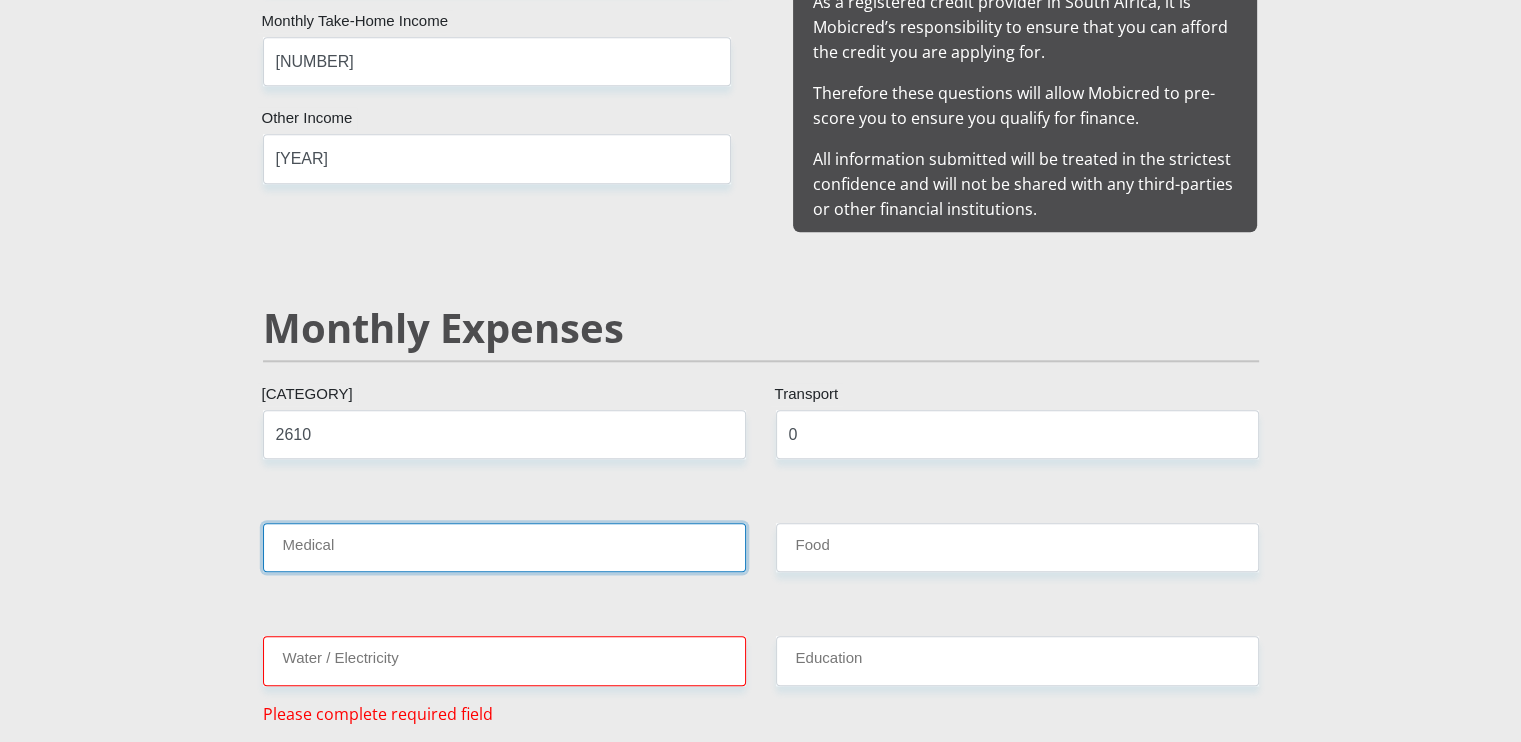 click on "Medical" at bounding box center (504, 547) 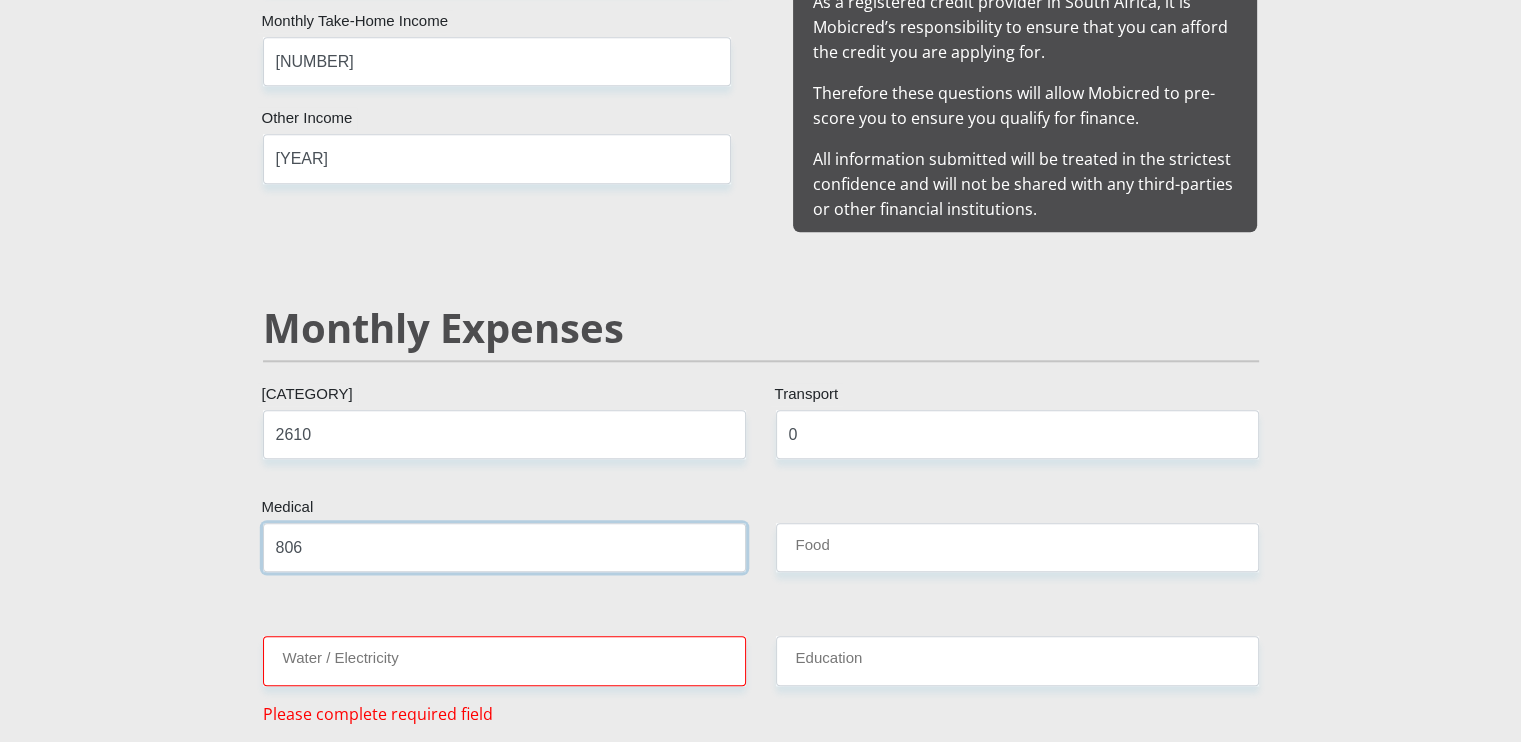 type on "806" 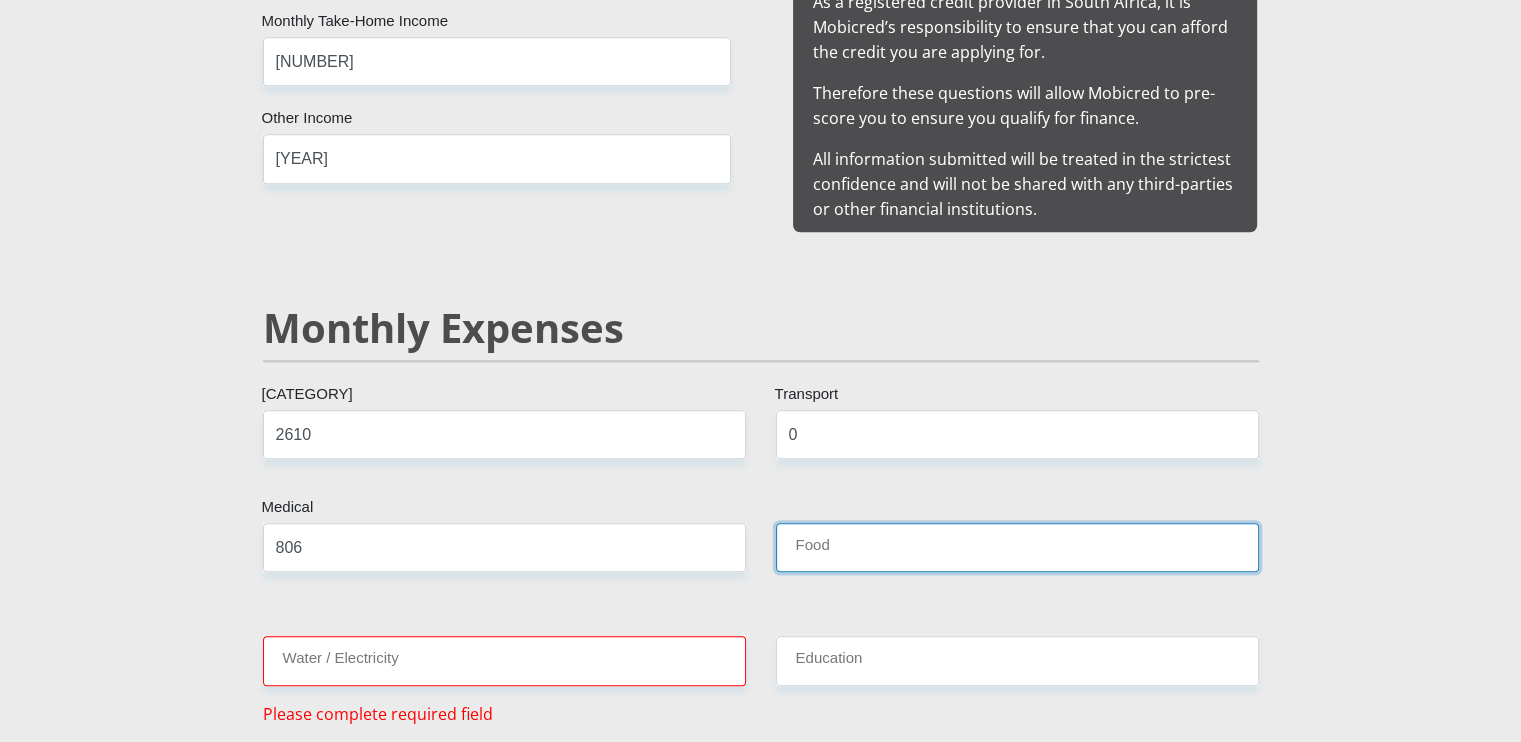 click on "Food" at bounding box center (1017, 547) 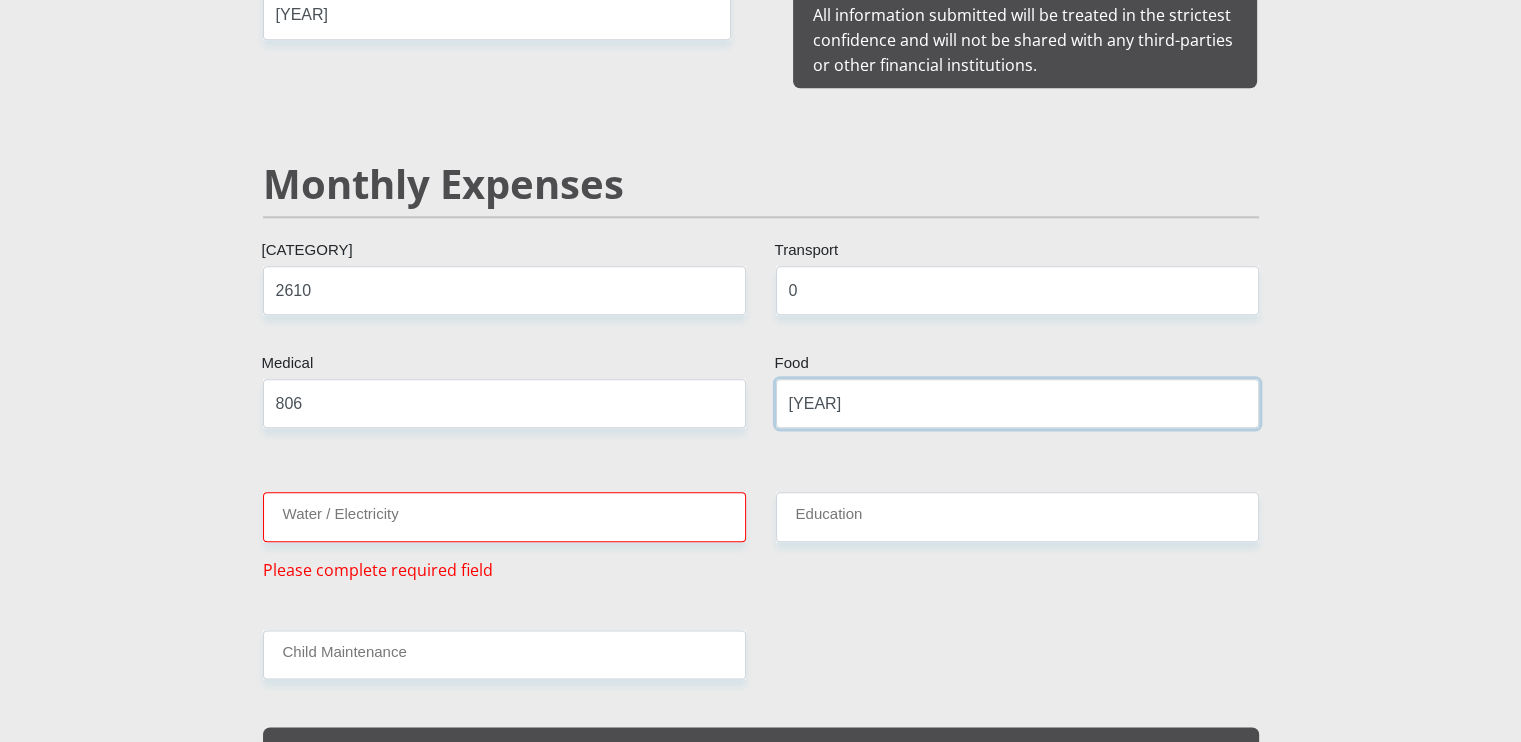 scroll, scrollTop: 2300, scrollLeft: 0, axis: vertical 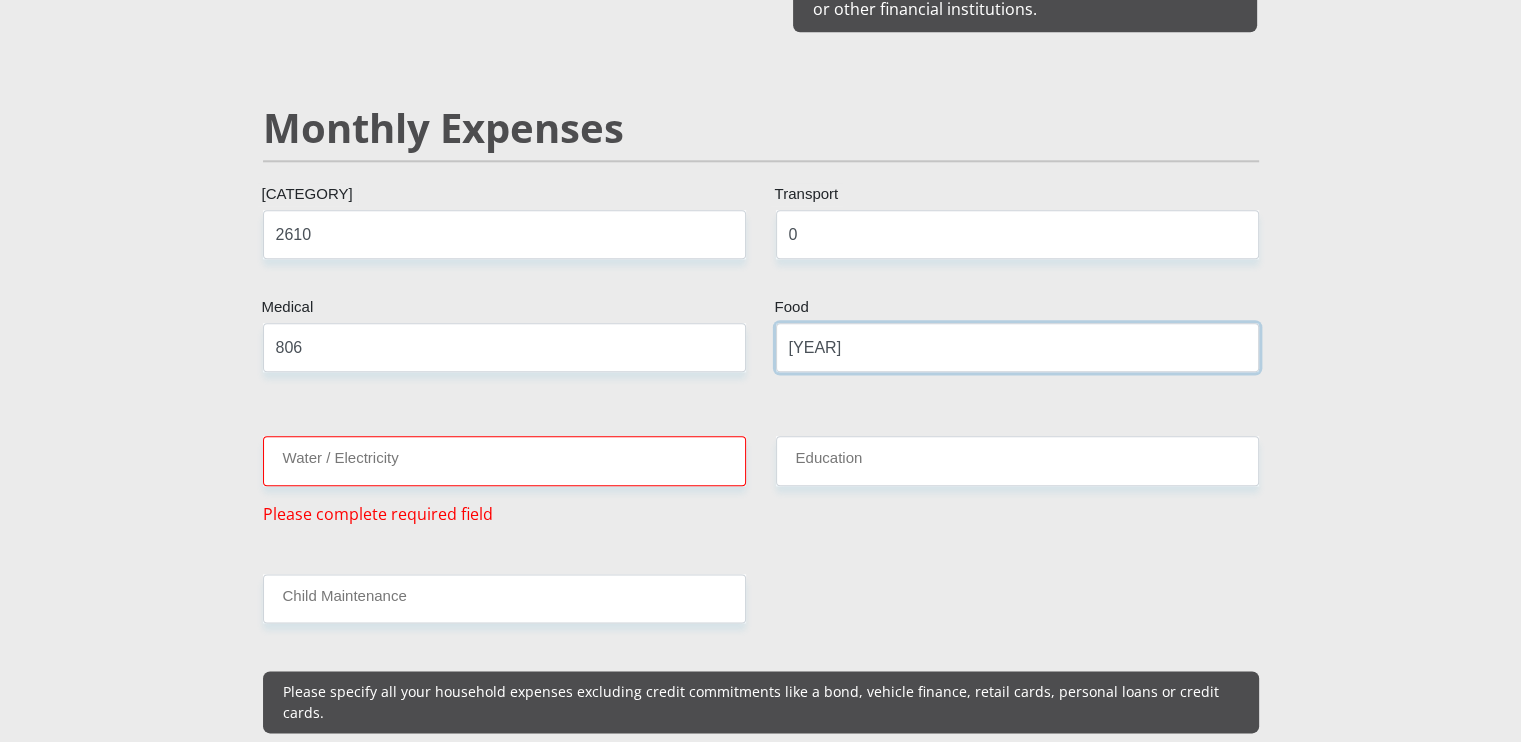 type on "[YEAR]" 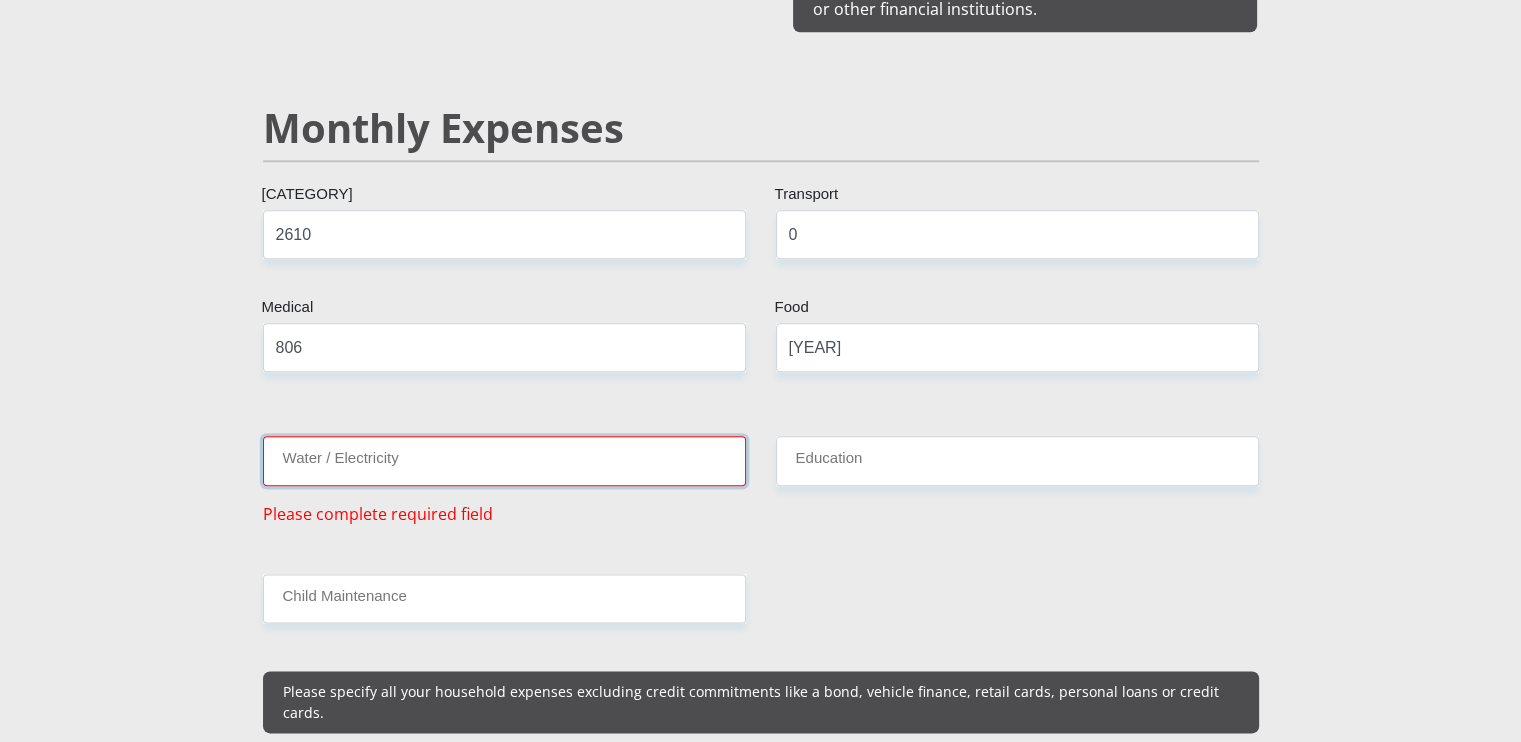 click on "Water / Electricity" at bounding box center [504, 460] 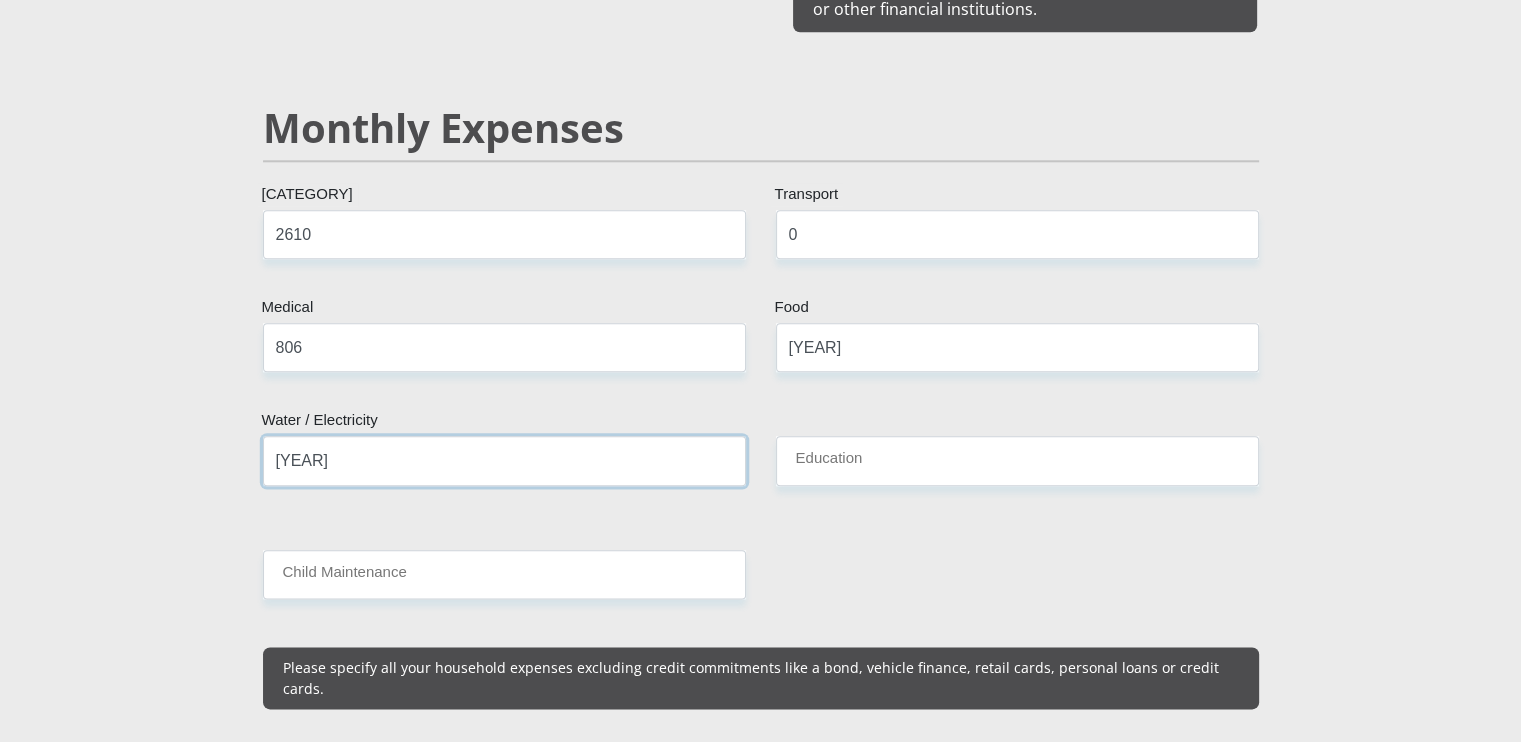 type on "[YEAR]" 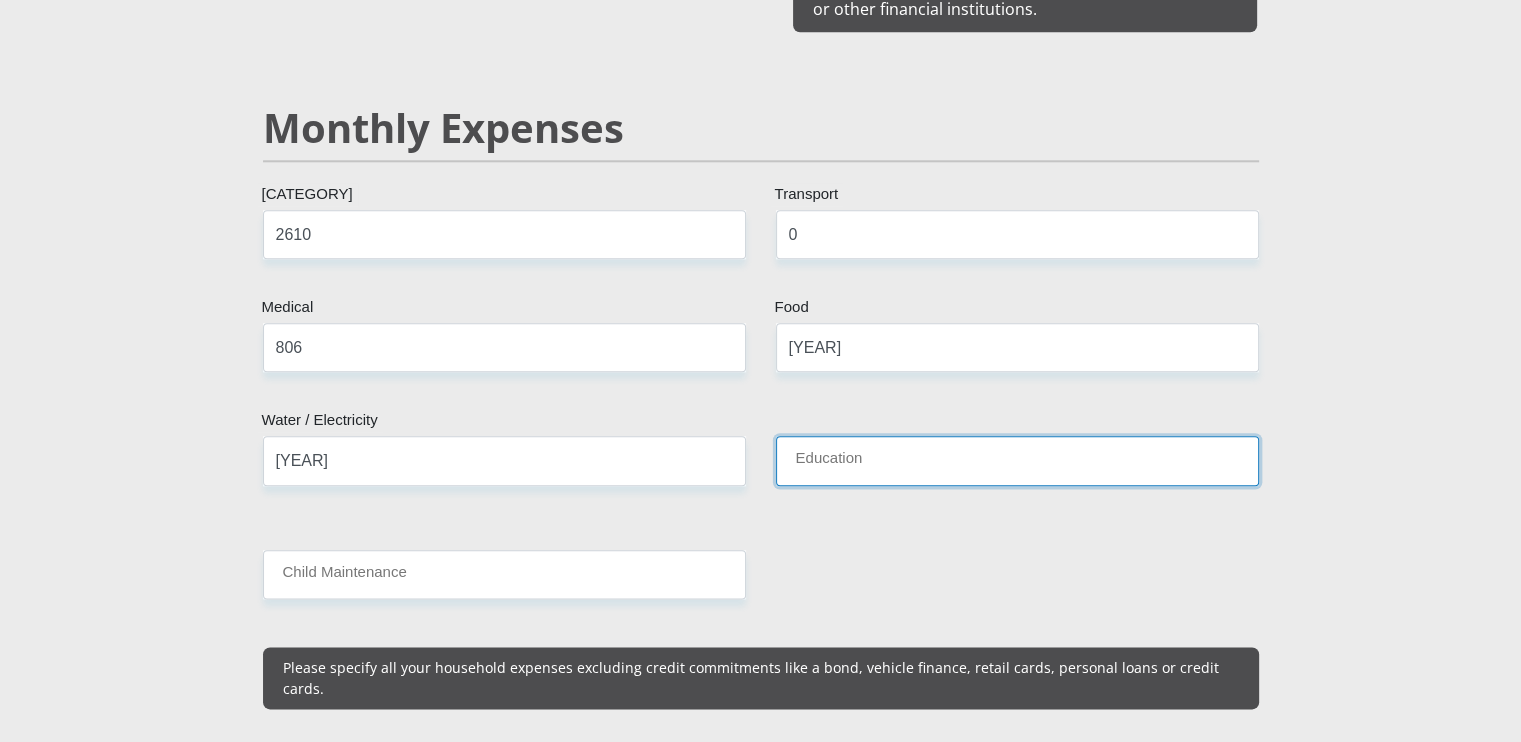 click on "Education" at bounding box center [1017, 460] 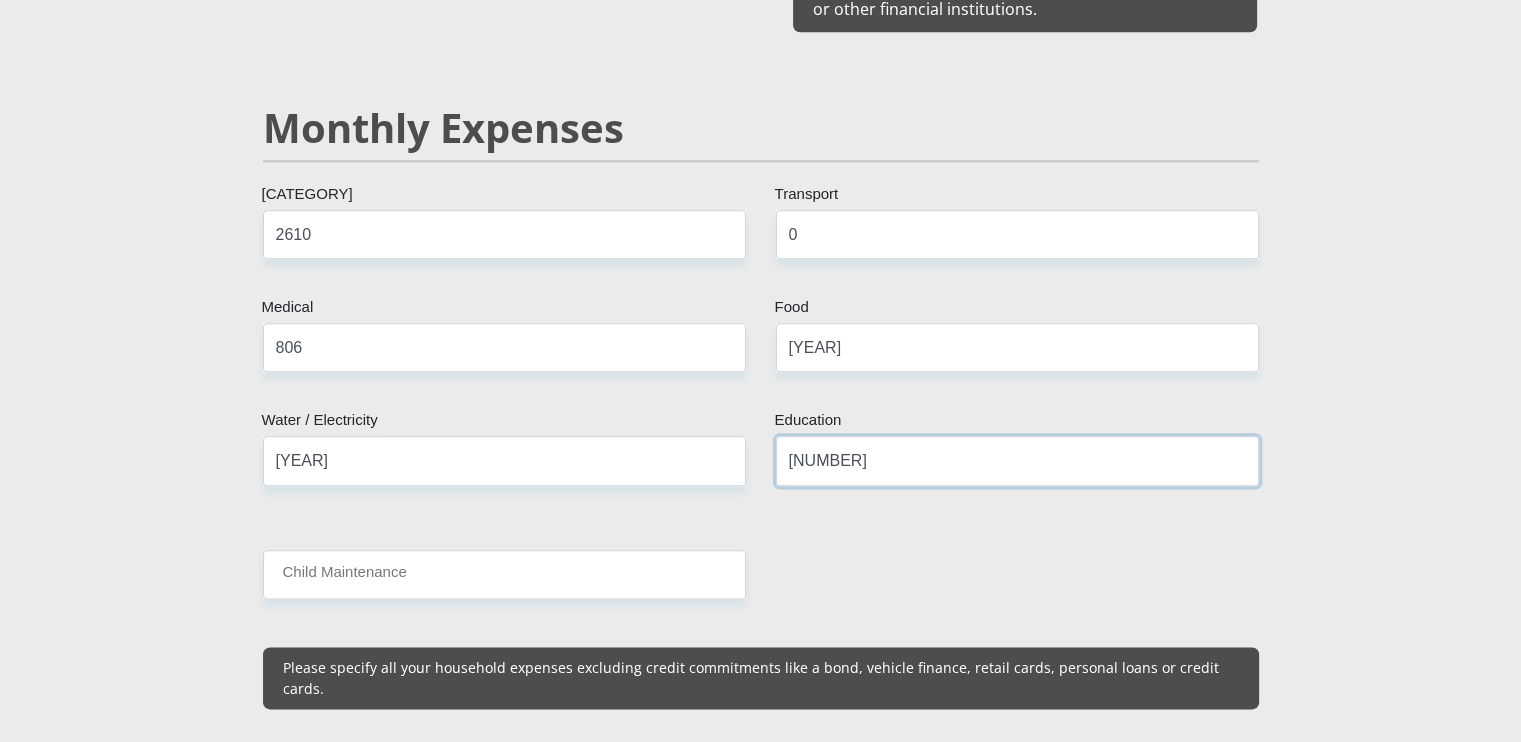 type on "[NUMBER]" 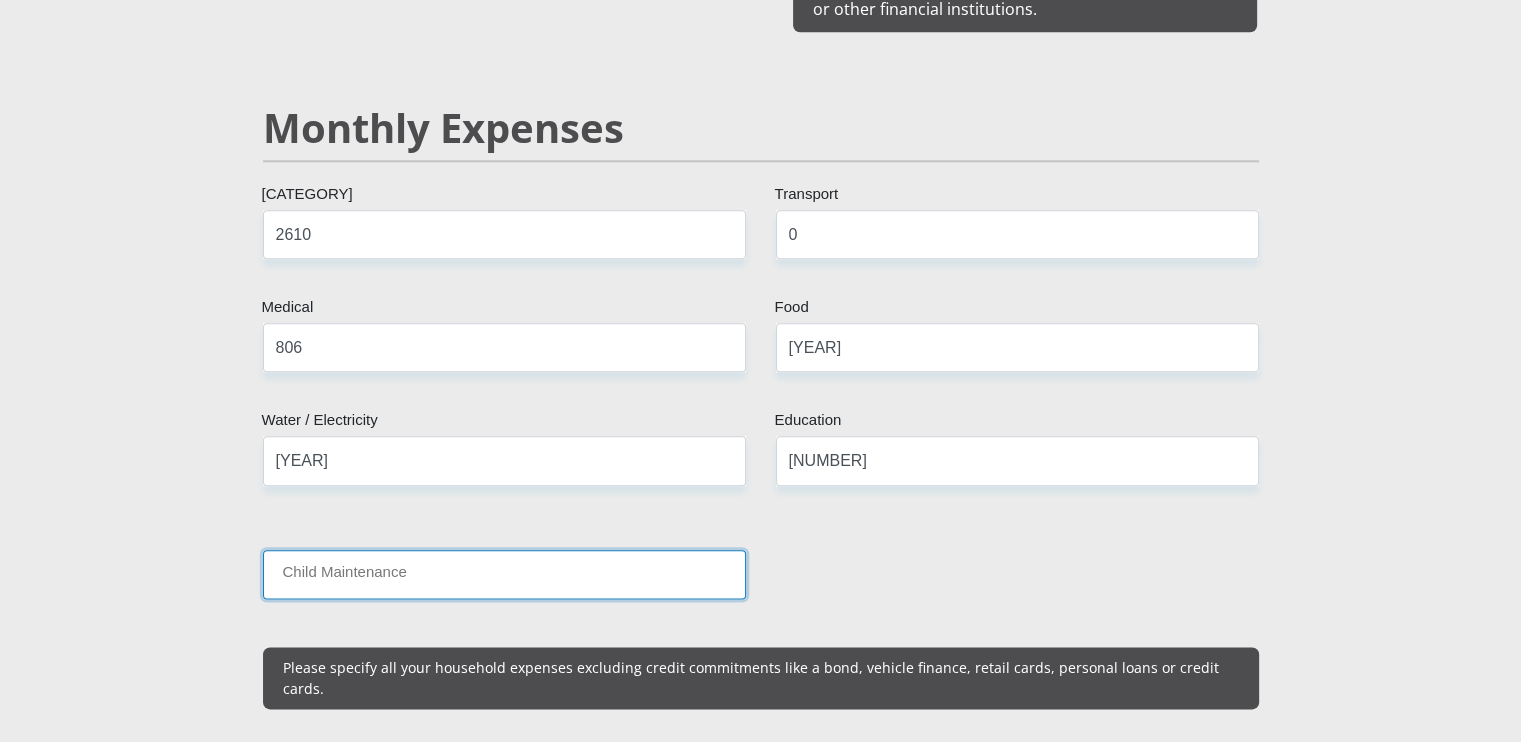 click on "Child Maintenance" at bounding box center (504, 574) 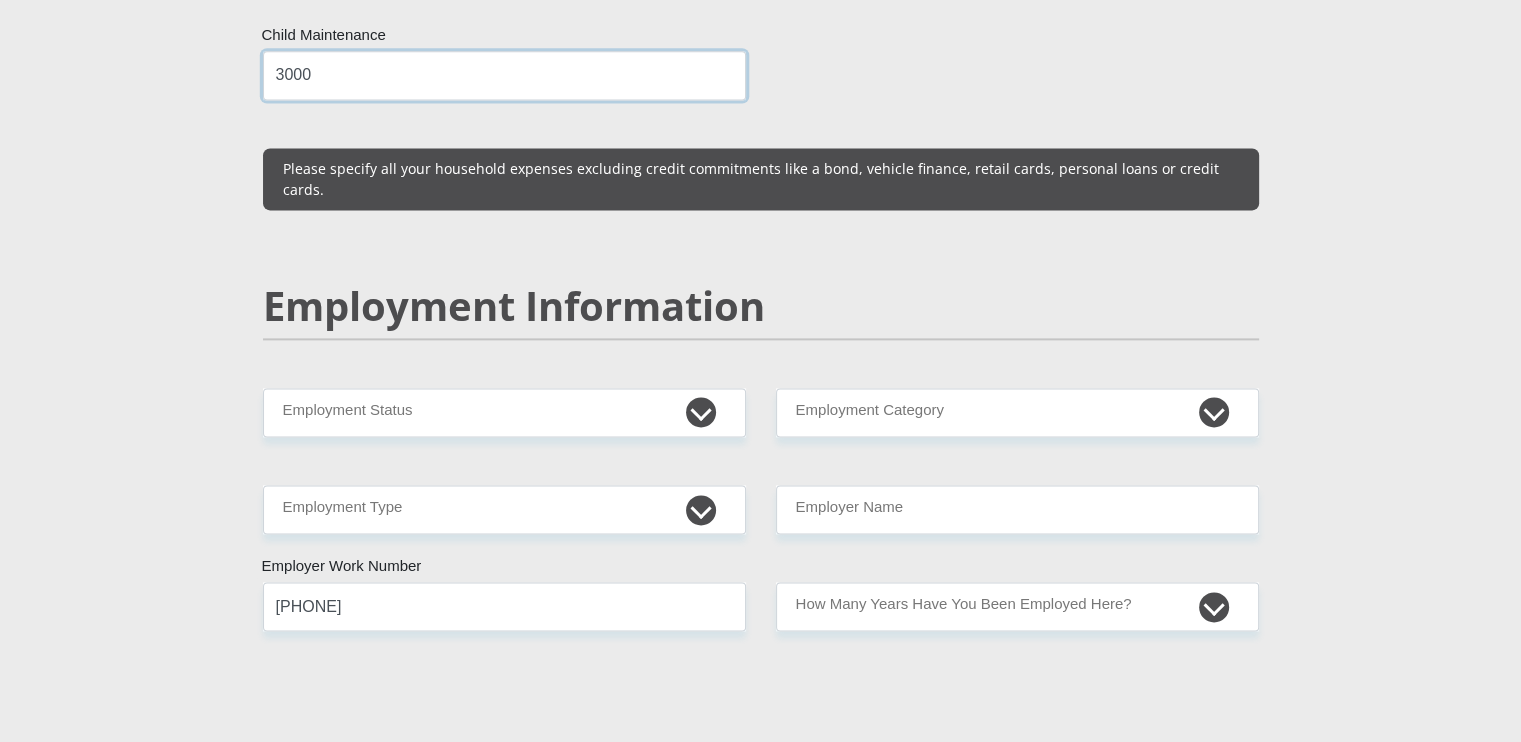 scroll, scrollTop: 2800, scrollLeft: 0, axis: vertical 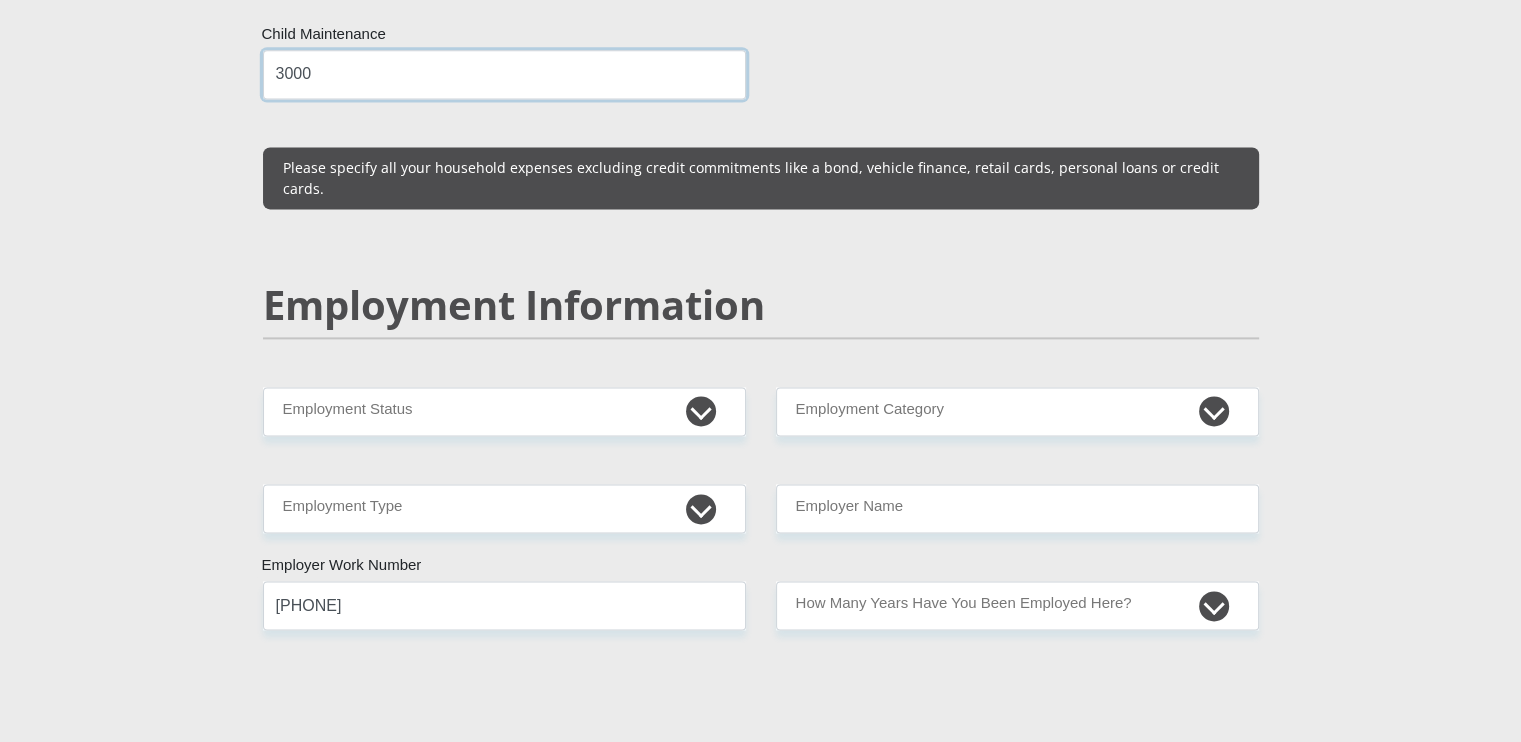 type on "3000" 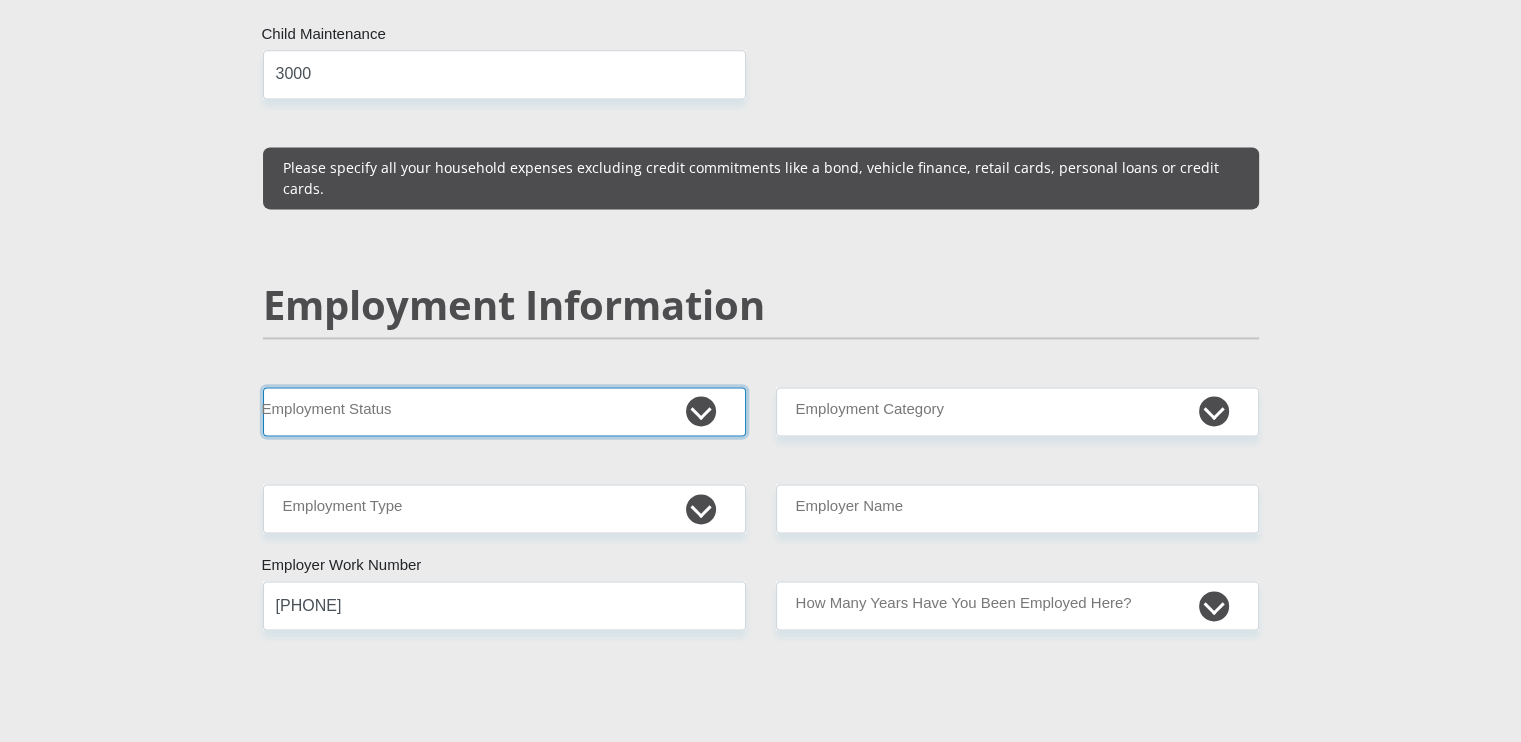 click on "Permanent/Full-time
Part-time/Casual
Contract Worker
Self-Employed
Housewife
Retired
Student
Medically Boarded
Disability
Unemployed" at bounding box center [504, 411] 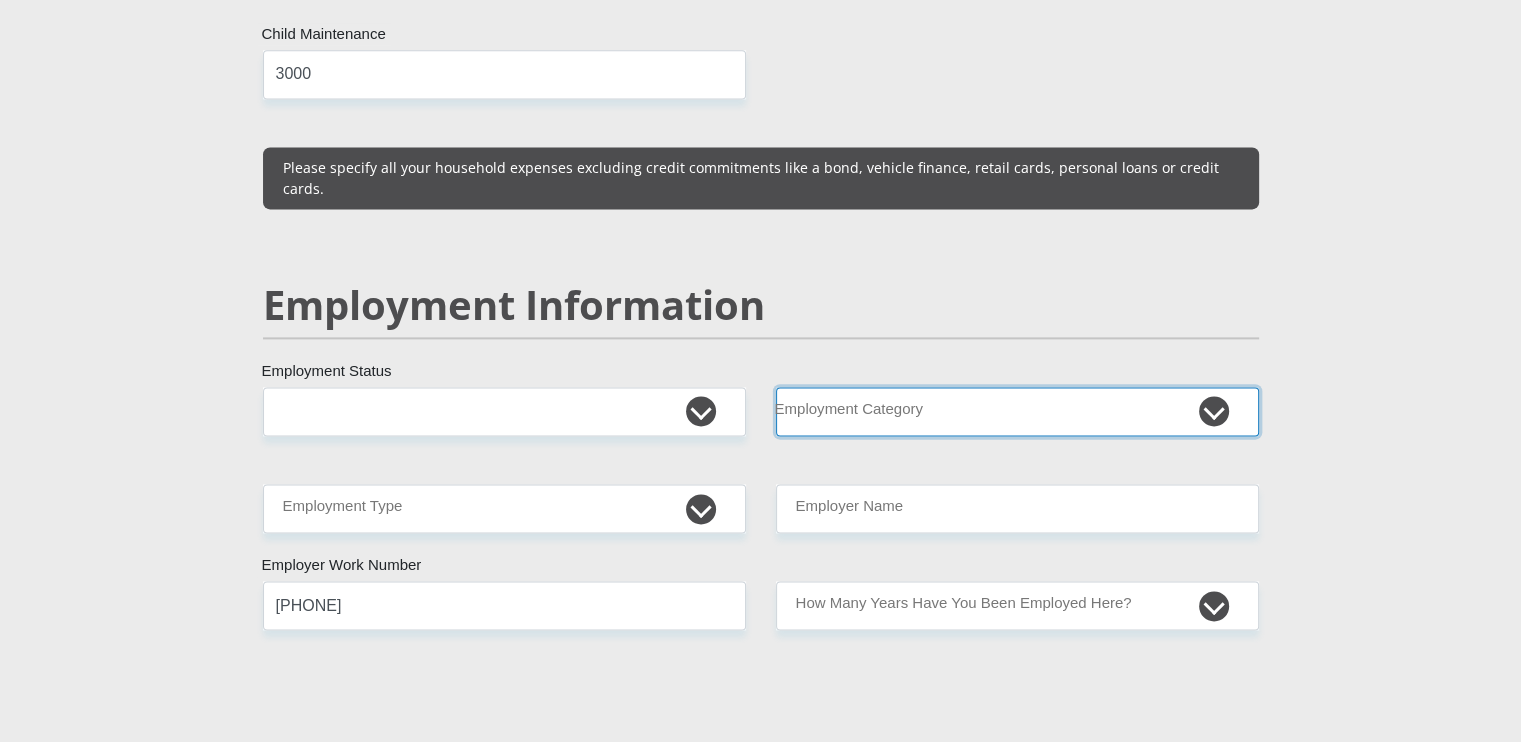 click on "AGRICULTURE
ALCOHOL & TOBACCO
CONSTRUCTION MATERIALS
METALLURGY
EQUIPMENT FOR RENEWABLE ENERGY
SPECIALIZED CONTRACTORS
CAR
GAMING (INCL. INTERNET
OTHER WHOLESALE
UNLICENSED PHARMACEUTICALS
CURRENCY EXCHANGE HOUSES
OTHER FINANCIAL INSTITUTIONS & INSURANCE
REAL ESTATE AGENTS
OIL & GAS
OTHER MATERIALS (E.G. IRON ORE)
PRECIOUS STONES & PRECIOUS METALS
POLITICAL ORGANIZATIONS
RELIGIOUS ORGANIZATIONS(NOT SECTS)
ACTI. HAVING BUSINESS DEAL WITH PUBLIC ADMINISTRATION
LAUNDROMATS" at bounding box center [1017, 411] 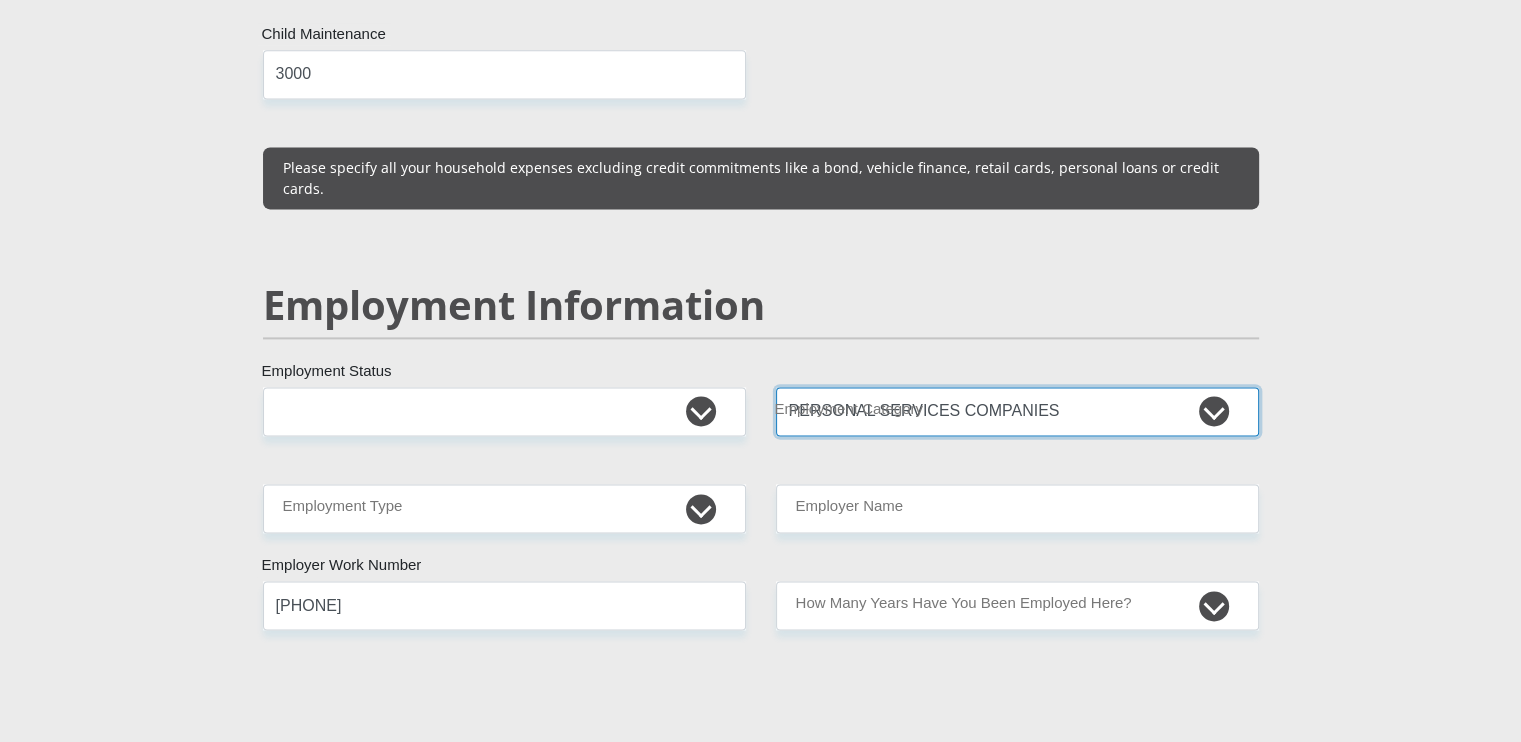 click on "AGRICULTURE
ALCOHOL & TOBACCO
CONSTRUCTION MATERIALS
METALLURGY
EQUIPMENT FOR RENEWABLE ENERGY
SPECIALIZED CONTRACTORS
CAR
GAMING (INCL. INTERNET
OTHER WHOLESALE
UNLICENSED PHARMACEUTICALS
CURRENCY EXCHANGE HOUSES
OTHER FINANCIAL INSTITUTIONS & INSURANCE
REAL ESTATE AGENTS
OIL & GAS
OTHER MATERIALS (E.G. IRON ORE)
PRECIOUS STONES & PRECIOUS METALS
POLITICAL ORGANIZATIONS
RELIGIOUS ORGANIZATIONS(NOT SECTS)
ACTI. HAVING BUSINESS DEAL WITH PUBLIC ADMINISTRATION
LAUNDROMATS" at bounding box center [1017, 411] 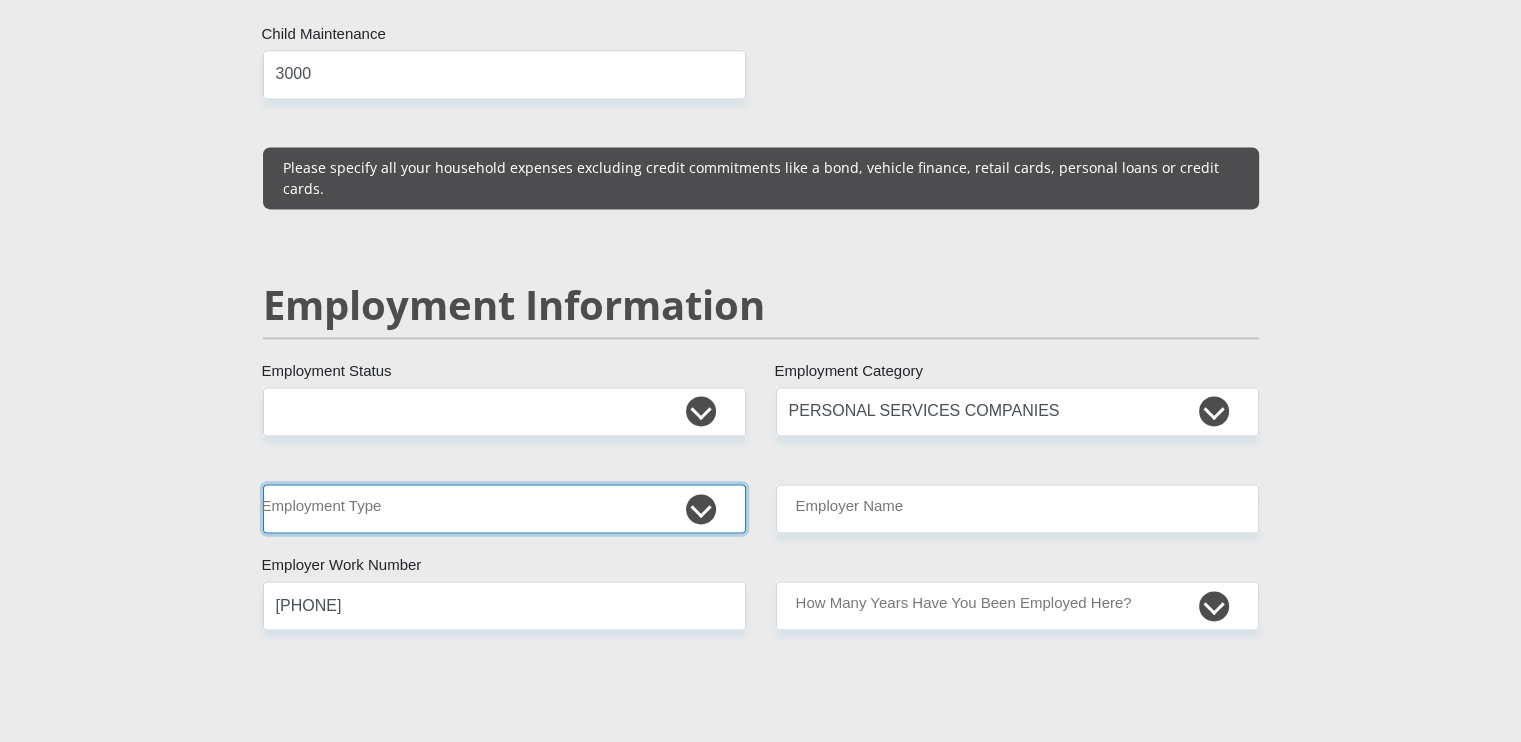 click on "[OCCUPATION]" at bounding box center (504, 508) 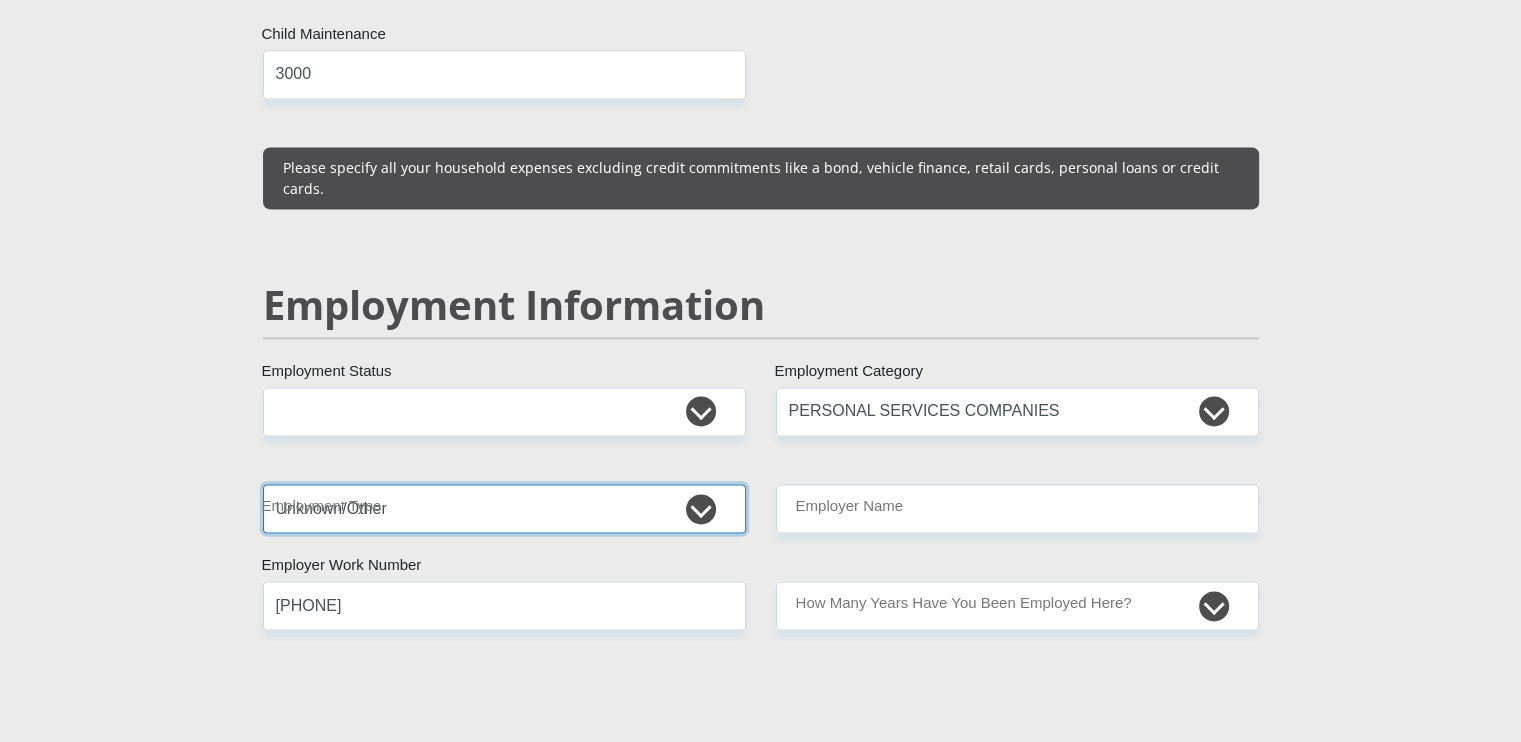 click on "[OCCUPATION]" at bounding box center (504, 508) 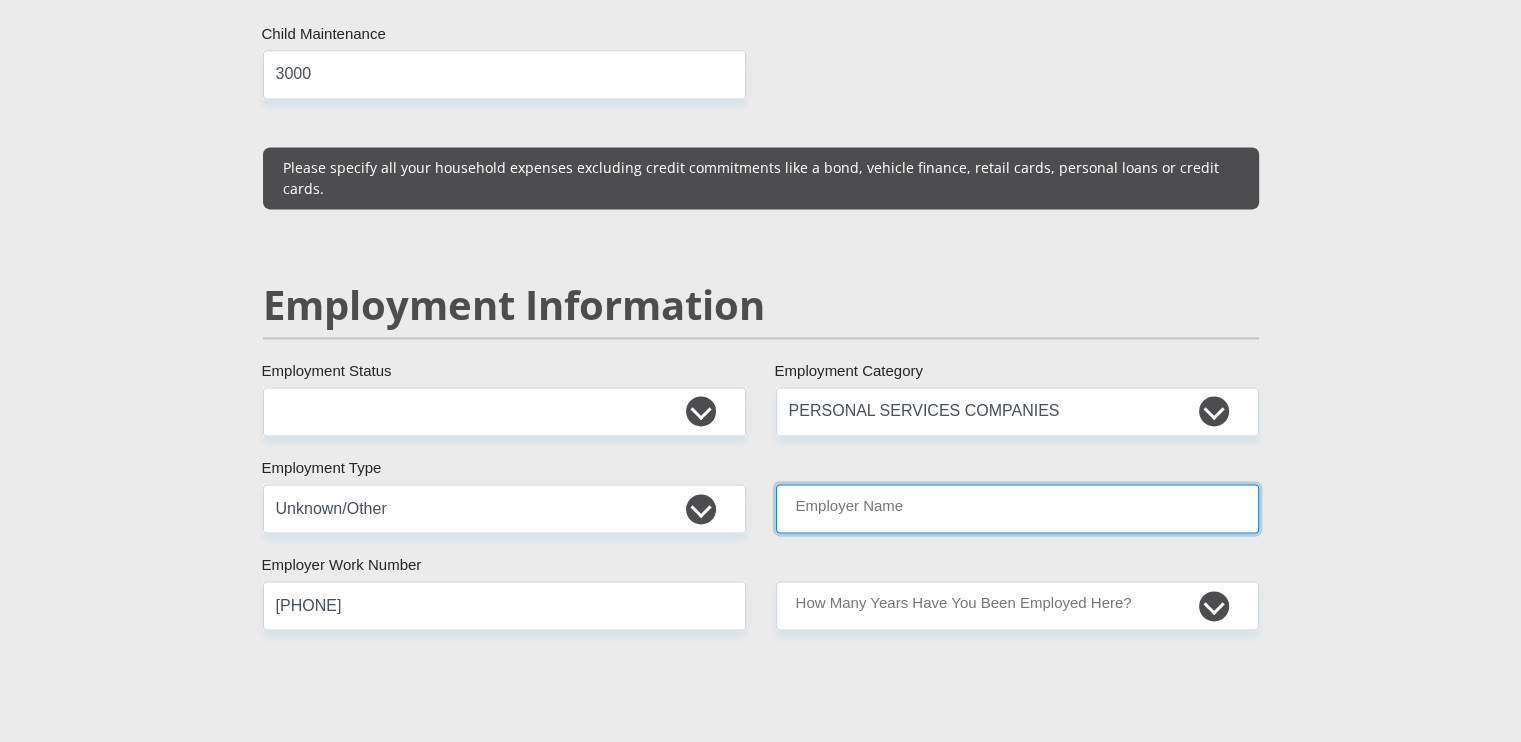 click on "Employer Name" at bounding box center (1017, 508) 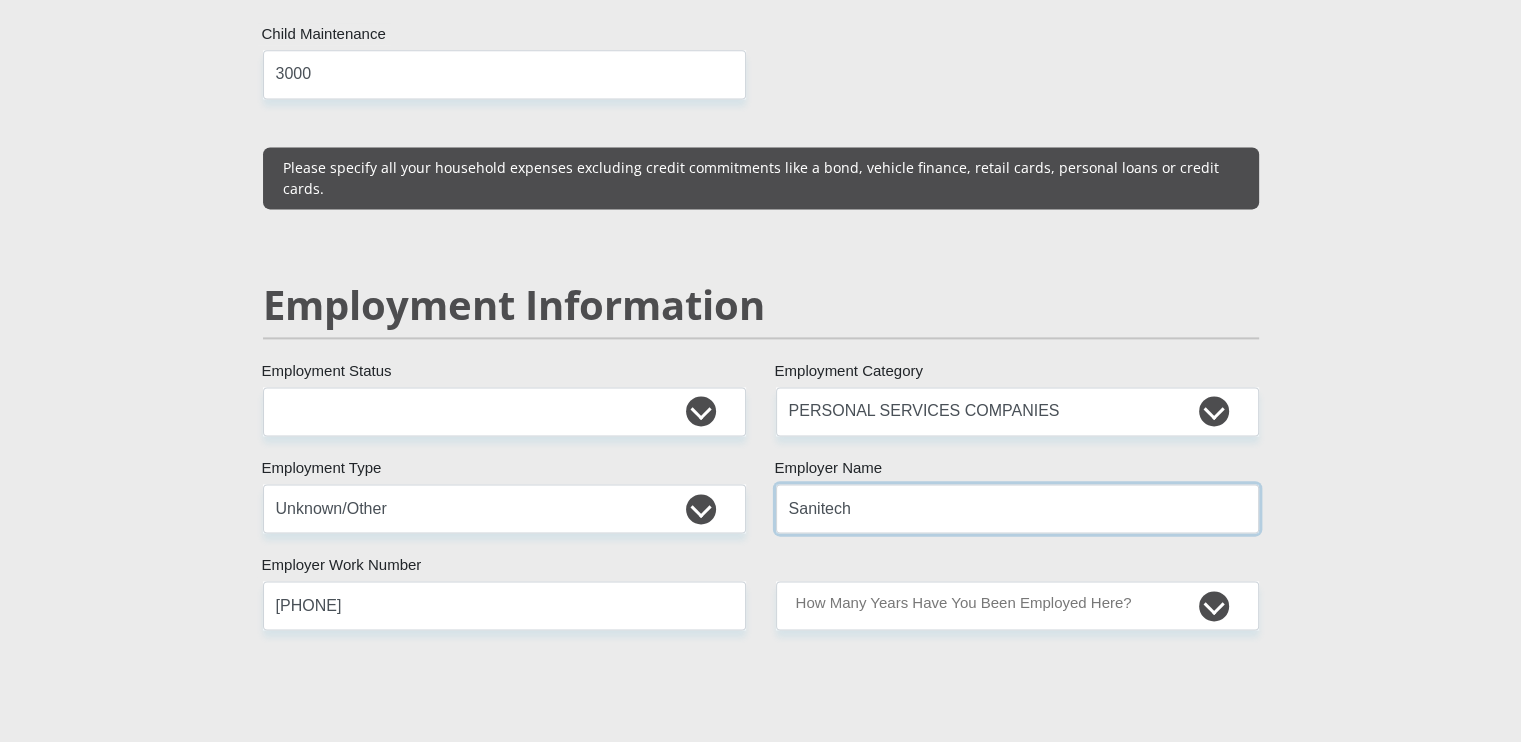 type on "Sanitech" 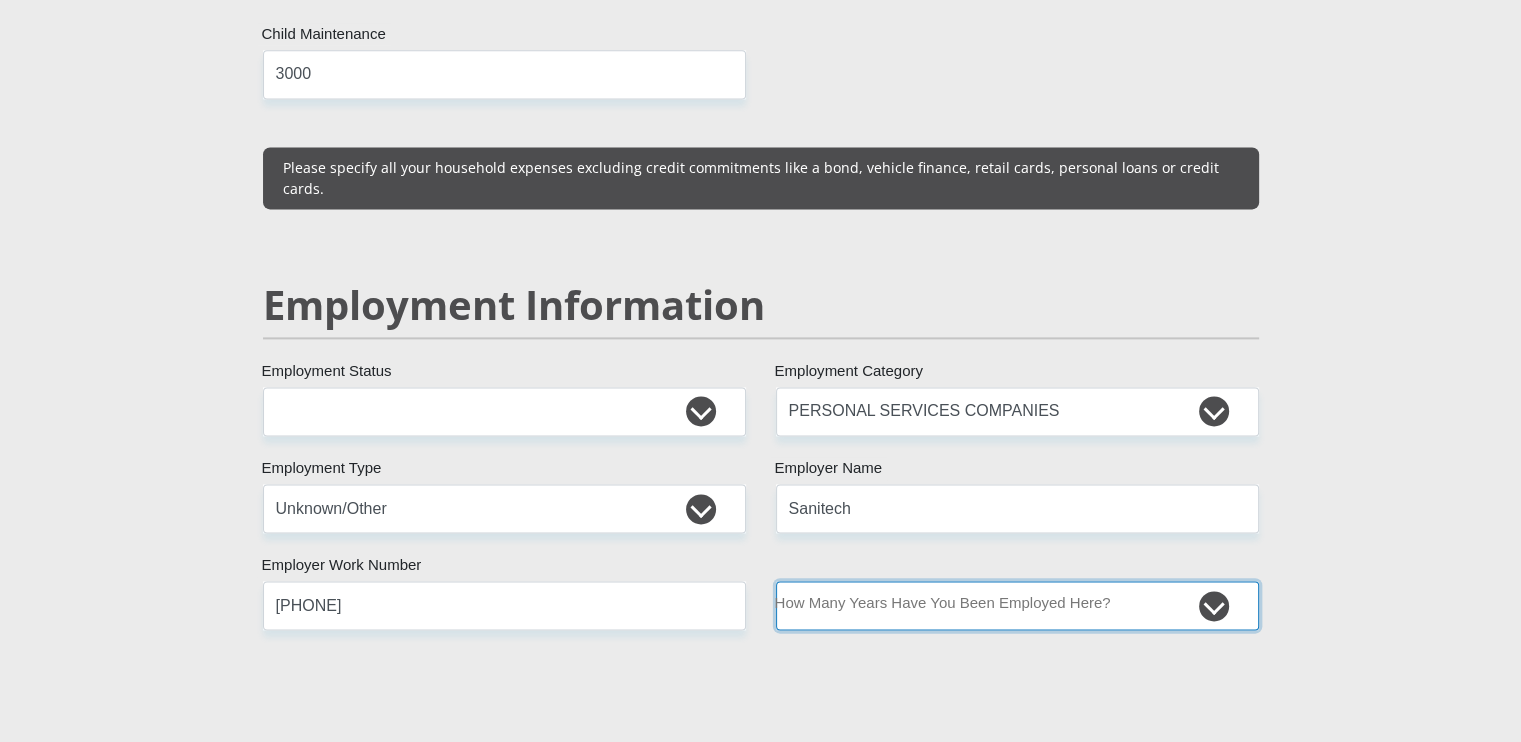 click on "[DURATION]" at bounding box center (1017, 605) 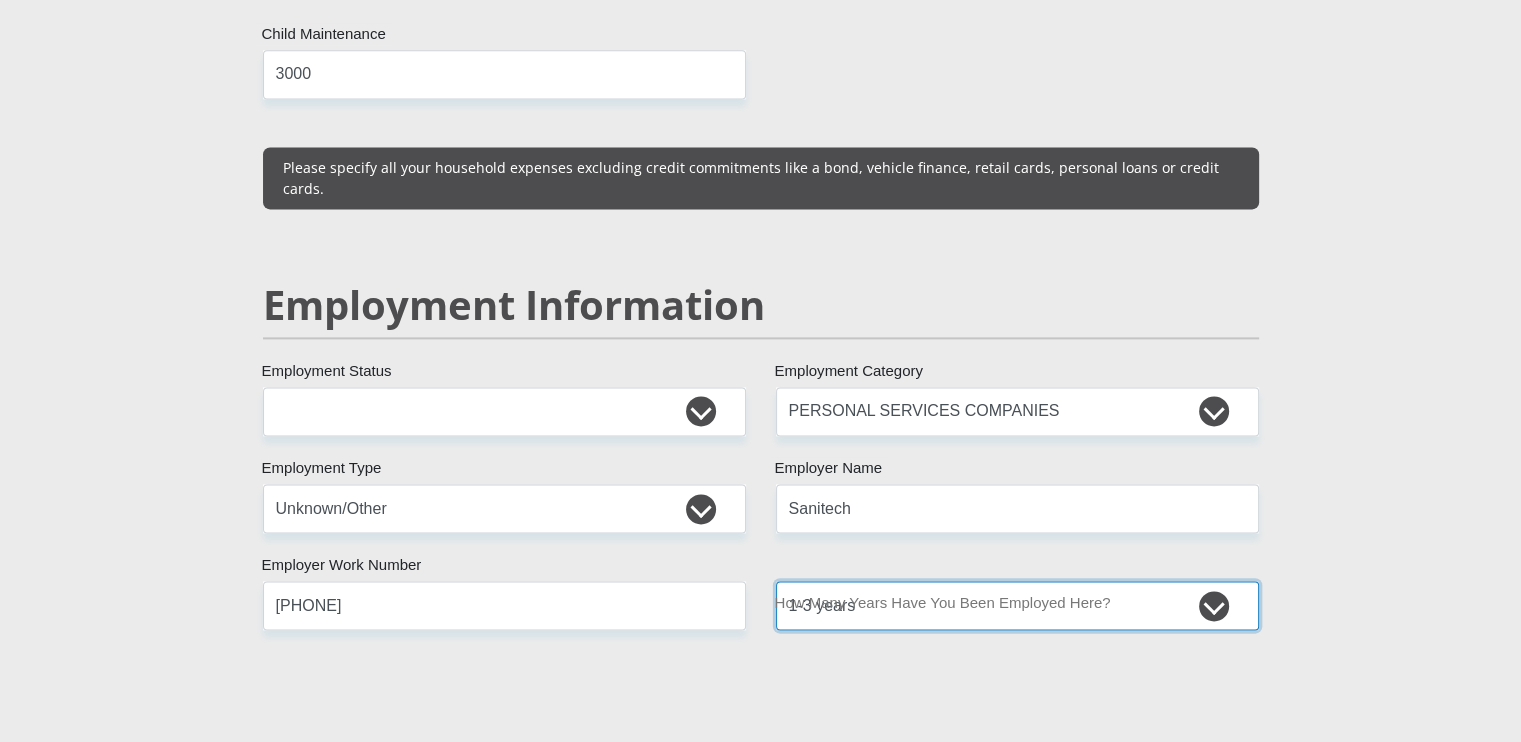 click on "[DURATION]" at bounding box center (1017, 605) 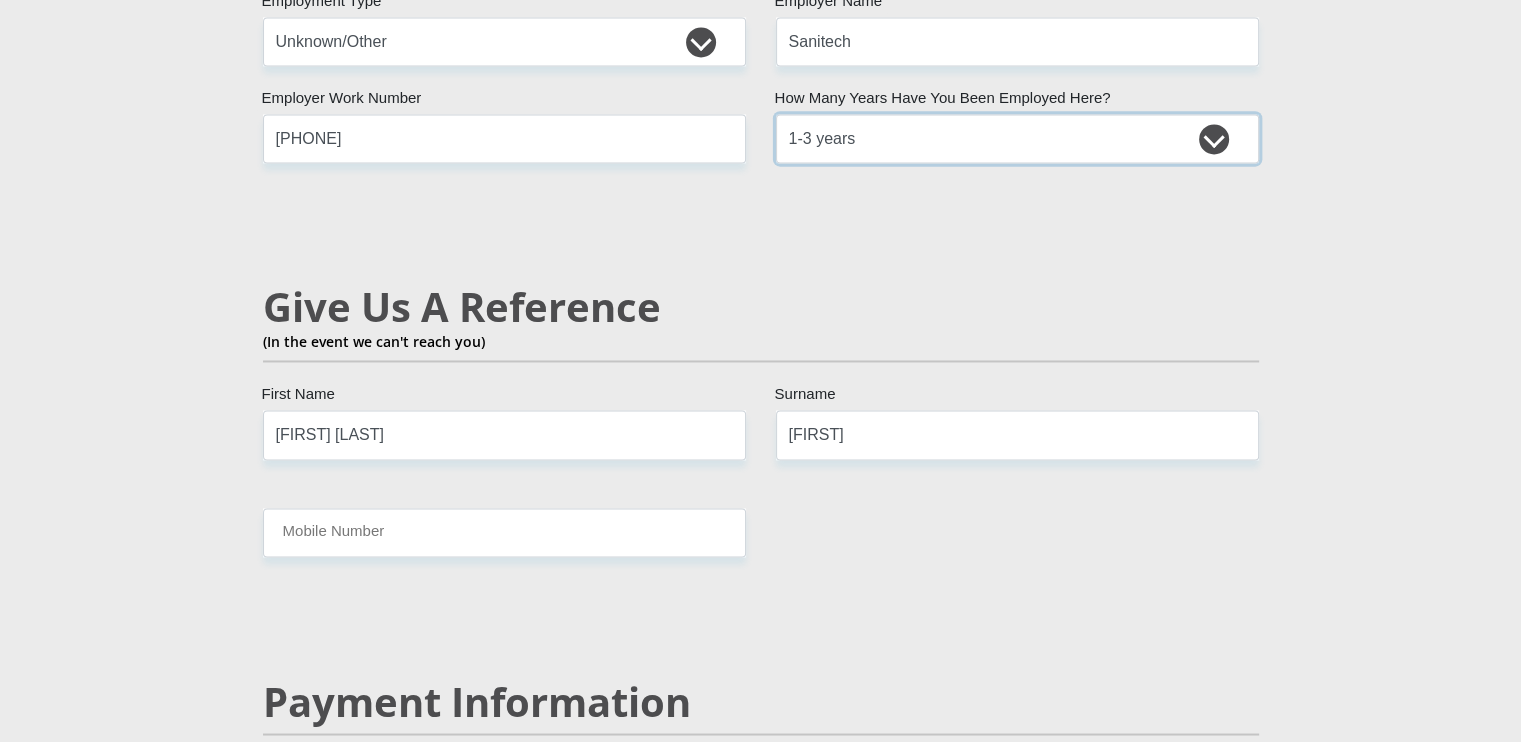 scroll, scrollTop: 3300, scrollLeft: 0, axis: vertical 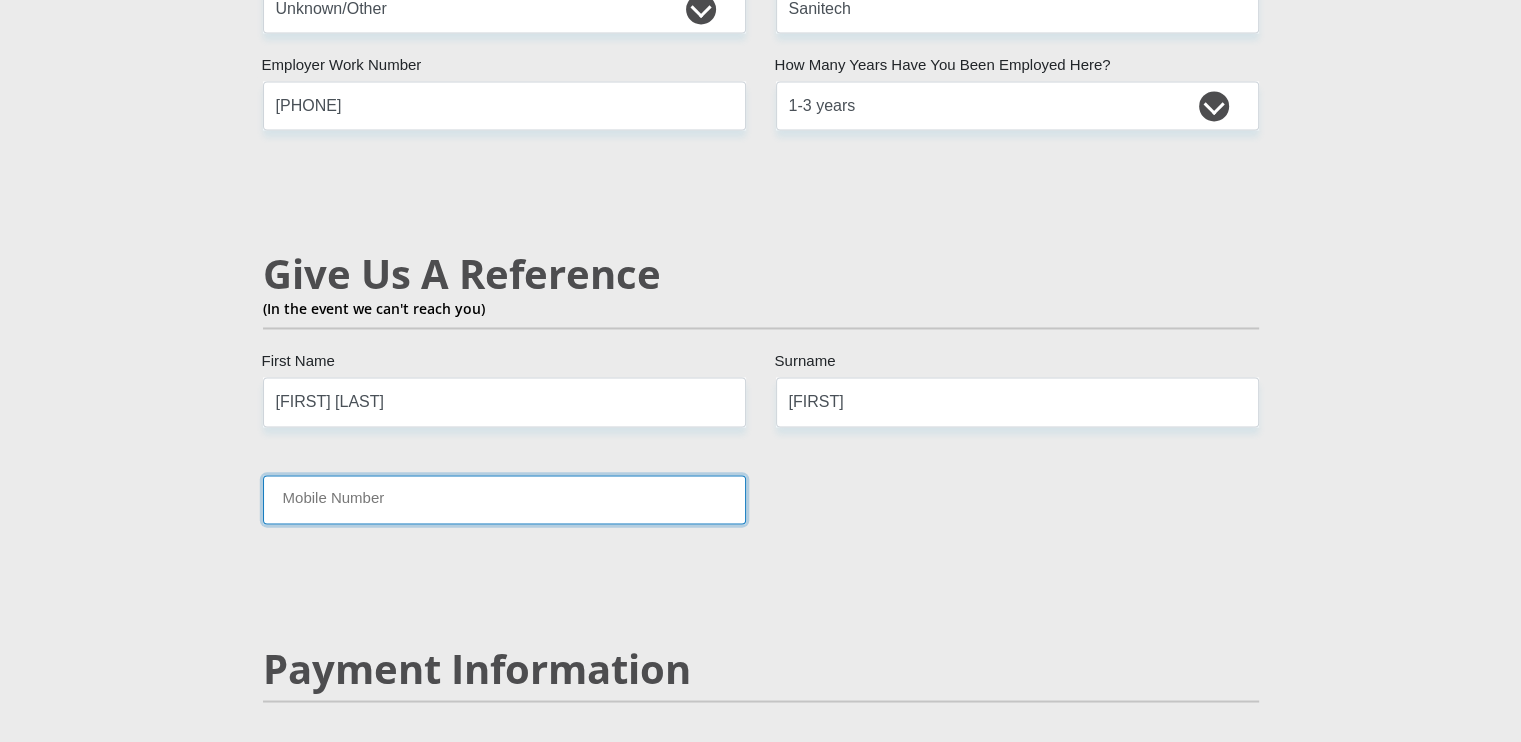 click on "Mobile Number" at bounding box center [504, 499] 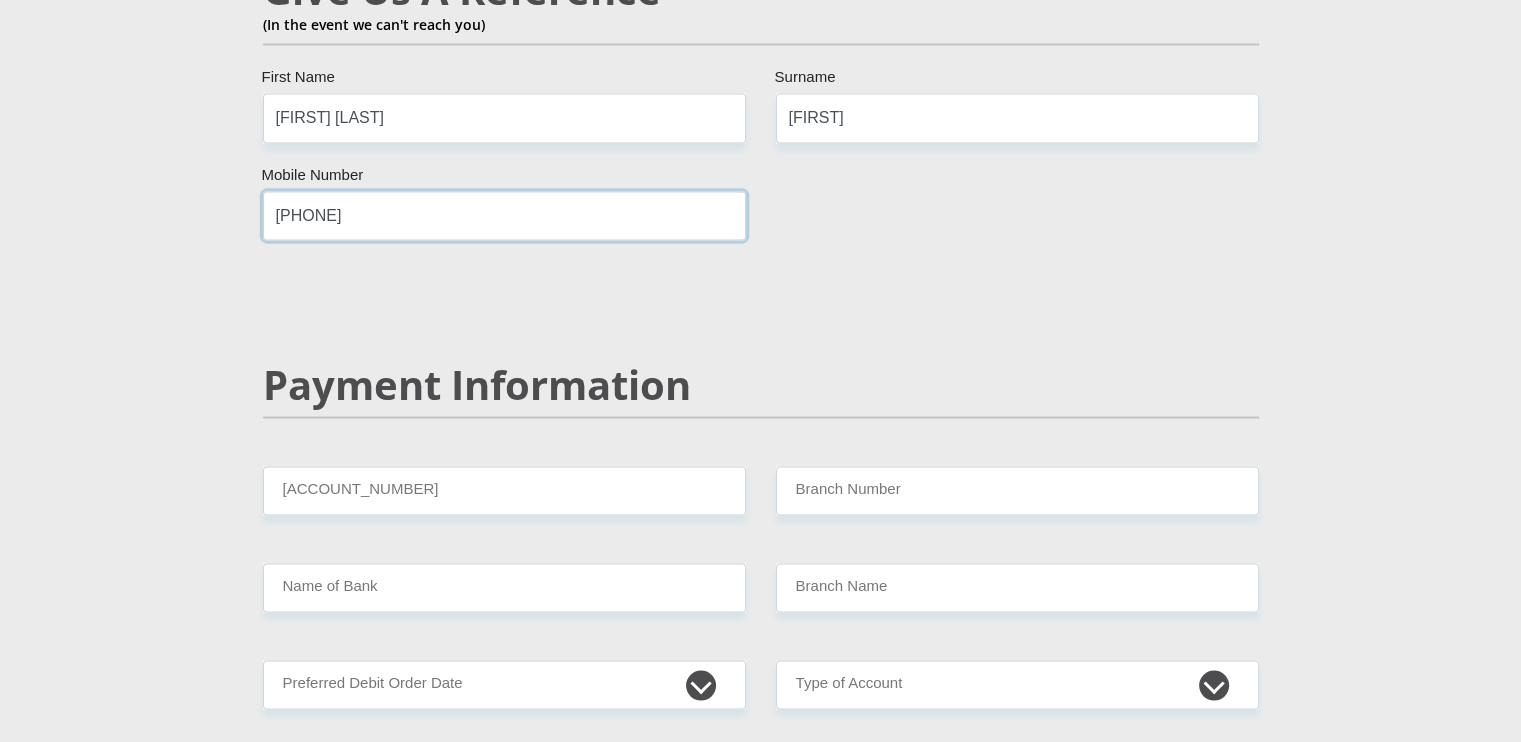 scroll, scrollTop: 3800, scrollLeft: 0, axis: vertical 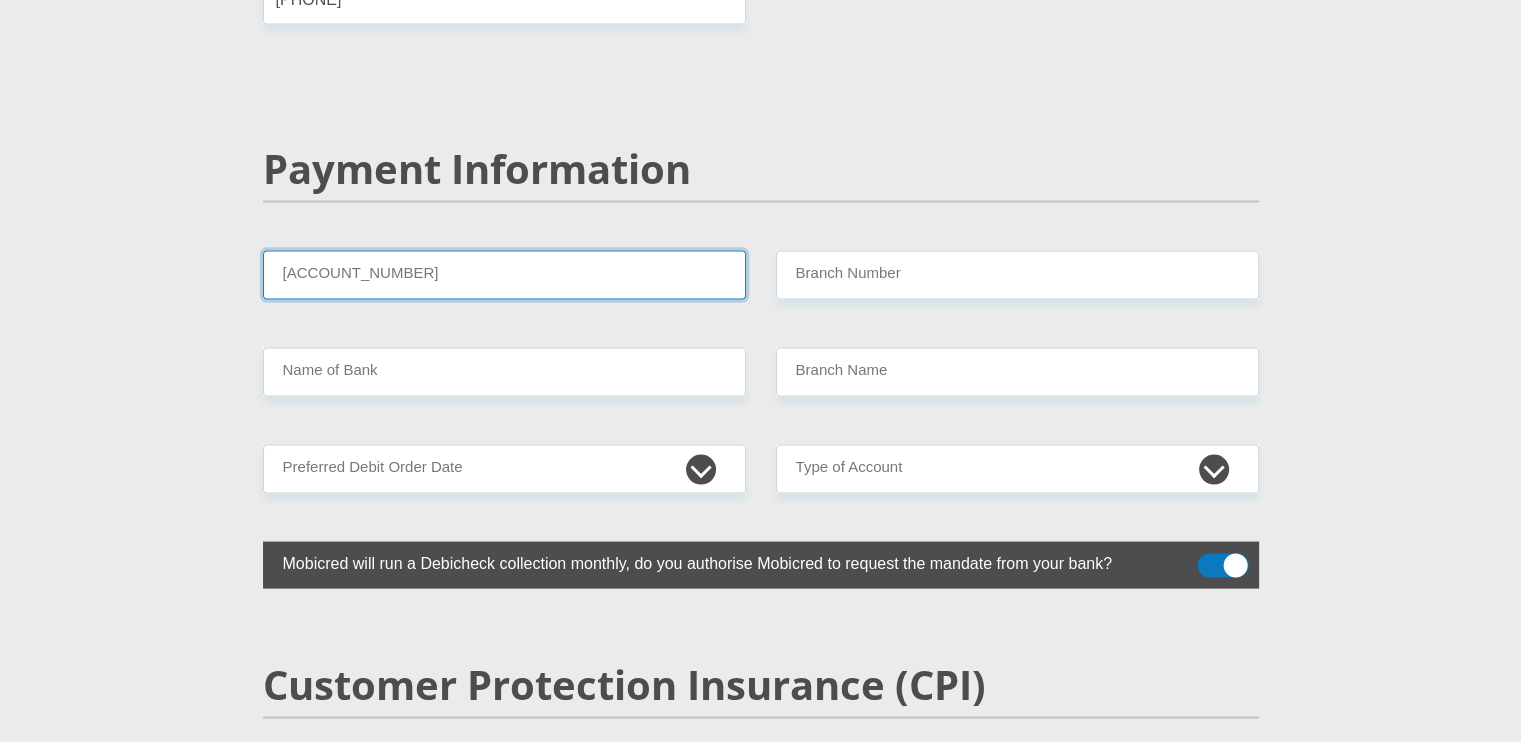 click on "[ACCOUNT_NUMBER]" at bounding box center (504, 274) 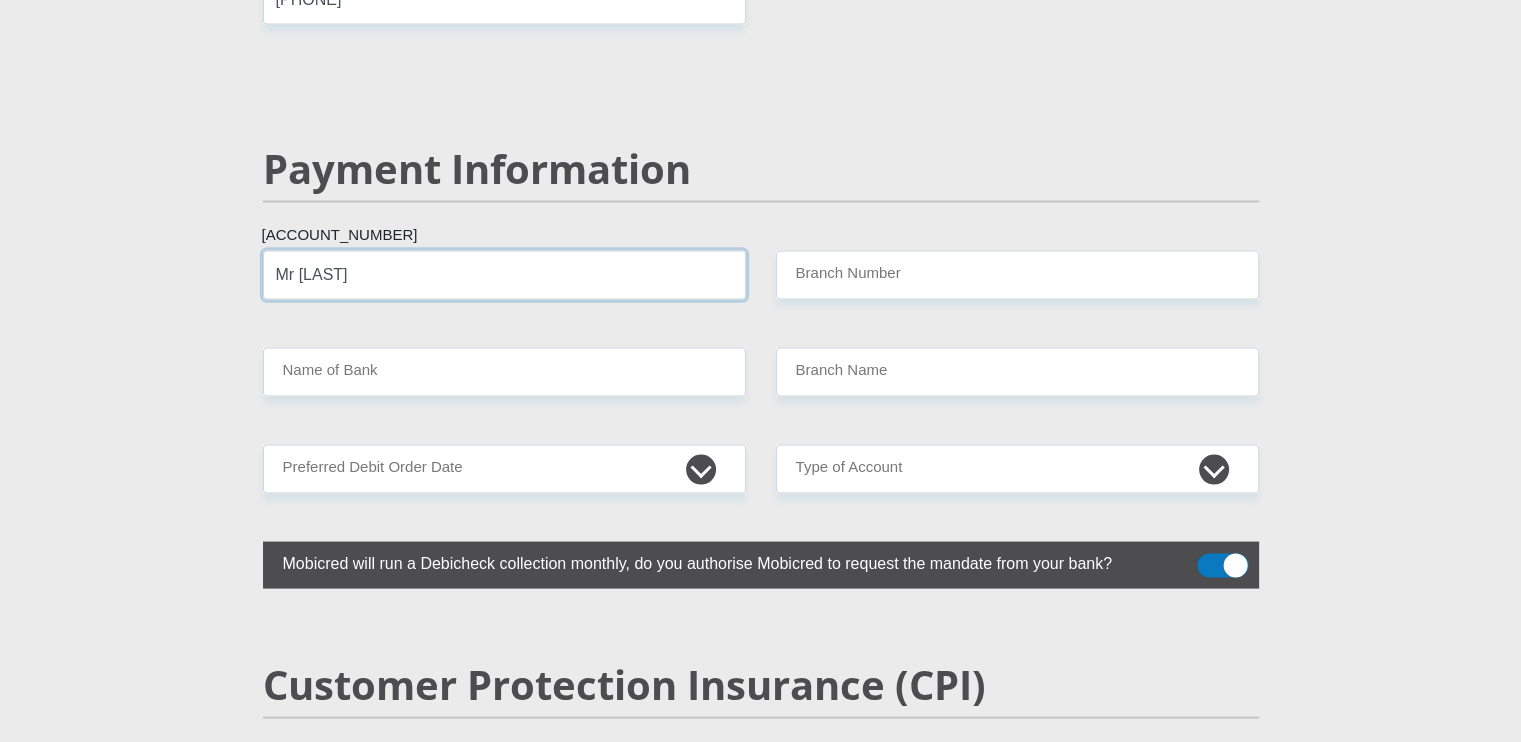 type on "Mr [LAST]" 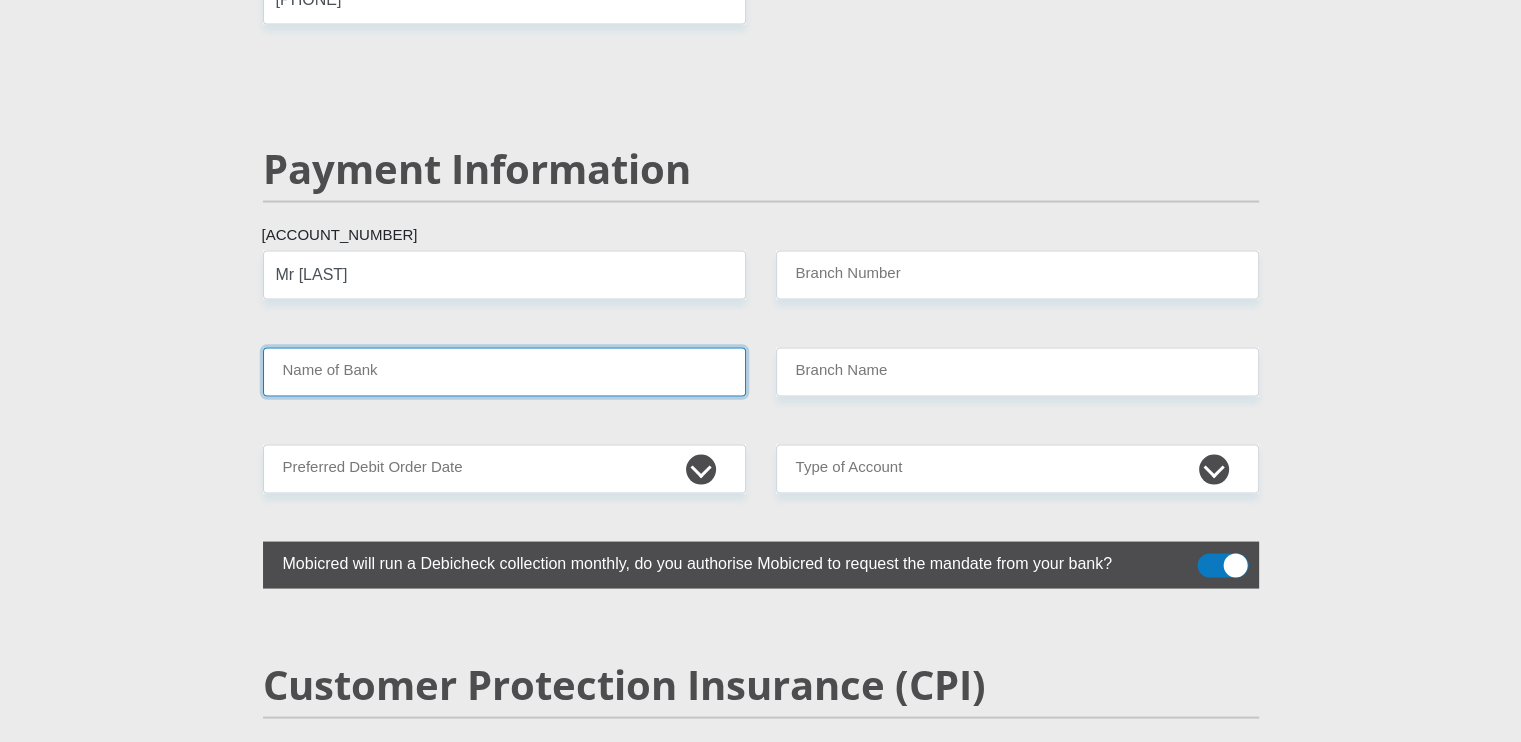 click on "Name of Bank" at bounding box center [504, 371] 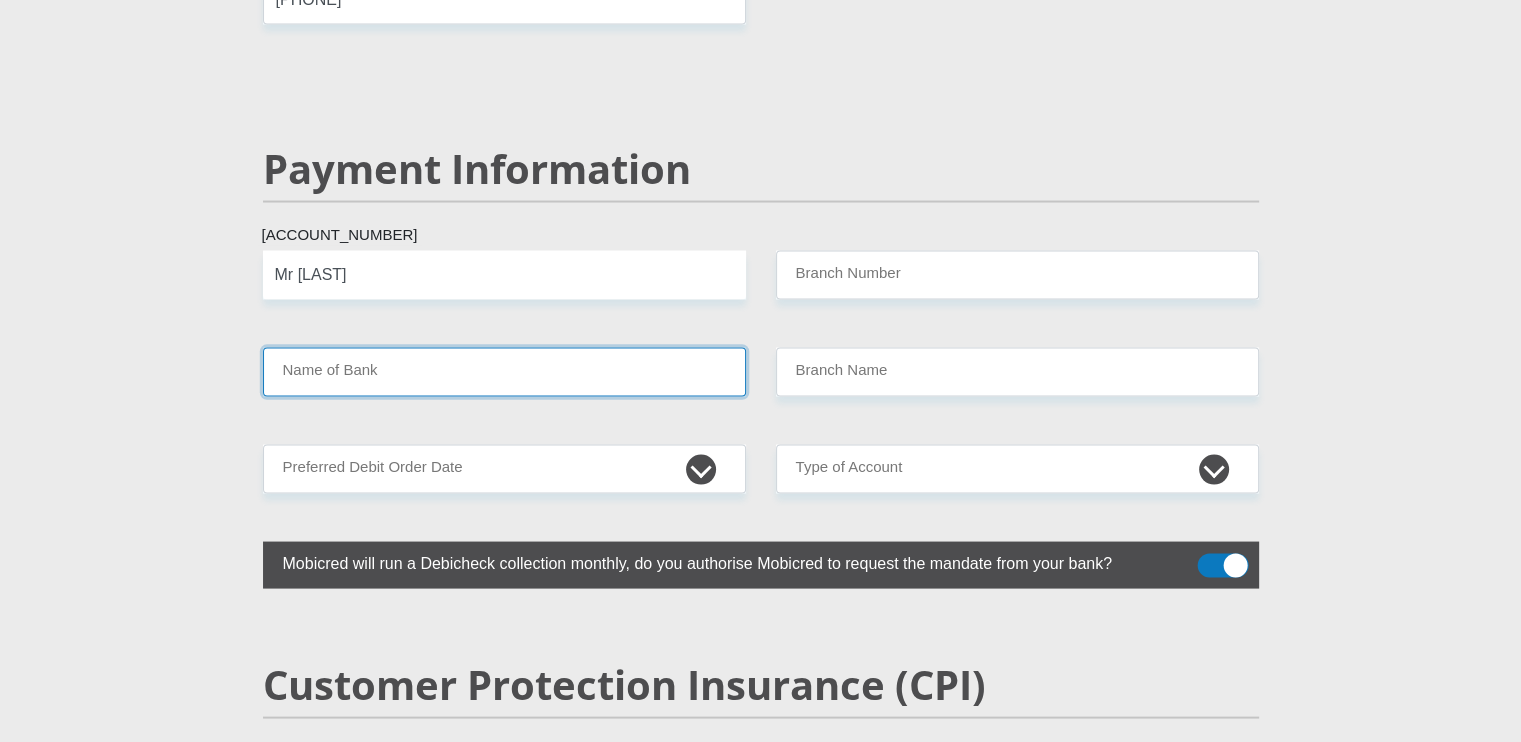 click on "Name of Bank" at bounding box center (504, 371) 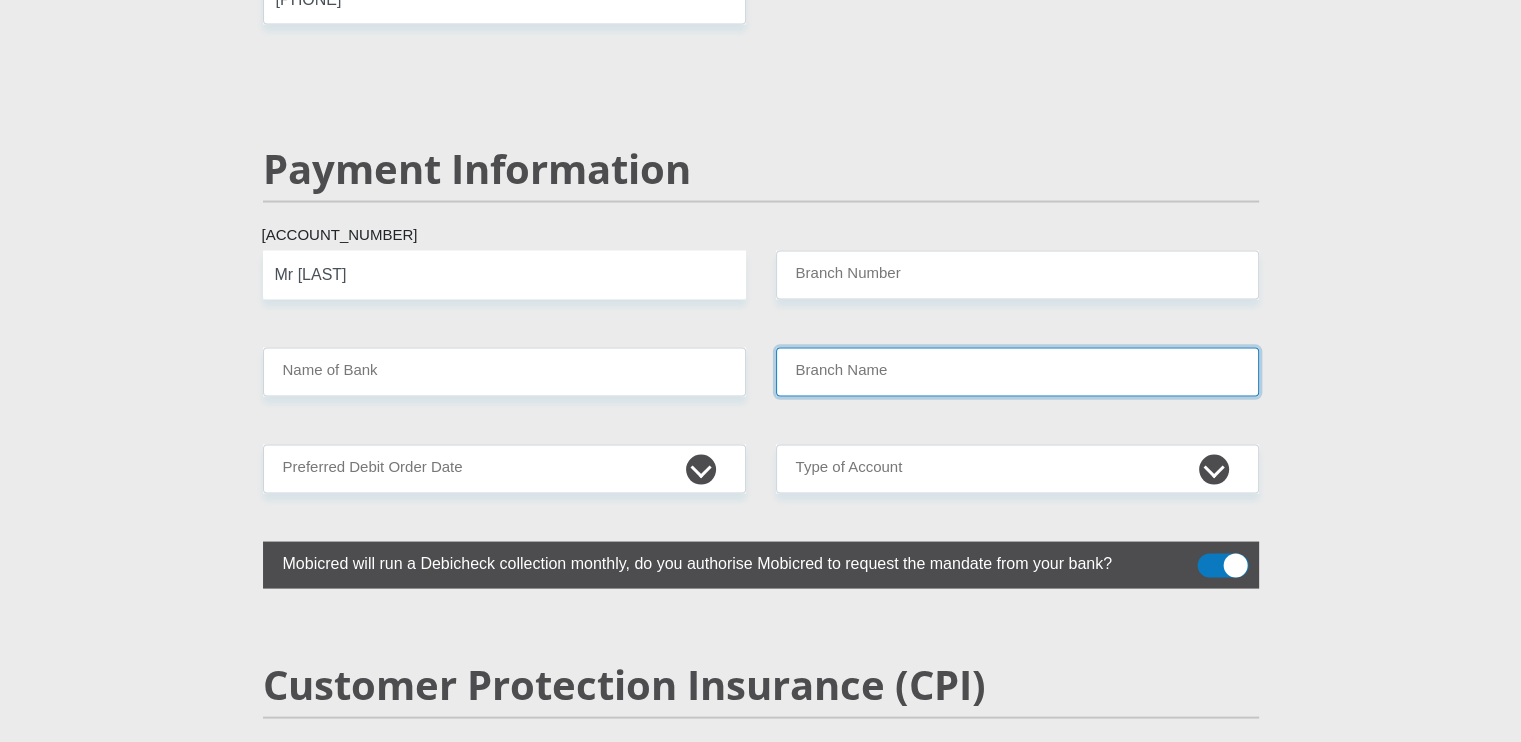 click on "Branch Name" at bounding box center (1017, 371) 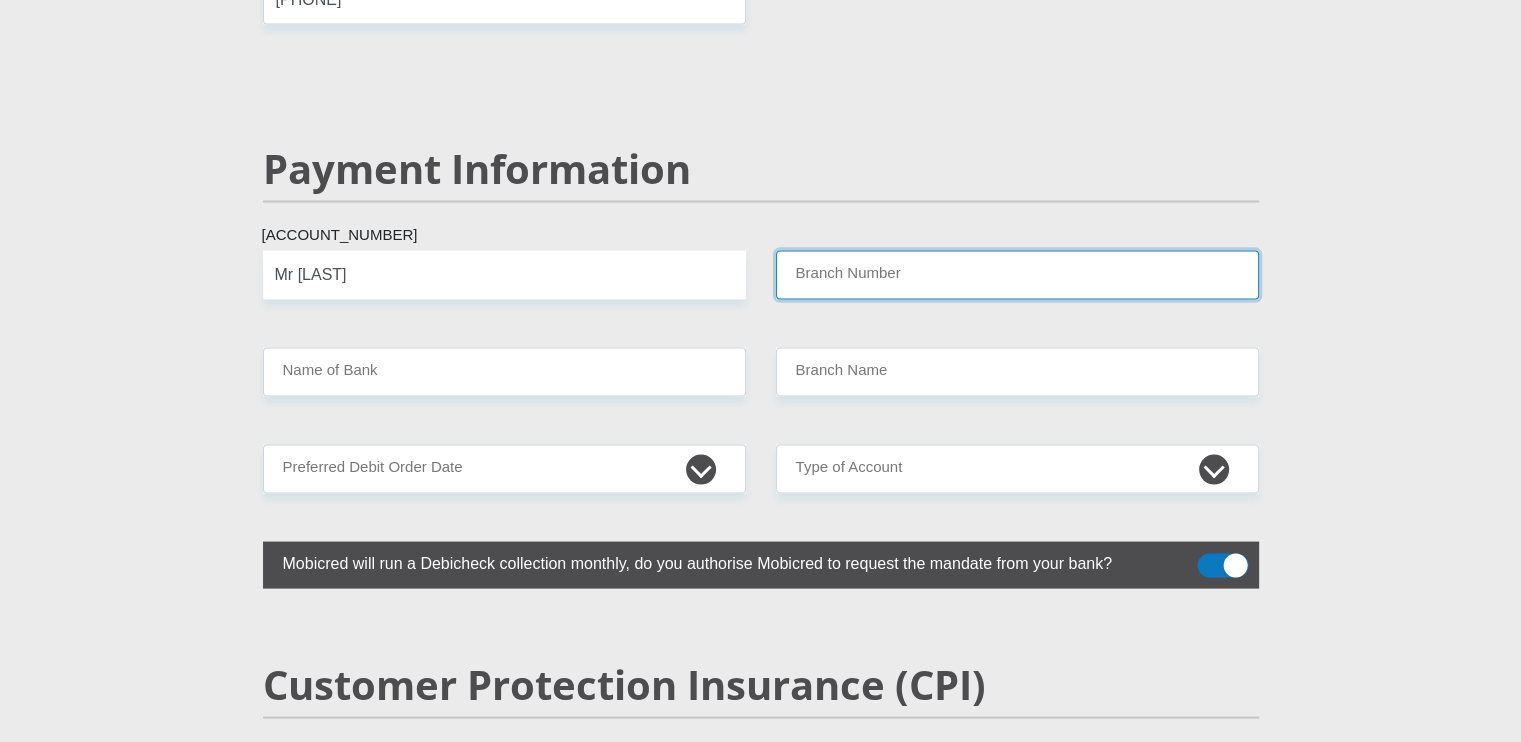click on "Branch Number" at bounding box center (1017, 274) 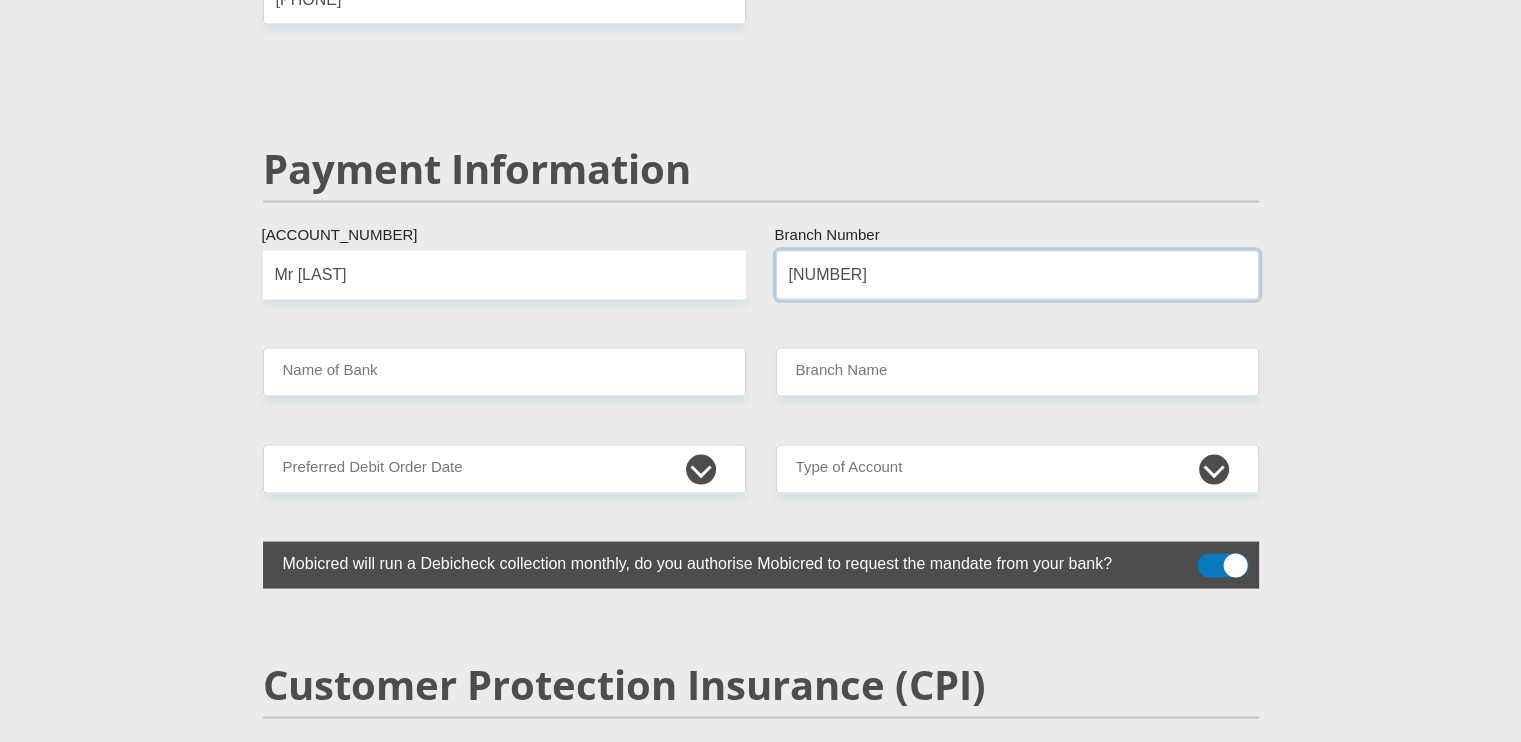 type on "[NUMBER]" 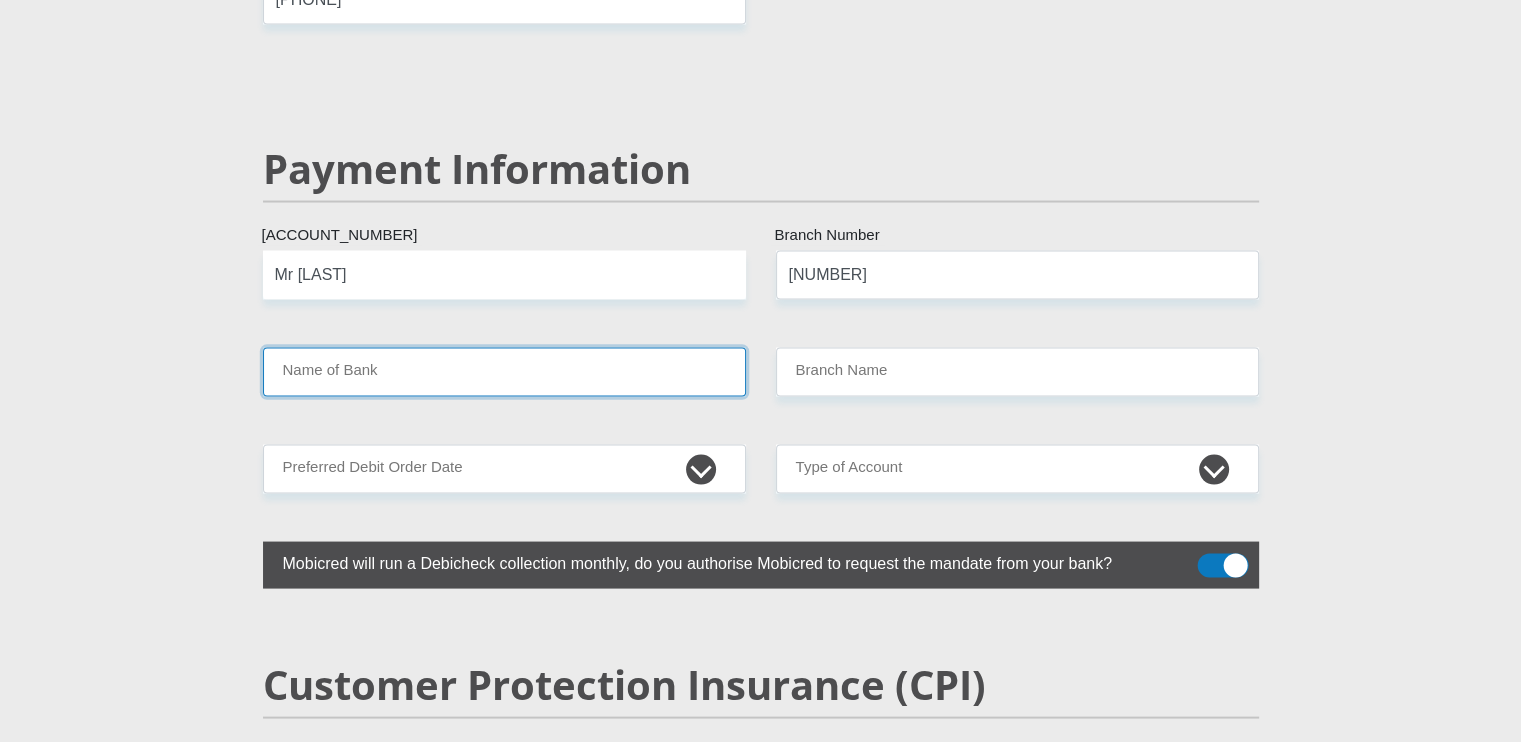 click on "Name of Bank" at bounding box center [504, 371] 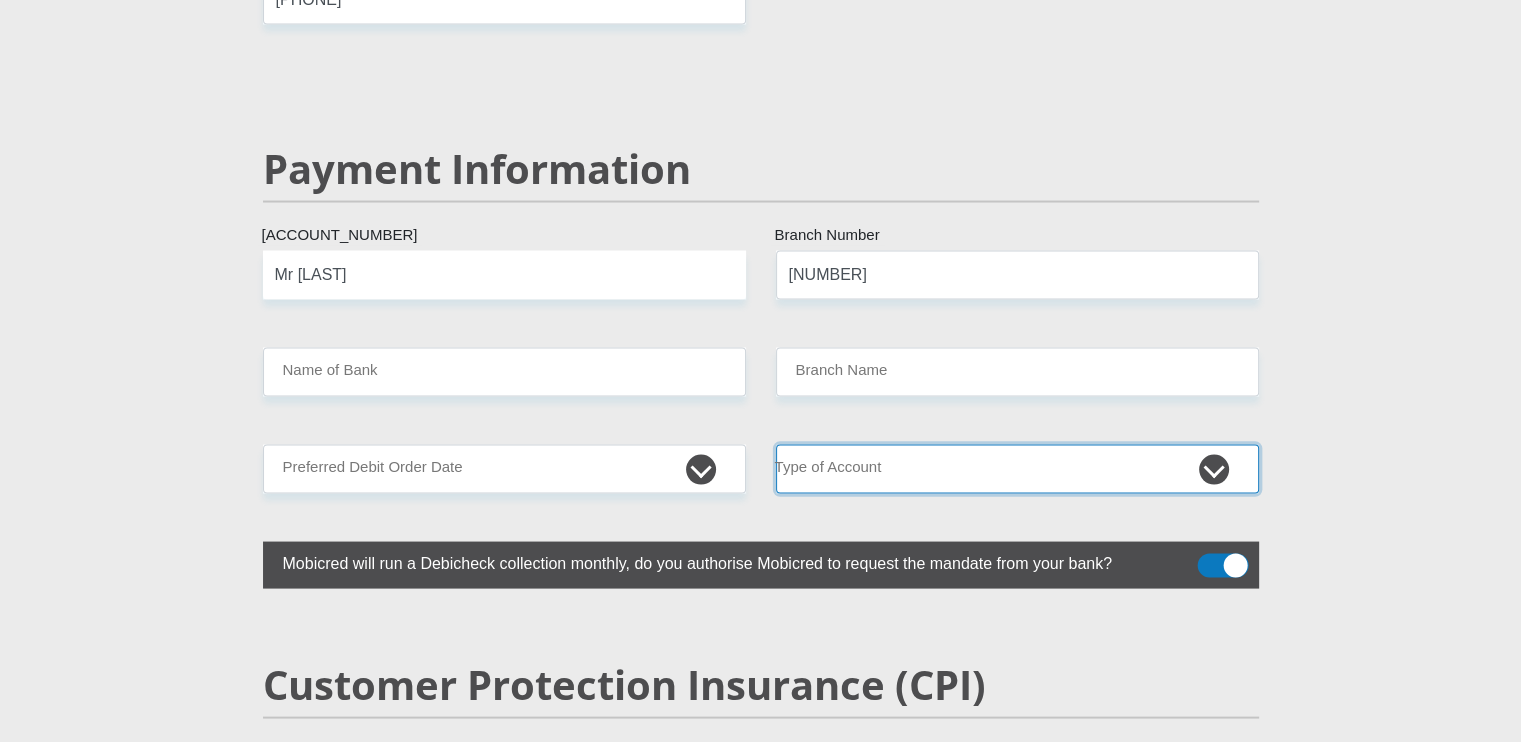 click on "Cheque
Savings" at bounding box center [1017, 468] 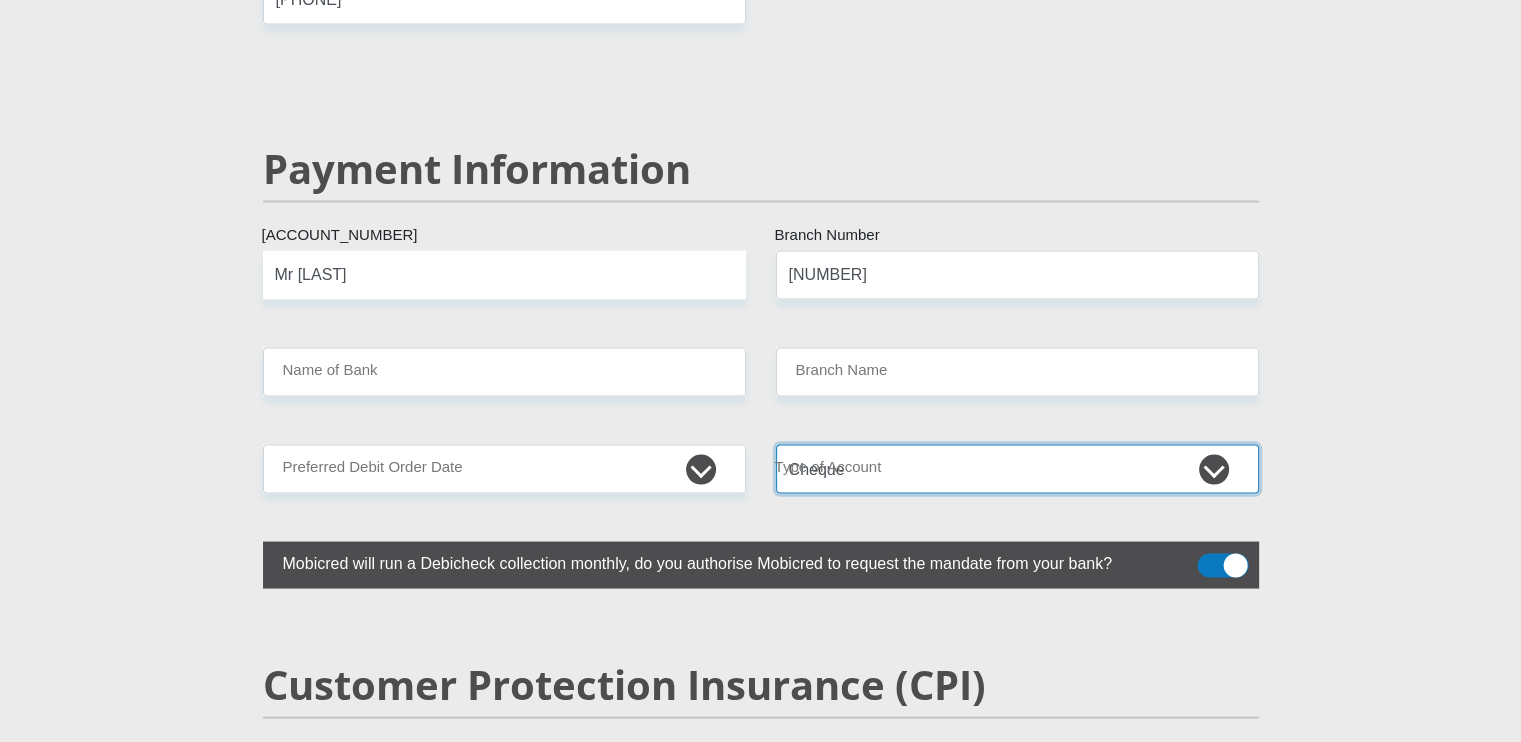 click on "Cheque
Savings" at bounding box center (1017, 468) 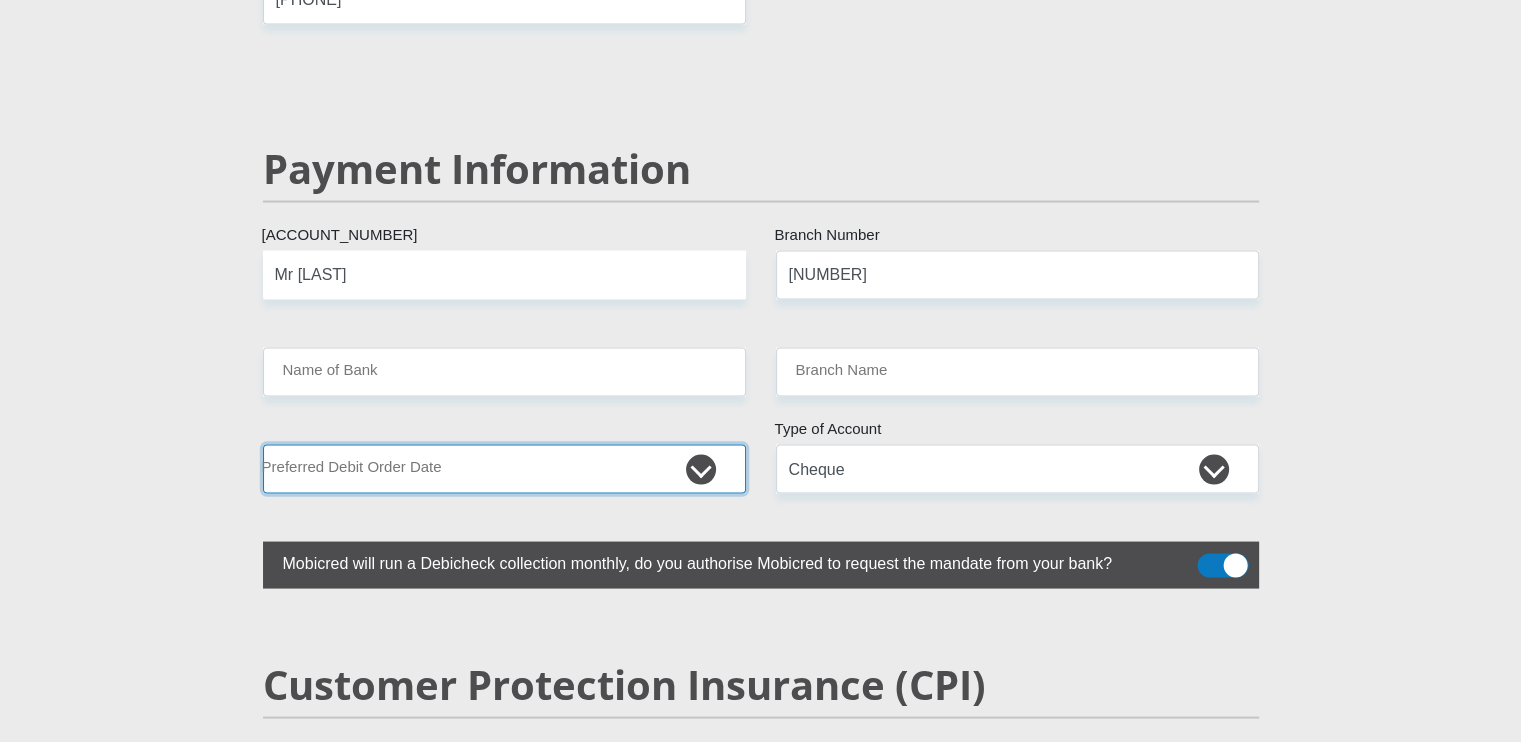 click on "[ORDINAL_LIST]" at bounding box center (504, 468) 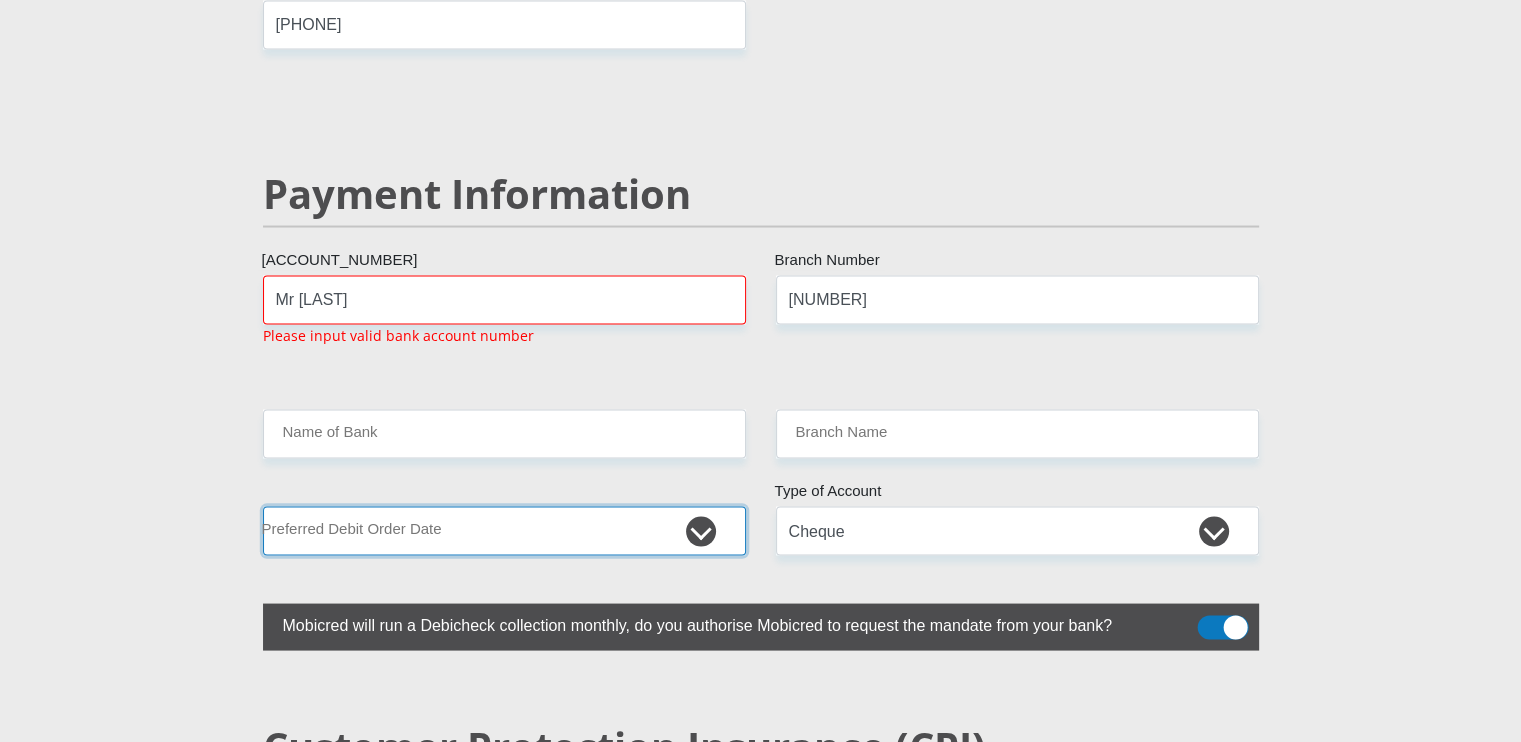 scroll, scrollTop: 3774, scrollLeft: 0, axis: vertical 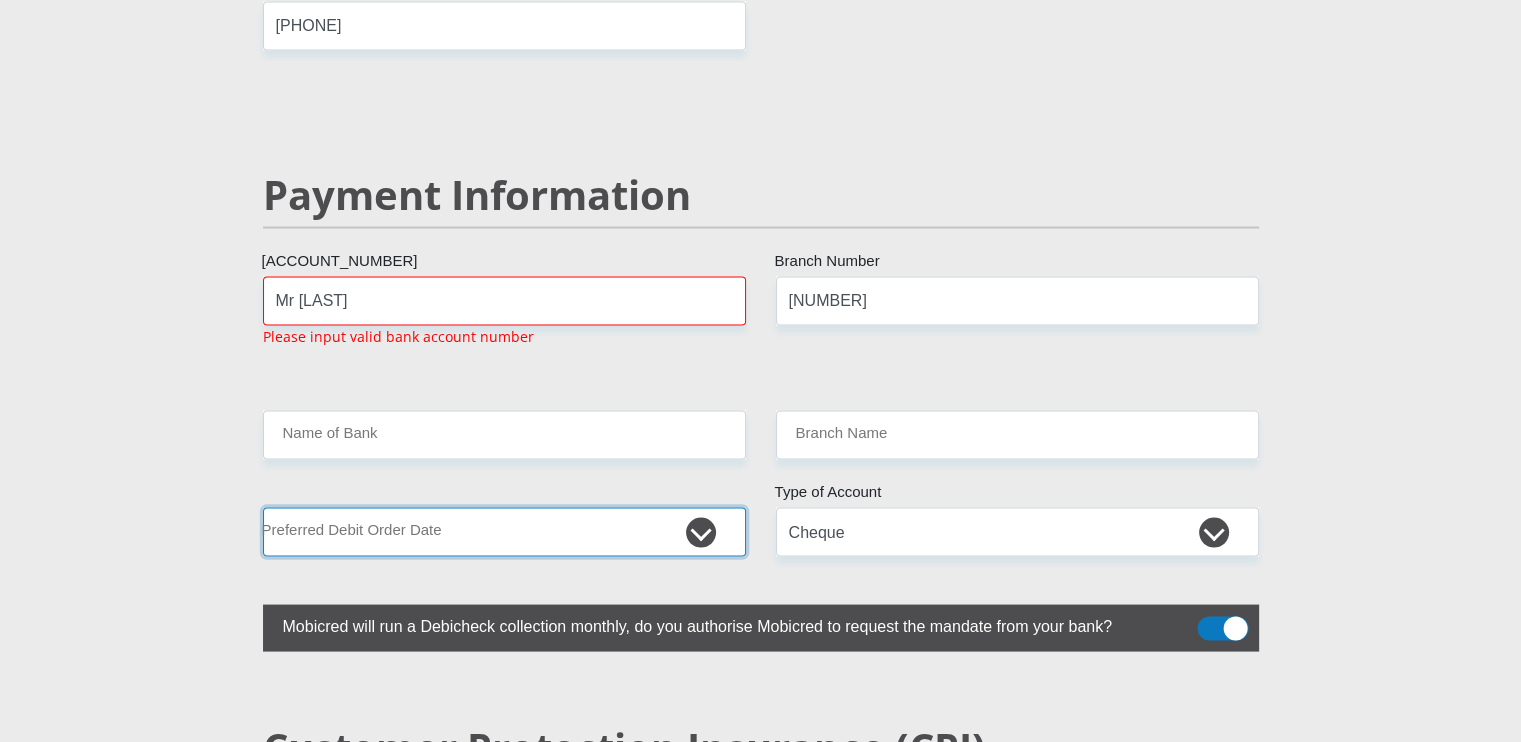 select on "25" 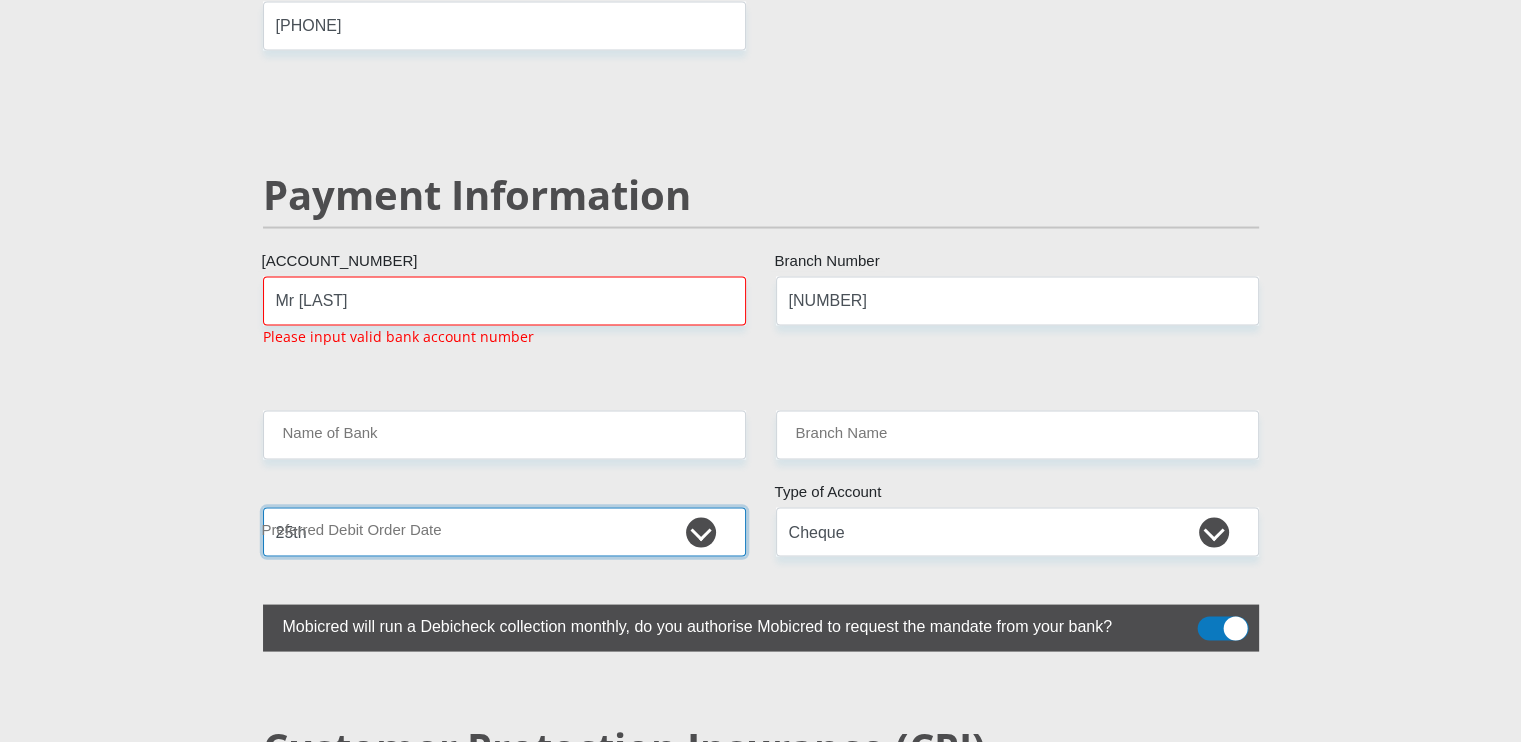 click on "[ORDINAL_LIST]" at bounding box center [504, 531] 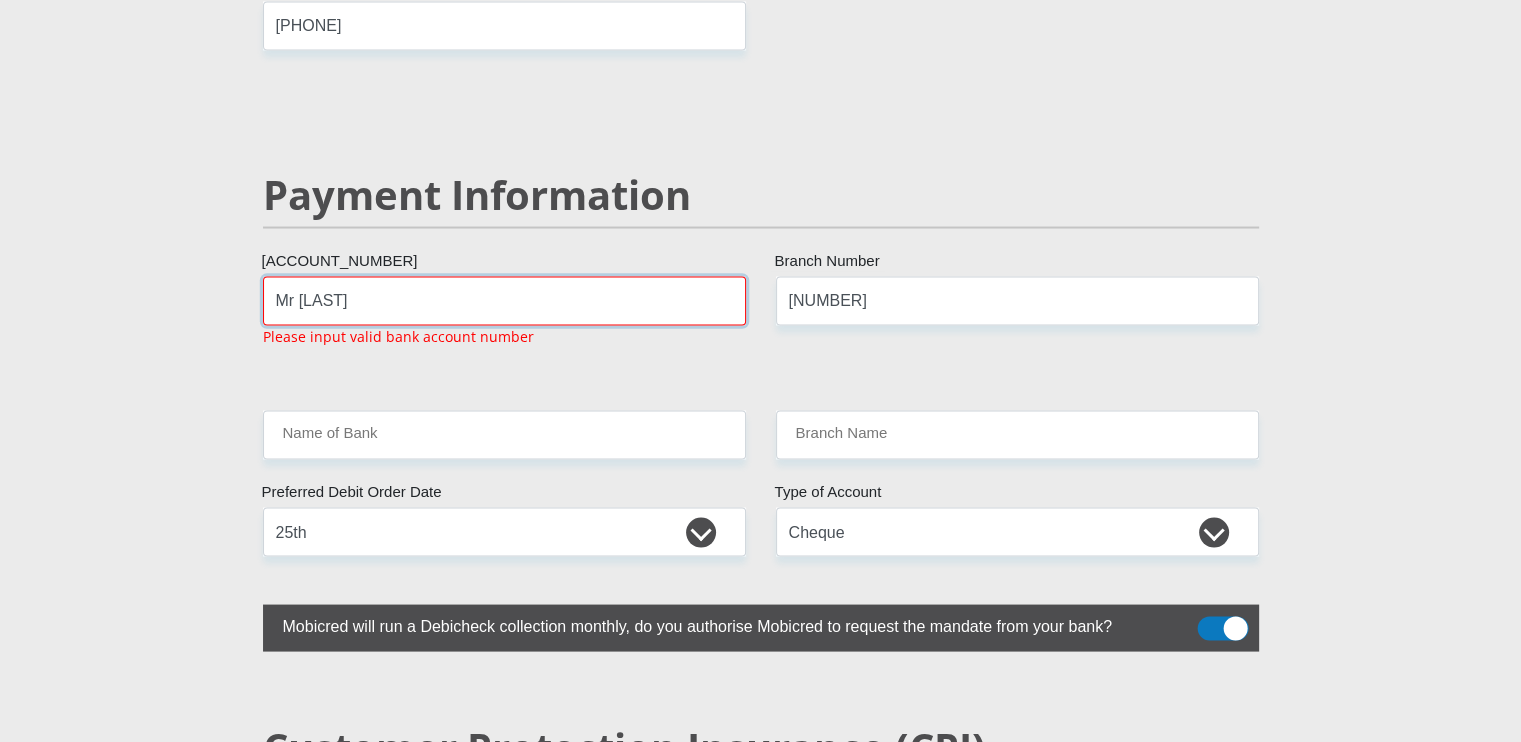 drag, startPoint x: 395, startPoint y: 271, endPoint x: 188, endPoint y: 286, distance: 207.54277 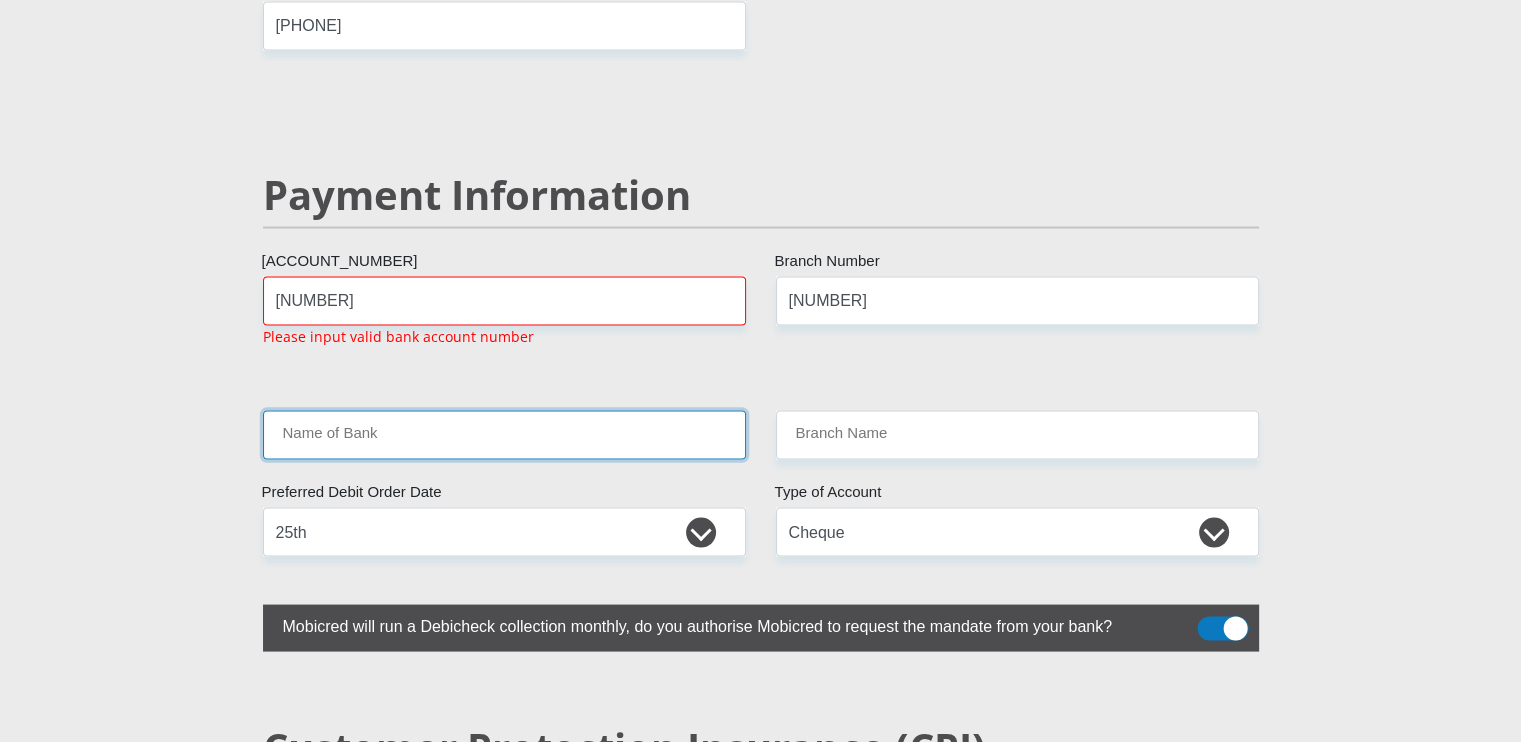 click on "Mr
Ms
Mrs
Dr
Other
Title
[FIRST]
First Name
[LAST]
Surname
[ID_NUMBER]
[COUNTRY] ID Number
Please input valid ID number
[COUNTRY]
[COUNTRY]
[COUNTRY]
[COUNTRY]
[COUNTRY]
[COUNTRY]
[COUNTRY]
[COUNTRY]
[COUNTRY]
[COUNTRY]
[COUNTRY]
[COUNTRY]
[COUNTRY]" at bounding box center [761, -578] 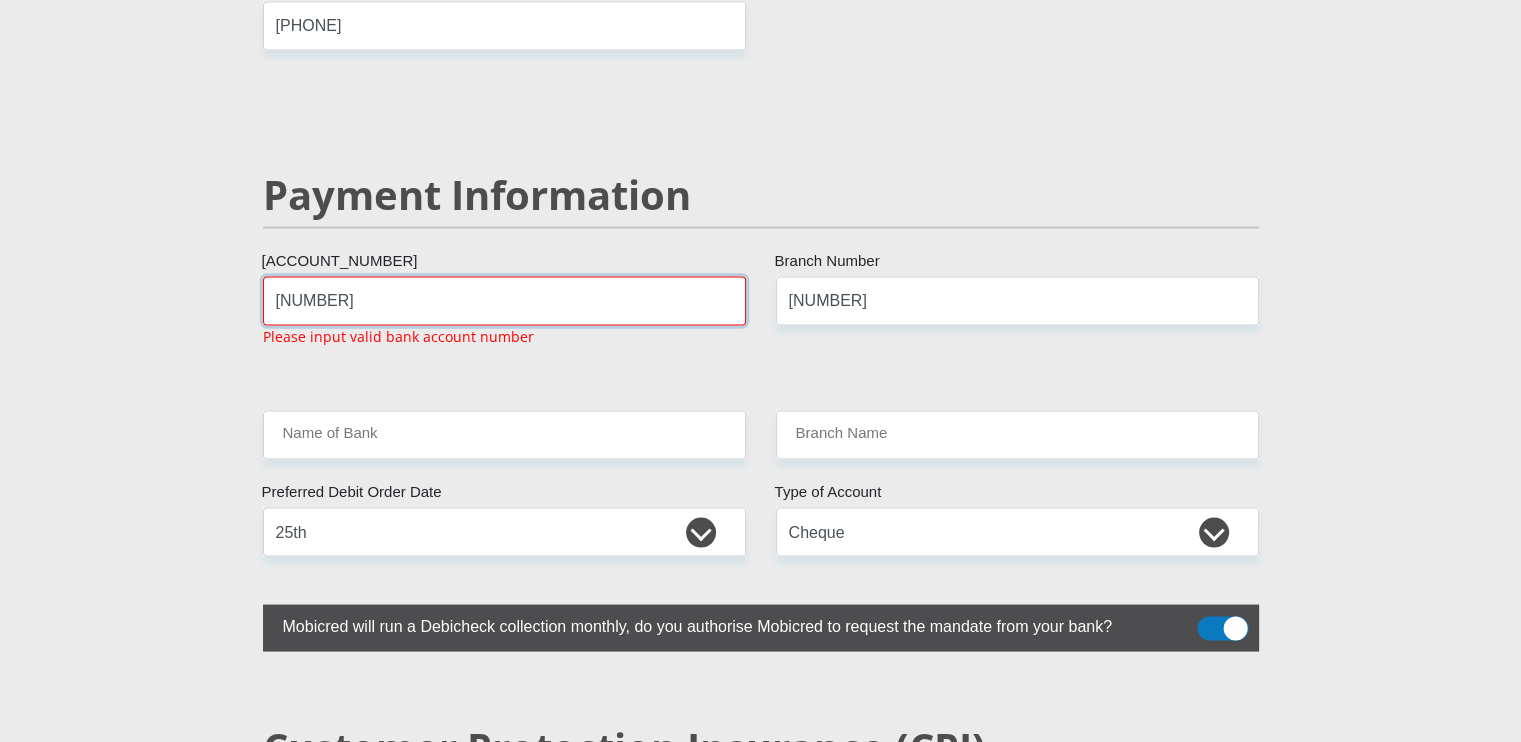 click on "[NUMBER]" at bounding box center (504, 300) 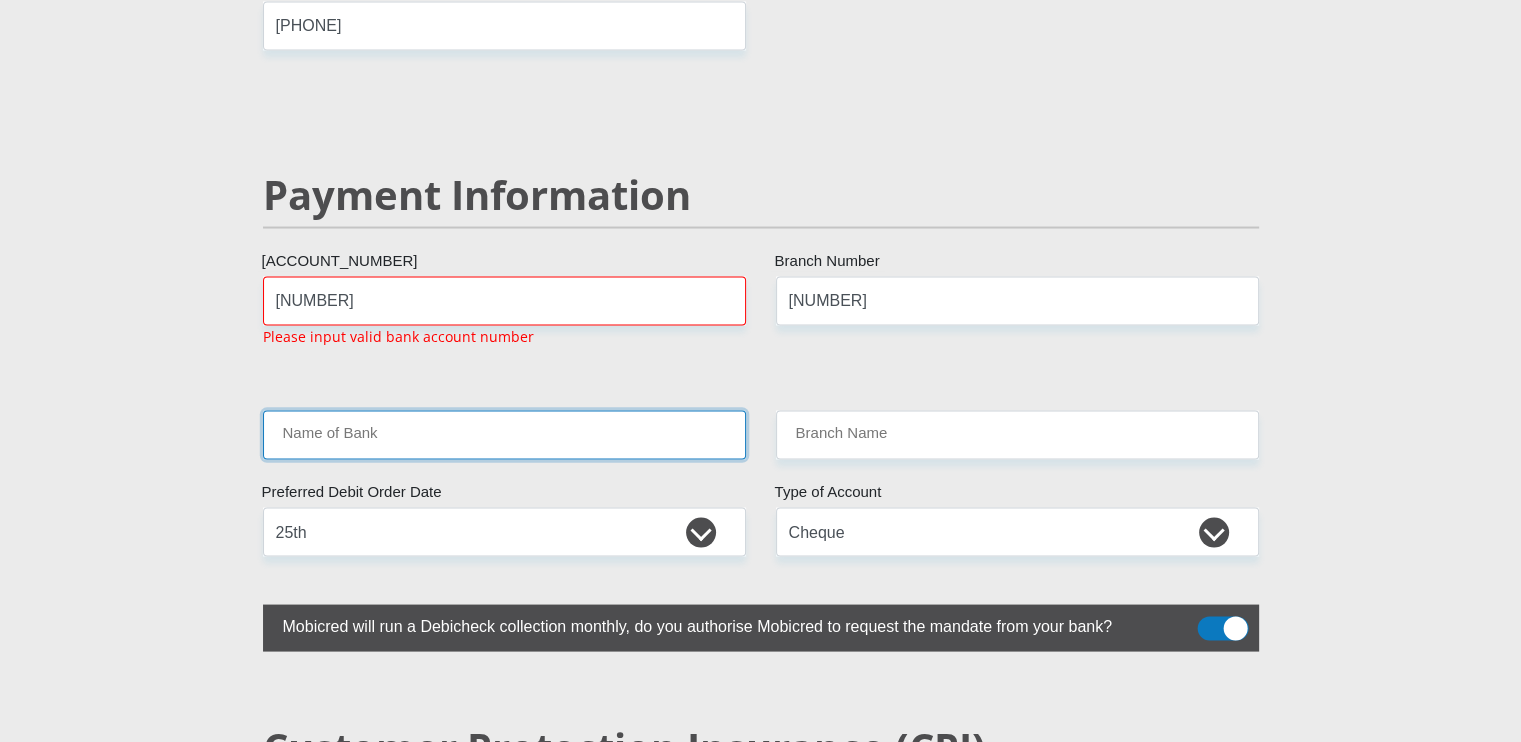 click on "Mr
Ms
Mrs
Dr
Other
Title
[FIRST]
First Name
[LAST]
Surname
[ID_NUMBER]
[COUNTRY] ID Number
Please input valid ID number
[COUNTRY]
[COUNTRY]
[COUNTRY]
[COUNTRY]
[COUNTRY]
[COUNTRY]
[COUNTRY]
[COUNTRY]
[COUNTRY]
[COUNTRY]
[COUNTRY]
[COUNTRY]
[COUNTRY]" at bounding box center [761, -578] 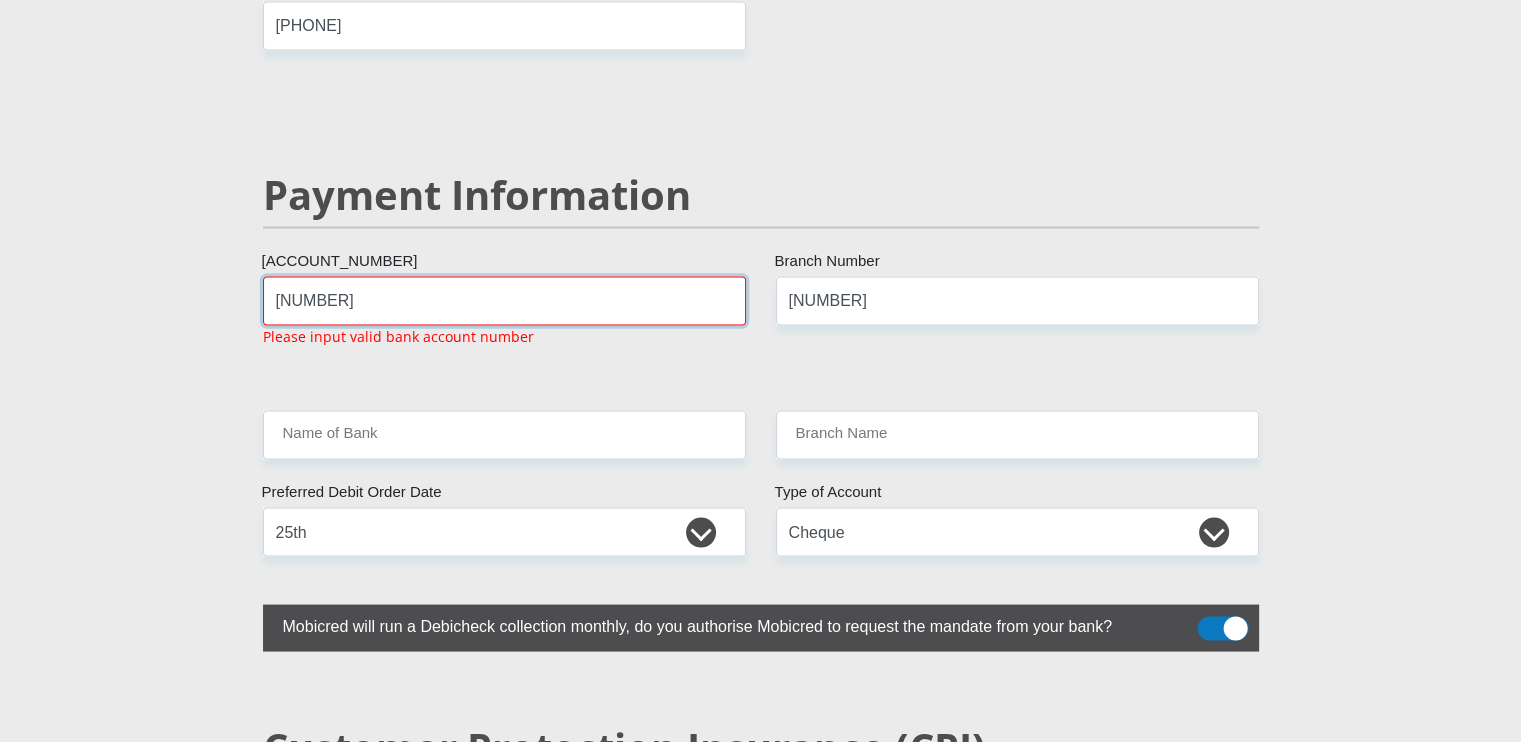 click on "[NUMBER]" at bounding box center (504, 300) 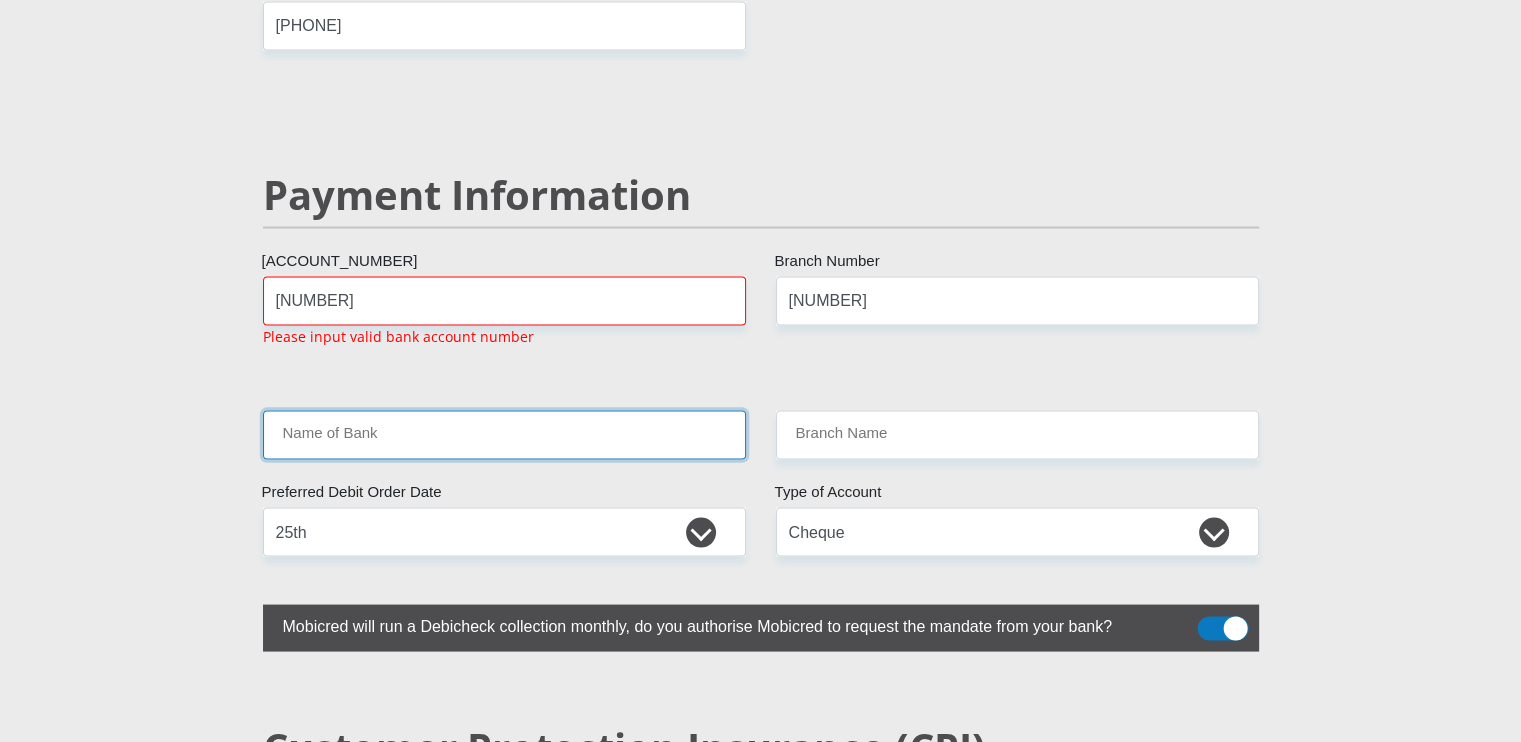 click on "Mr
Ms
Mrs
Dr
Other
Title
[FIRST]
First Name
[LAST]
Surname
[ID_NUMBER]
[COUNTRY] ID Number
Please input valid ID number
[COUNTRY]
[COUNTRY]
[COUNTRY]
[COUNTRY]
[COUNTRY]
[COUNTRY]
[COUNTRY]
[COUNTRY]
[COUNTRY]
[COUNTRY]
[COUNTRY]
[COUNTRY]
[COUNTRY]" at bounding box center [761, -578] 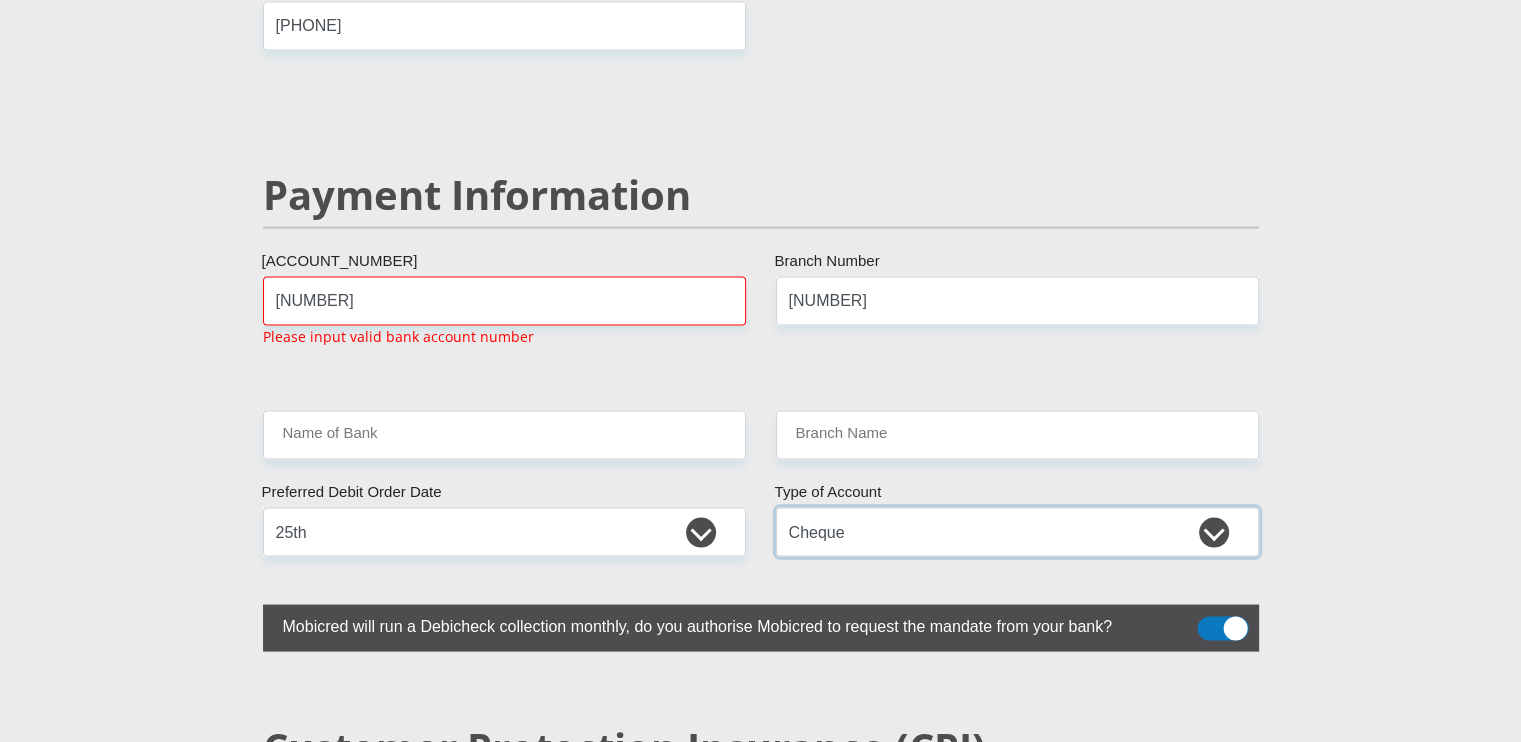 click on "Cheque
Savings" at bounding box center (1017, 531) 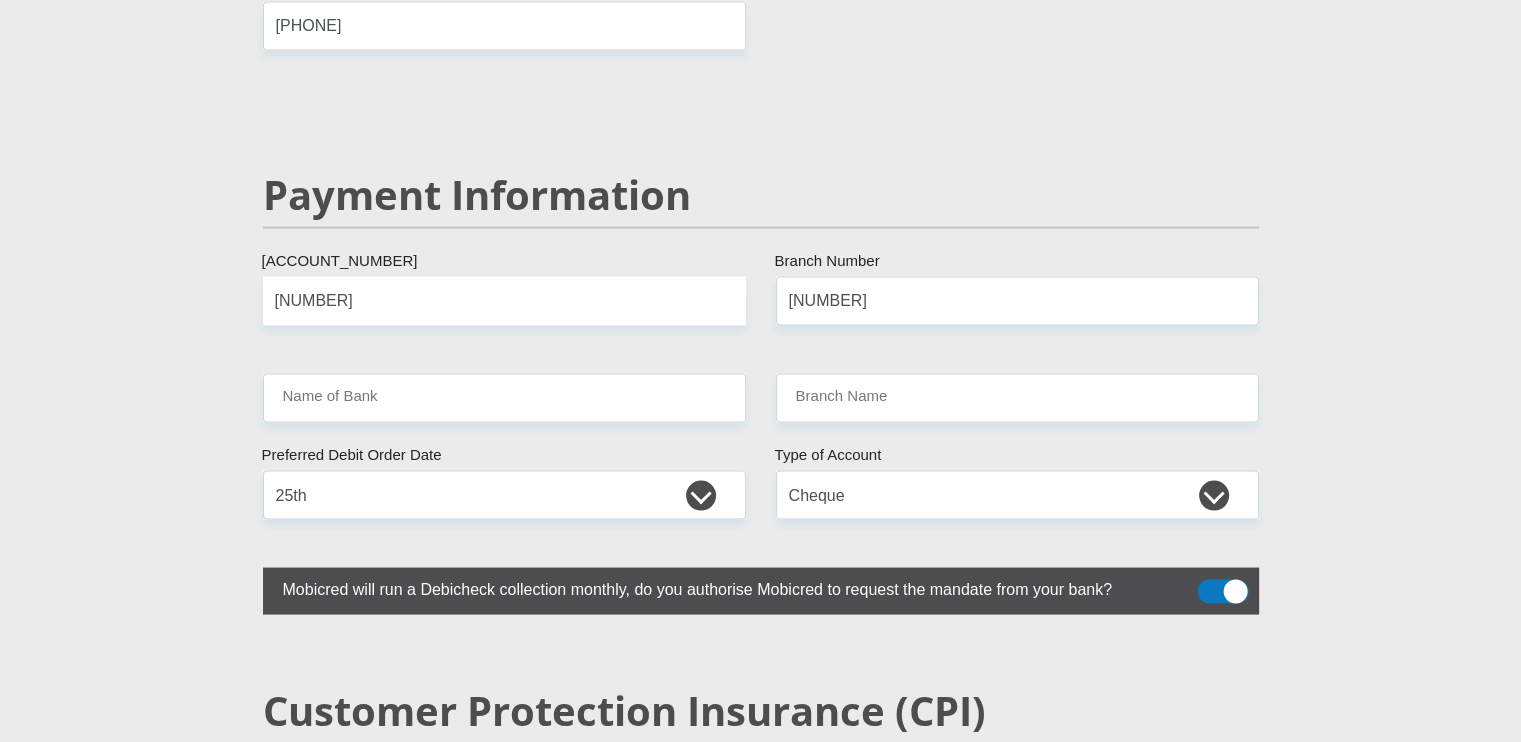 click on "Mr
Ms
Mrs
Dr
Other
Title
[FIRST]
First Name
[LAST]
Surname
[ID_NUMBER]
[COUNTRY] ID Number
Please input valid ID number
[COUNTRY]
[COUNTRY]
[COUNTRY]
[COUNTRY]
[COUNTRY]
[COUNTRY]
[COUNTRY]
[COUNTRY]
[COUNTRY]
[COUNTRY]
[COUNTRY]
[COUNTRY]
[COUNTRY]" at bounding box center (761, -596) 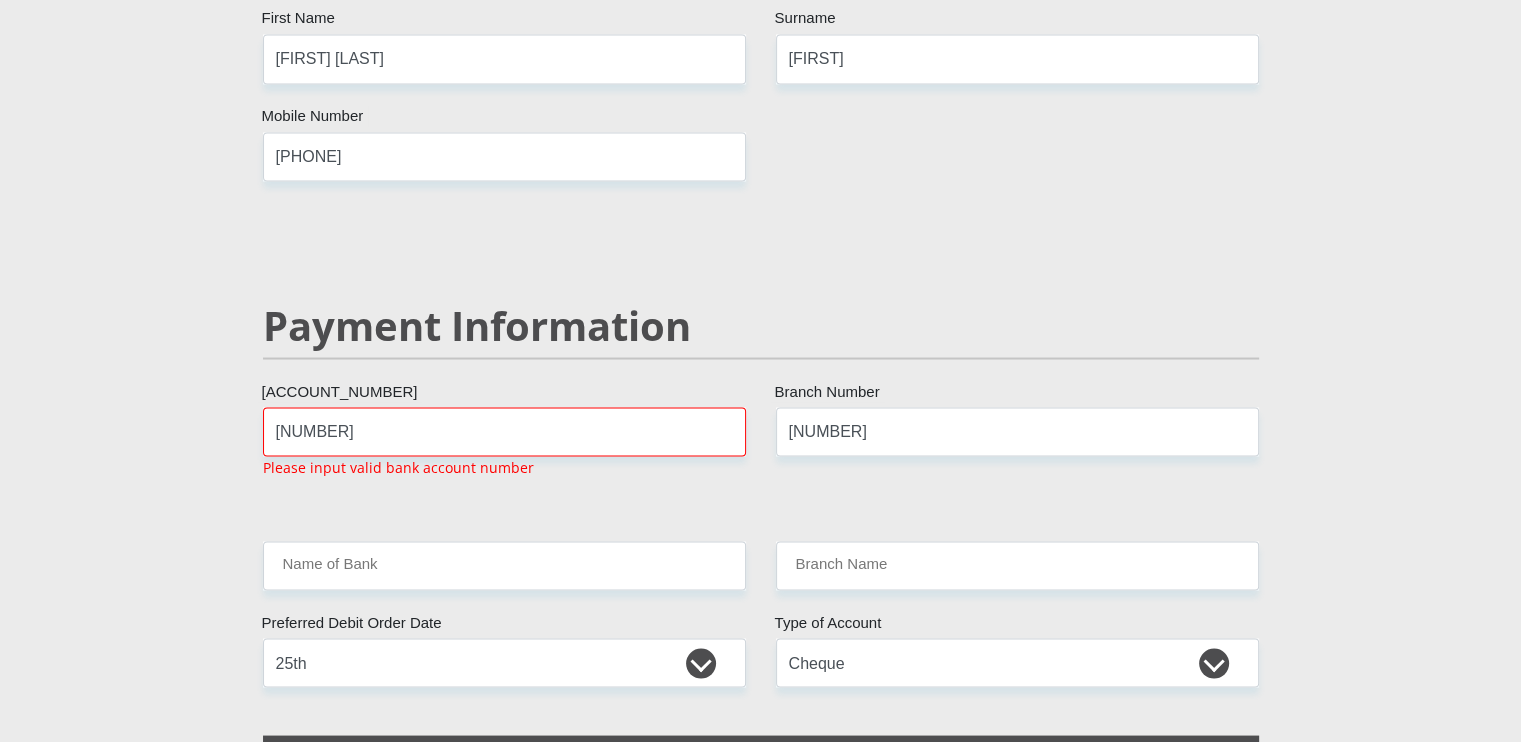 scroll, scrollTop: 3756, scrollLeft: 0, axis: vertical 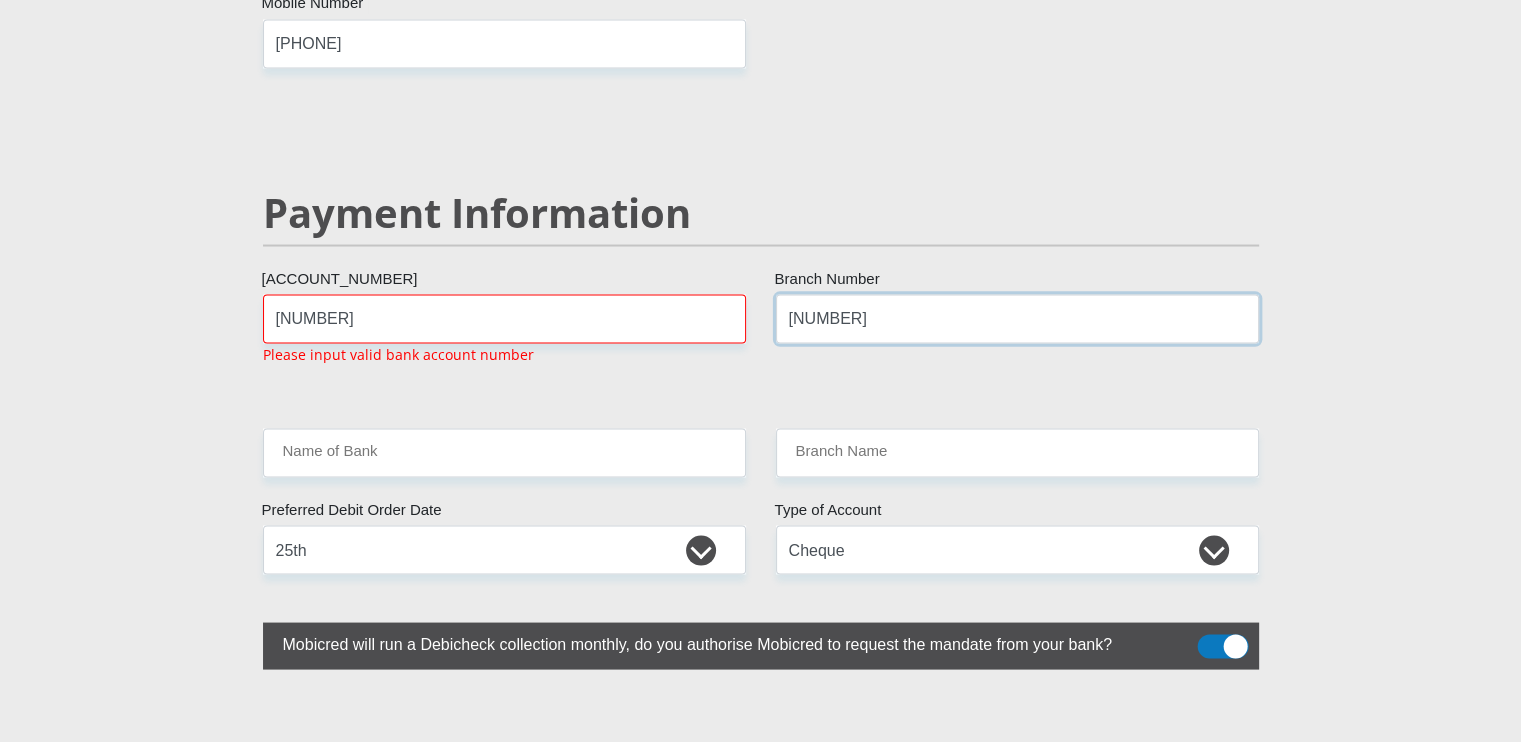 drag, startPoint x: 836, startPoint y: 292, endPoint x: 732, endPoint y: 306, distance: 104.93808 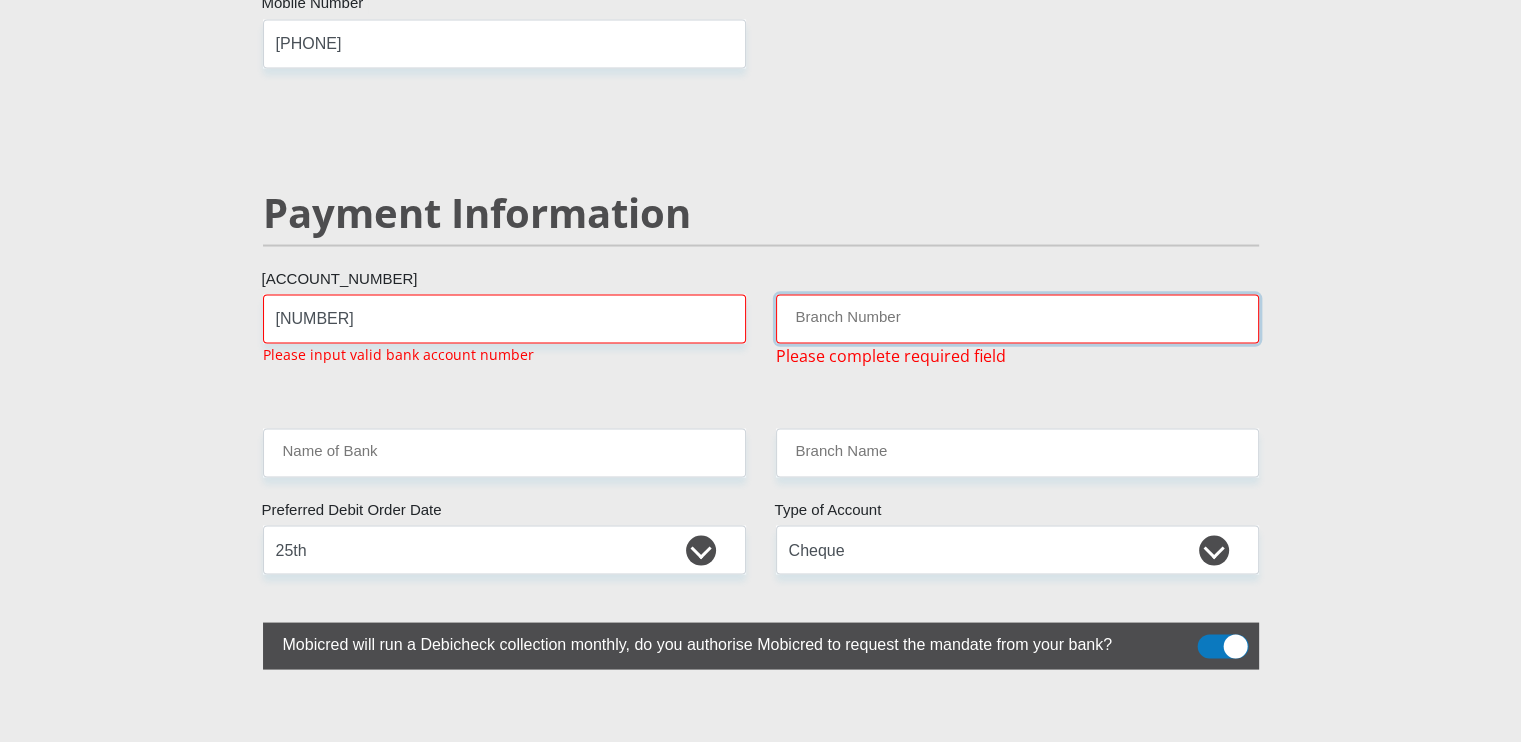type 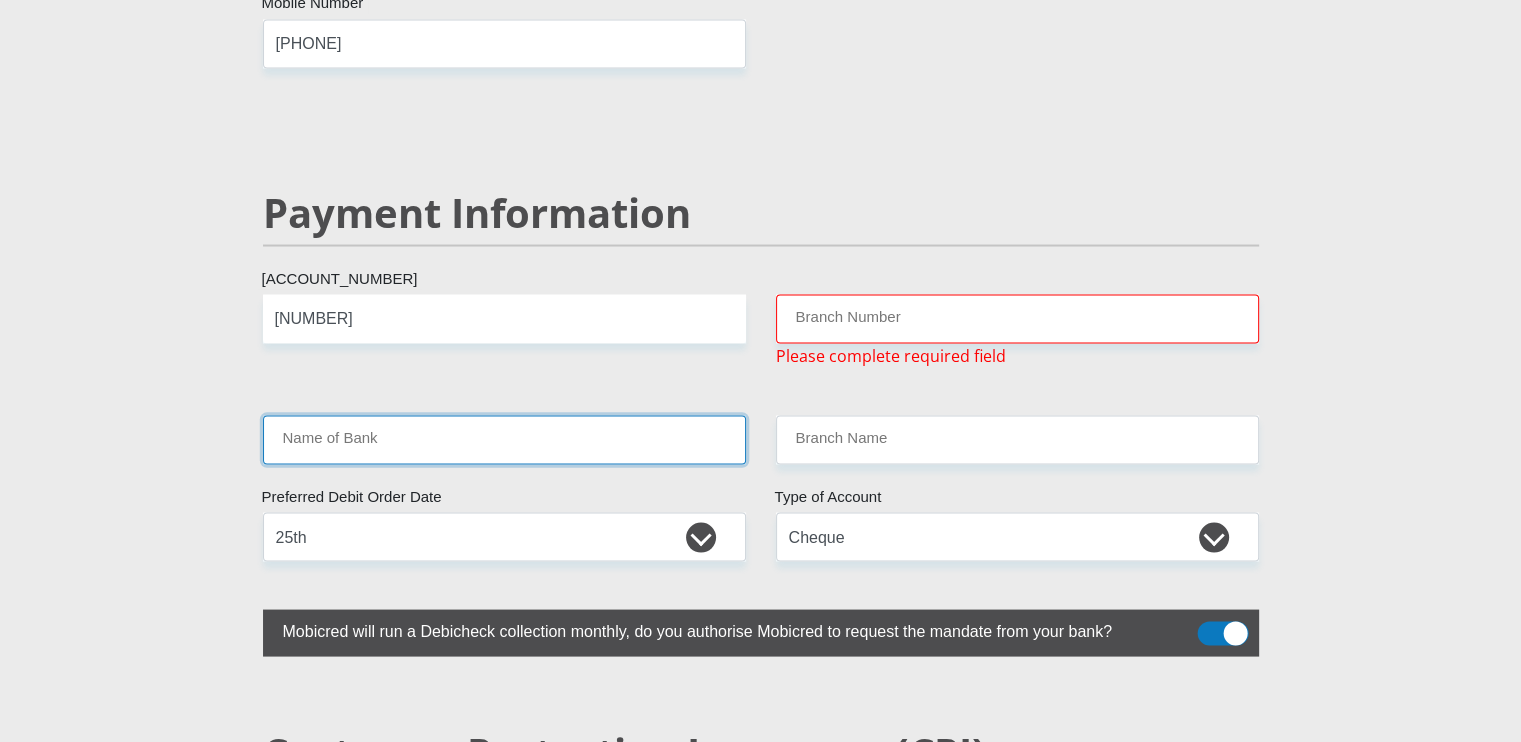 click on "Name of Bank" at bounding box center (504, 439) 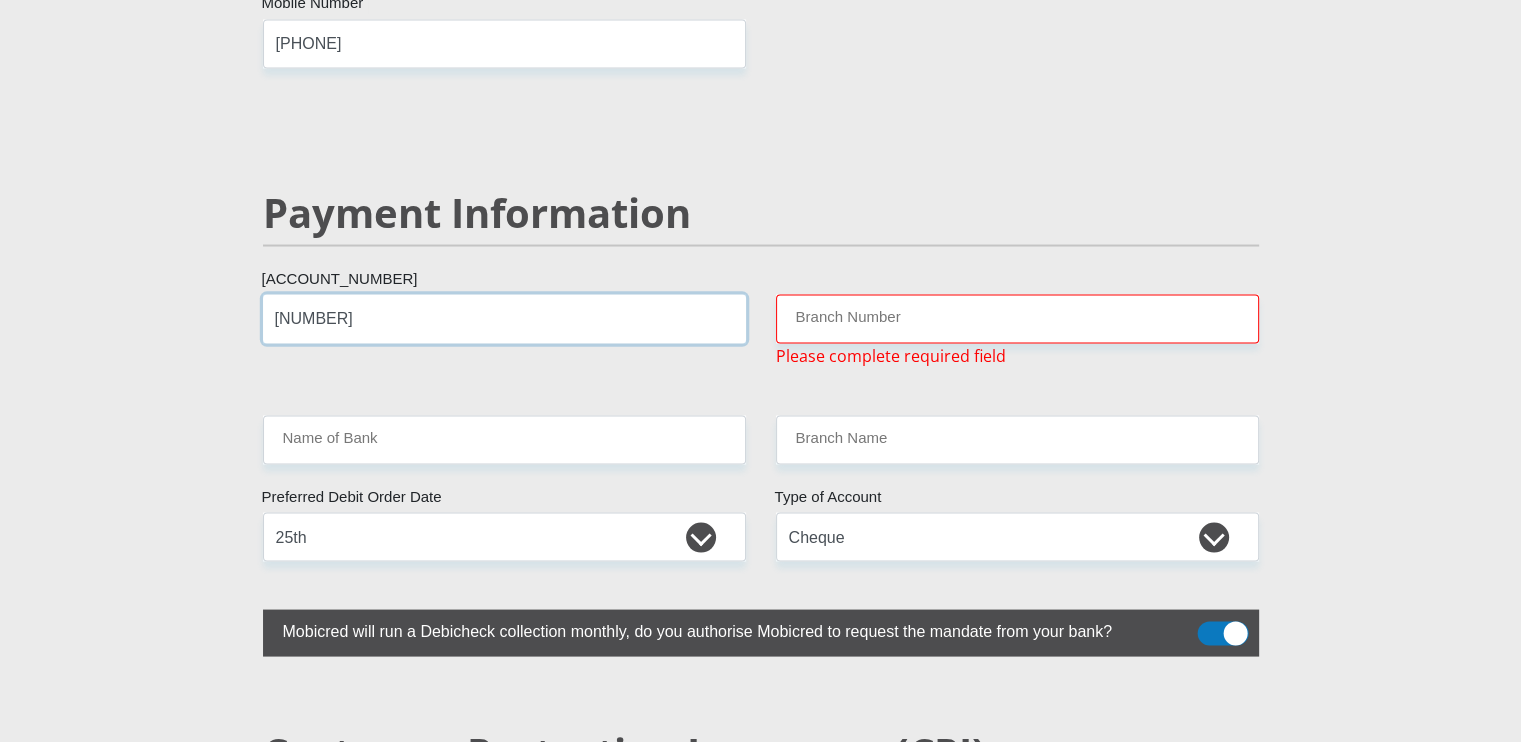 click on "[NUMBER]" at bounding box center (504, 318) 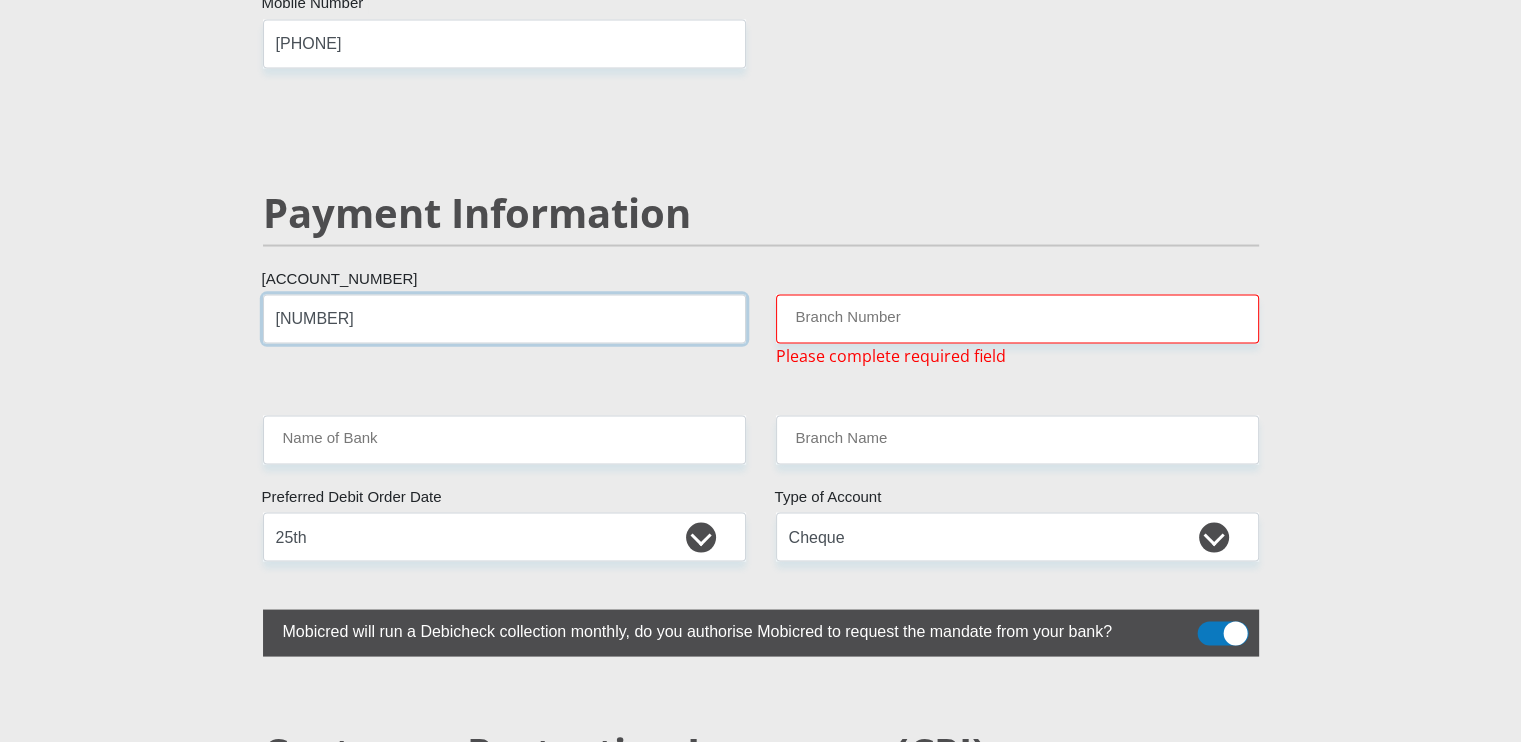 type on "[NUMBER]" 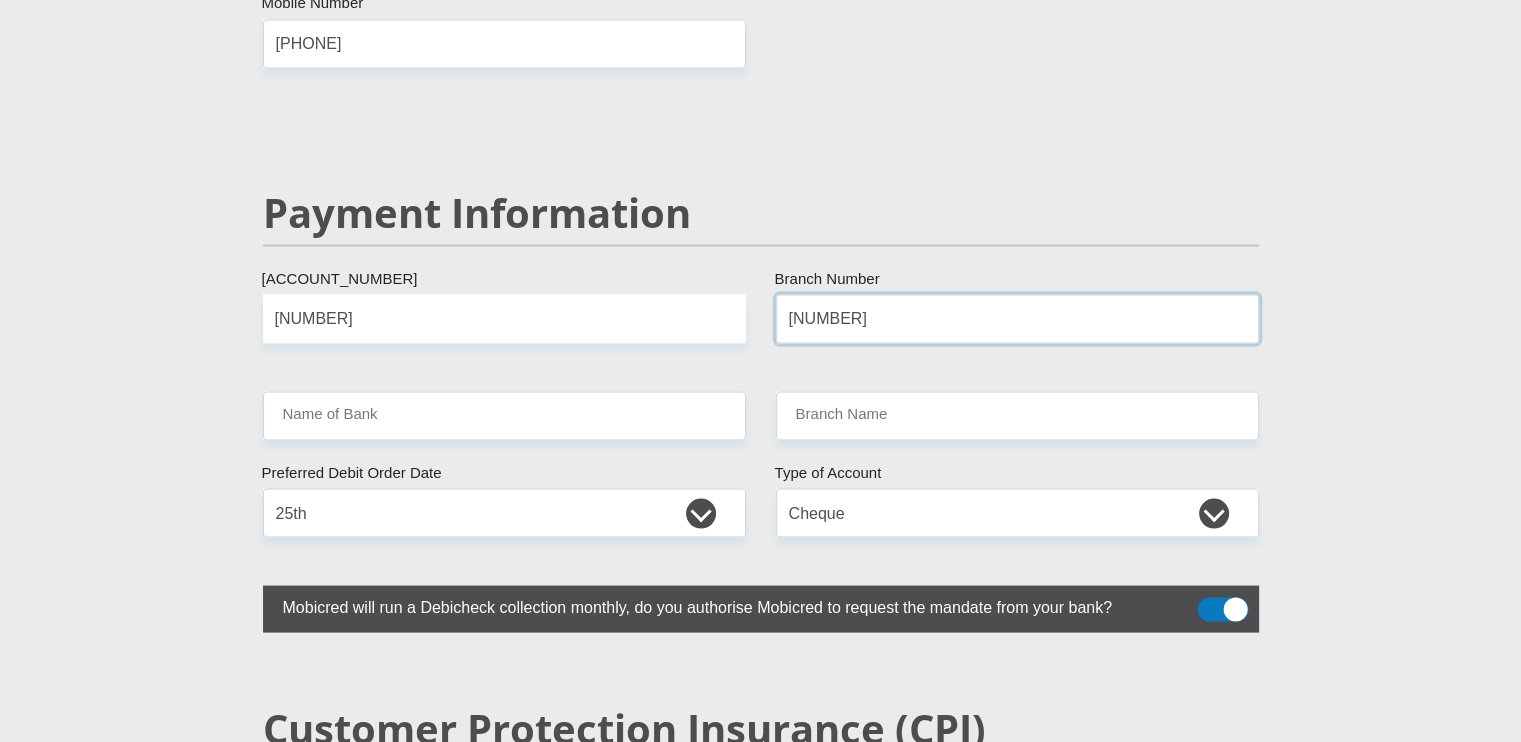 type on "[NUMBER]" 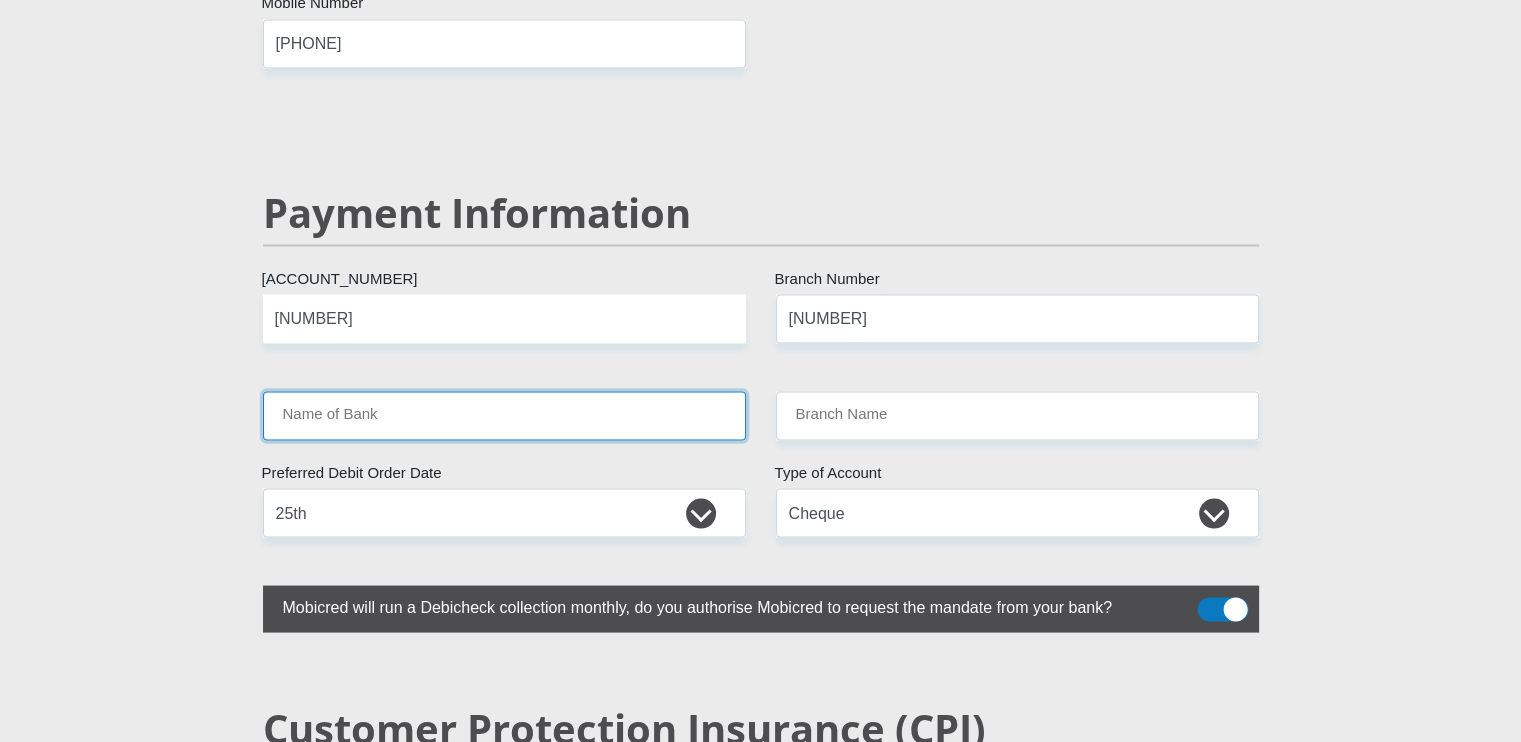 click on "Name of Bank" at bounding box center [504, 415] 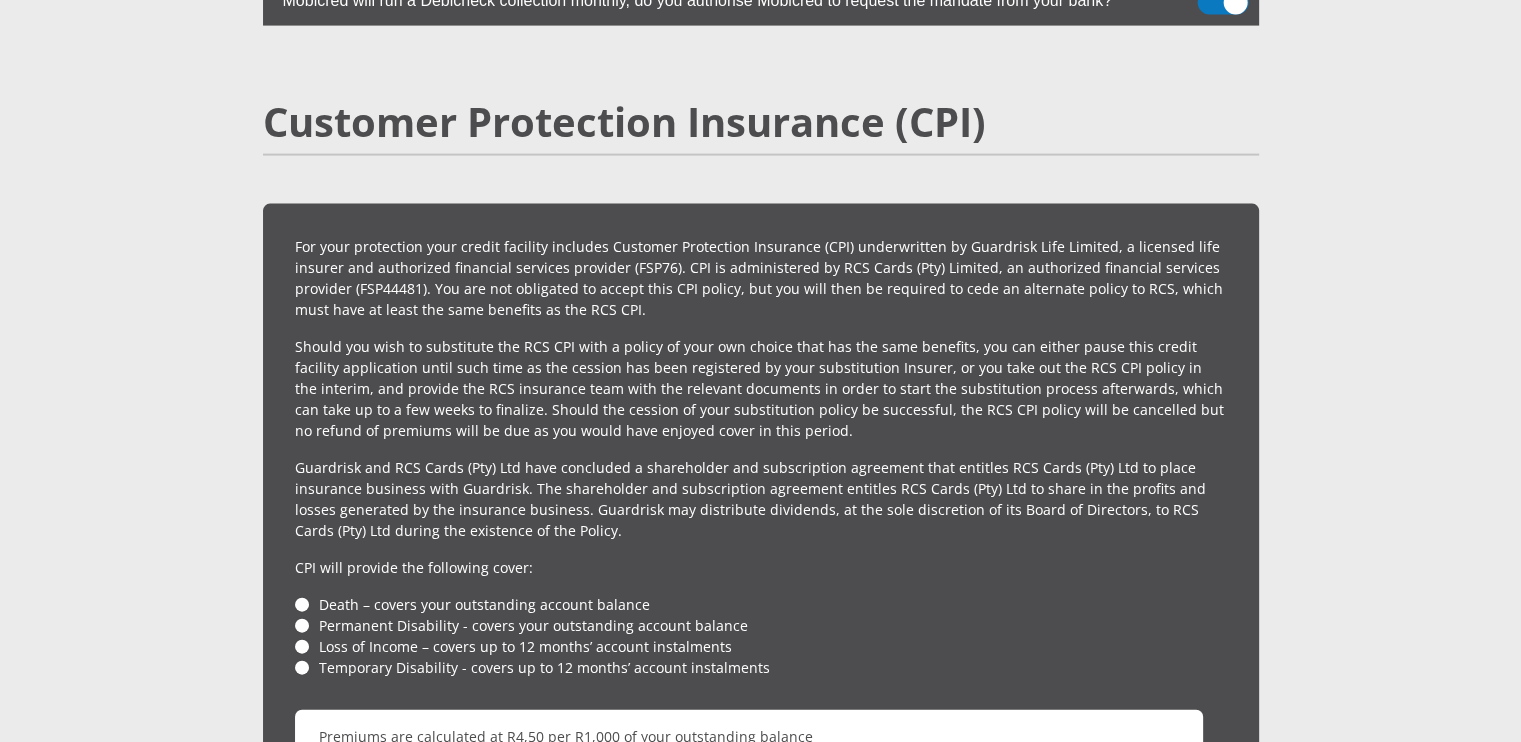 scroll, scrollTop: 4456, scrollLeft: 0, axis: vertical 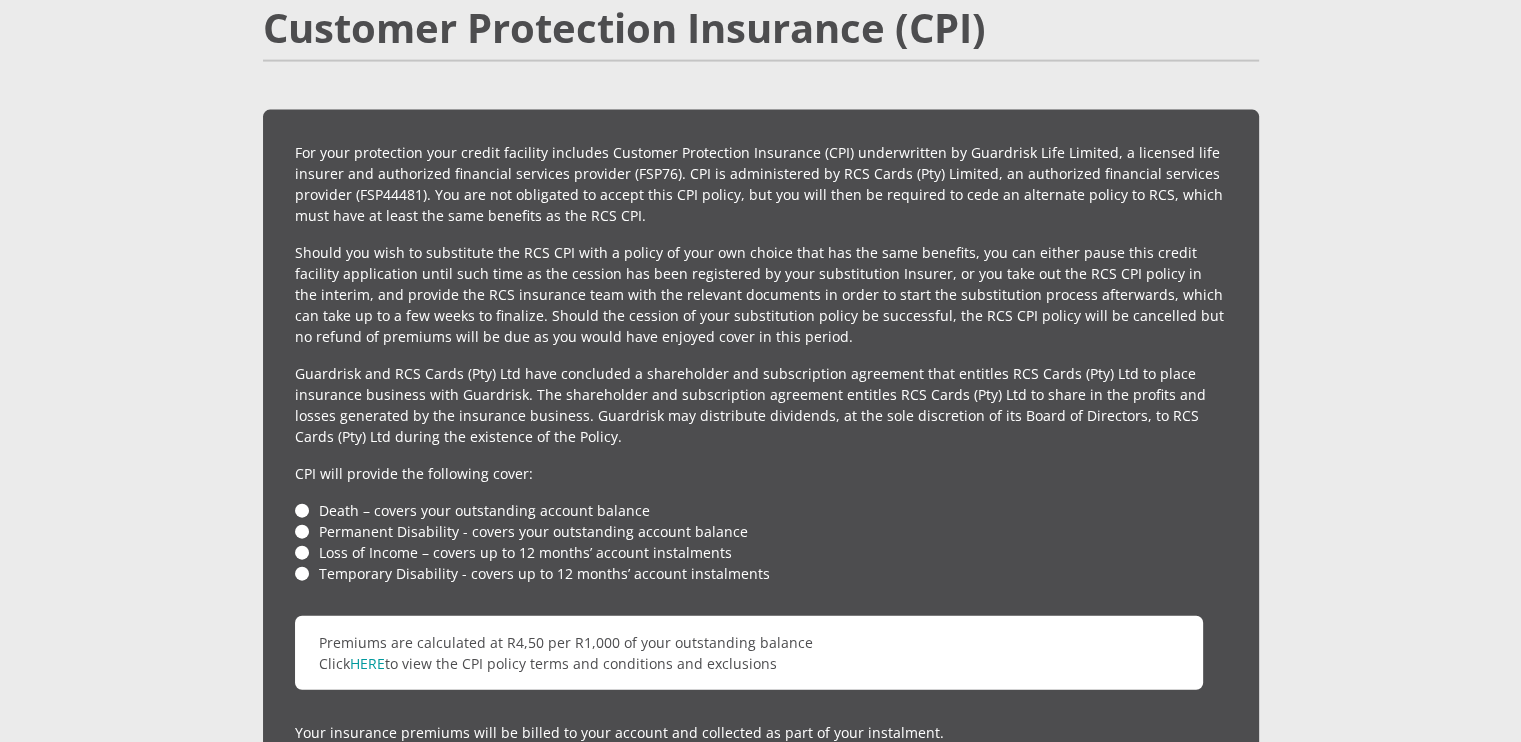 click on "Death – covers your outstanding account balance" at bounding box center (761, 510) 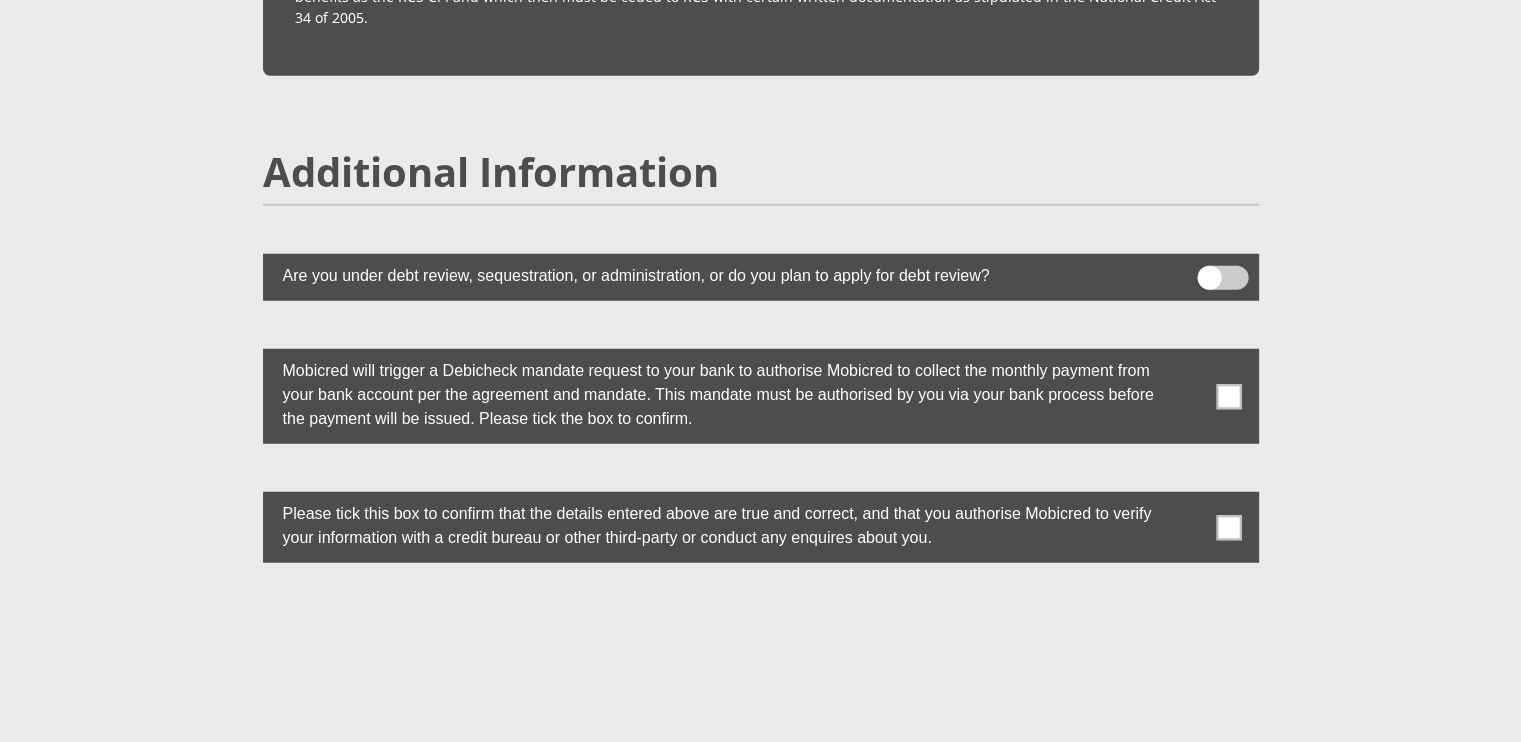 scroll, scrollTop: 5356, scrollLeft: 0, axis: vertical 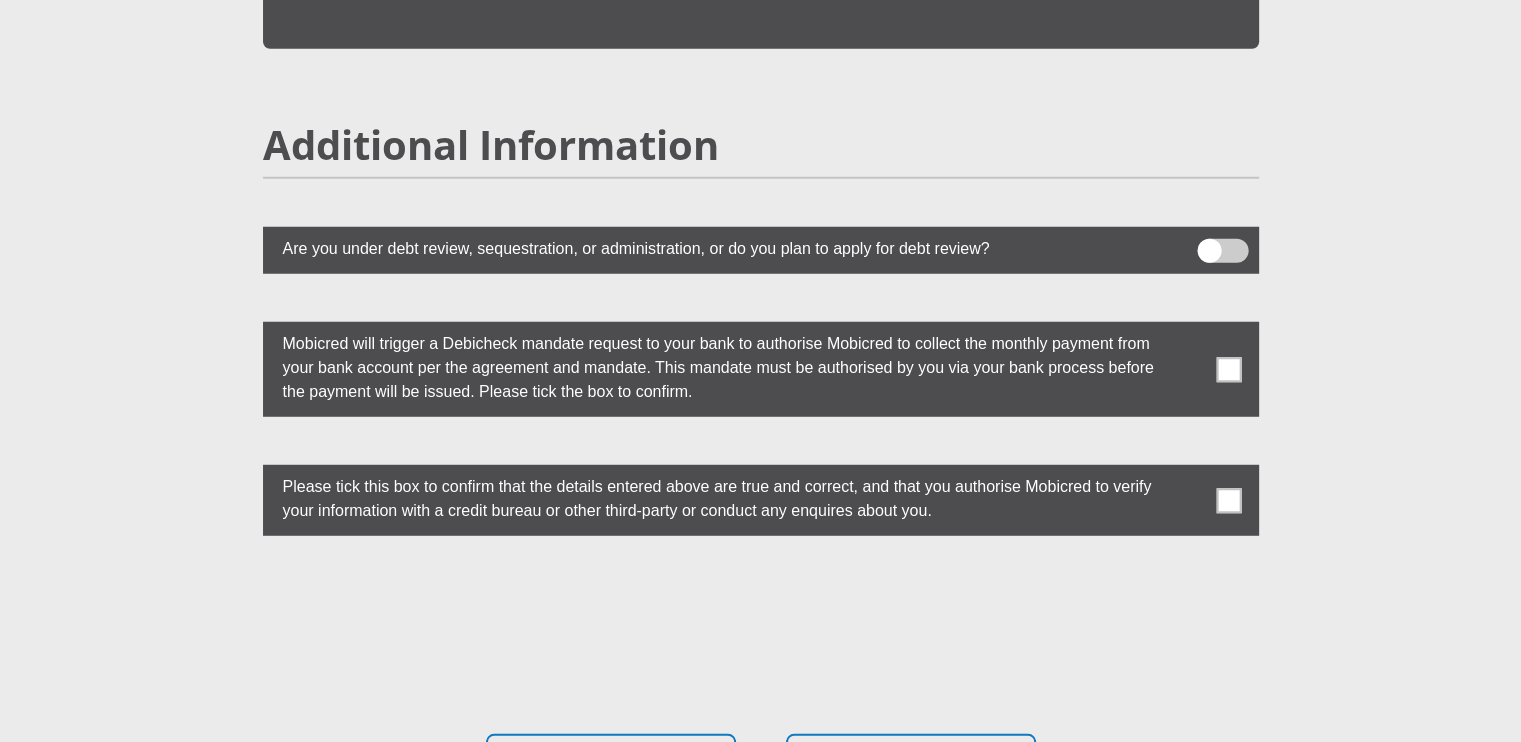 click at bounding box center [1228, 369] 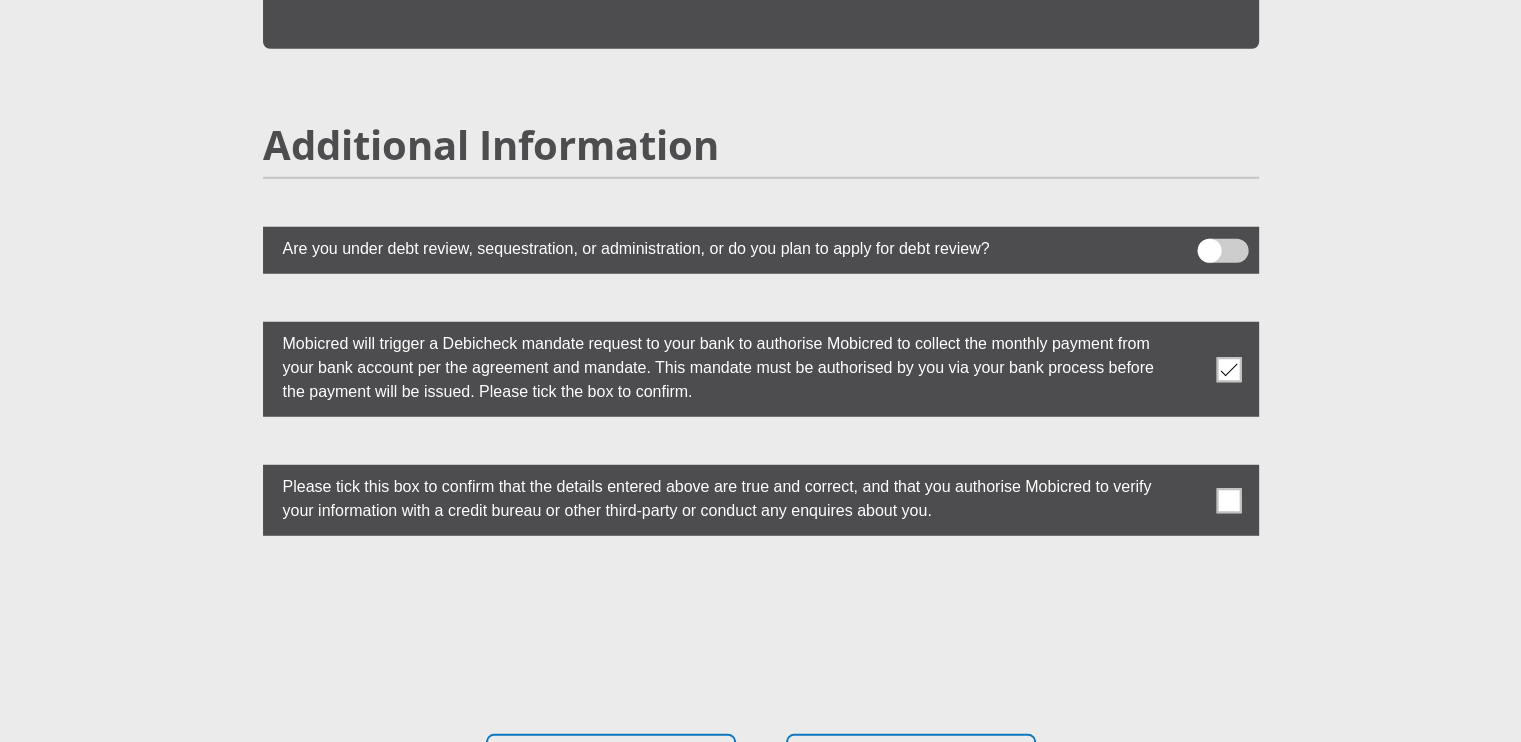 click at bounding box center [1228, 369] 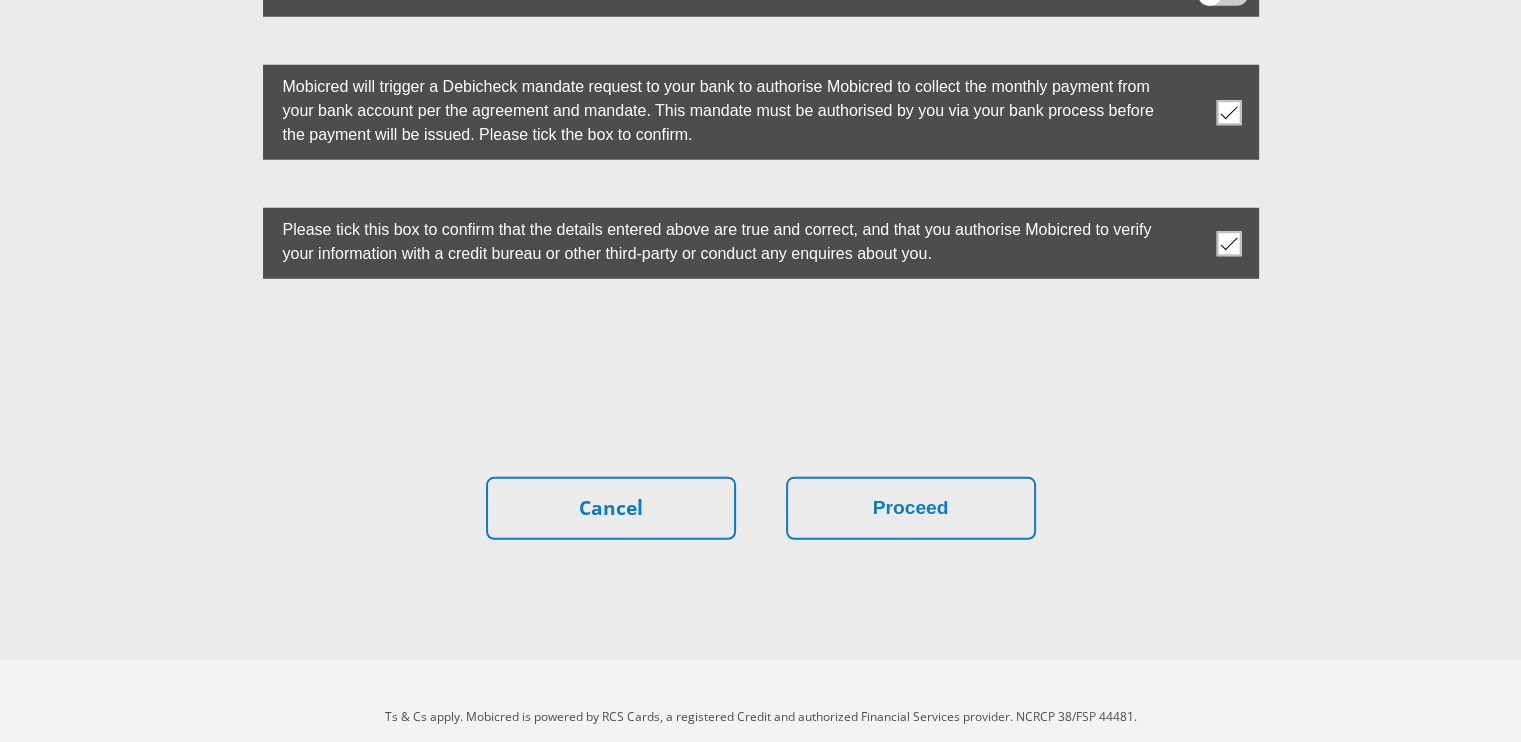 scroll, scrollTop: 5619, scrollLeft: 0, axis: vertical 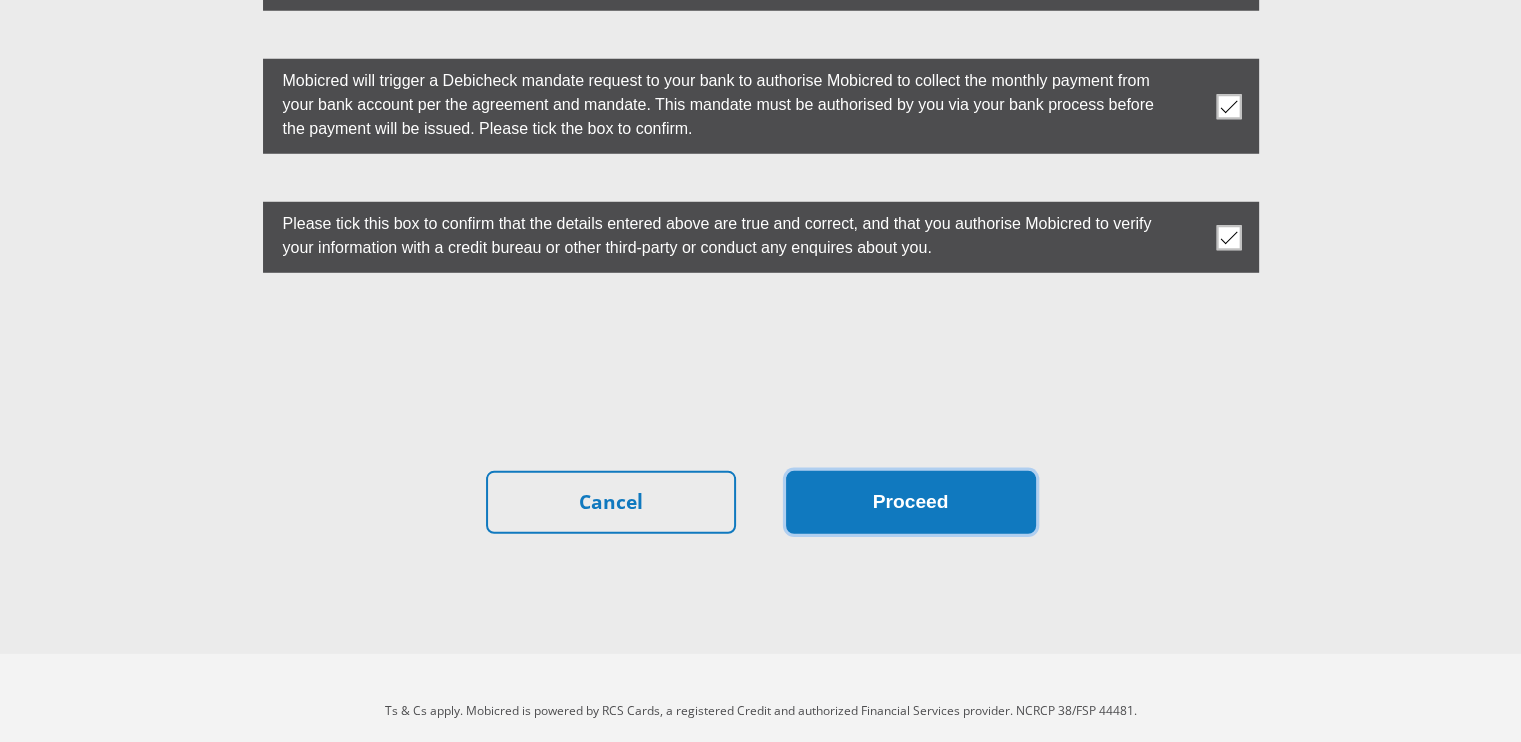 click on "Proceed" at bounding box center [911, 502] 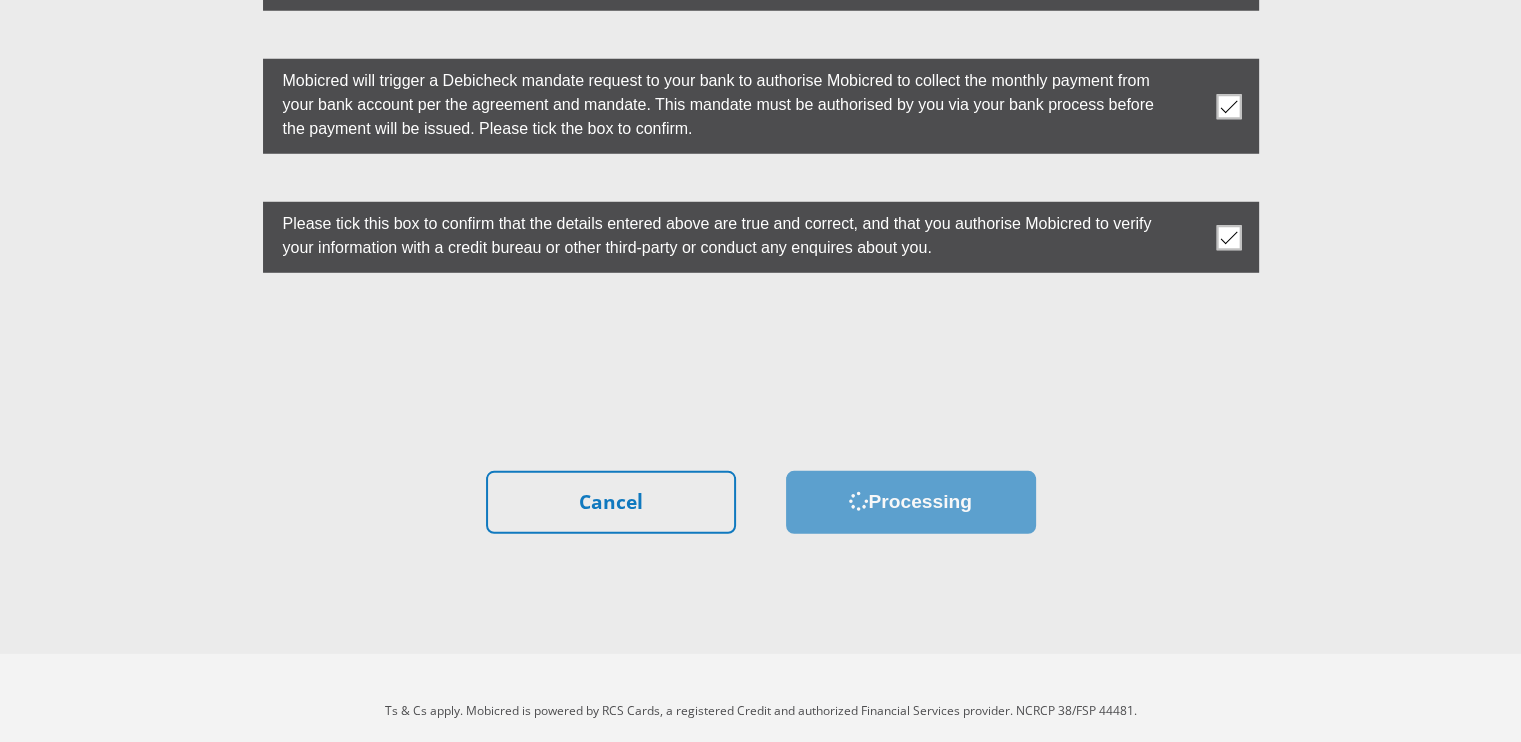 scroll, scrollTop: 0, scrollLeft: 0, axis: both 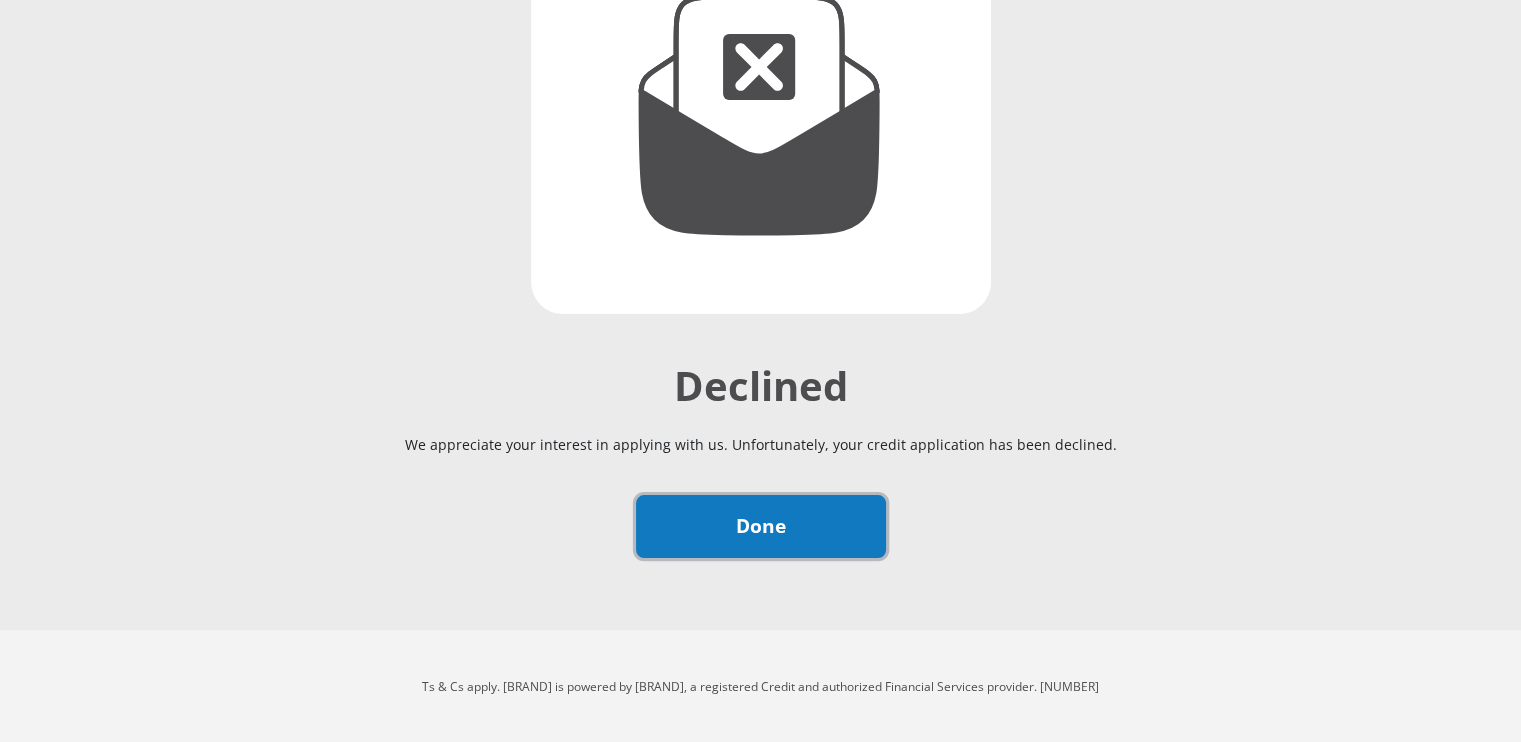 click on "Done" at bounding box center (761, 526) 